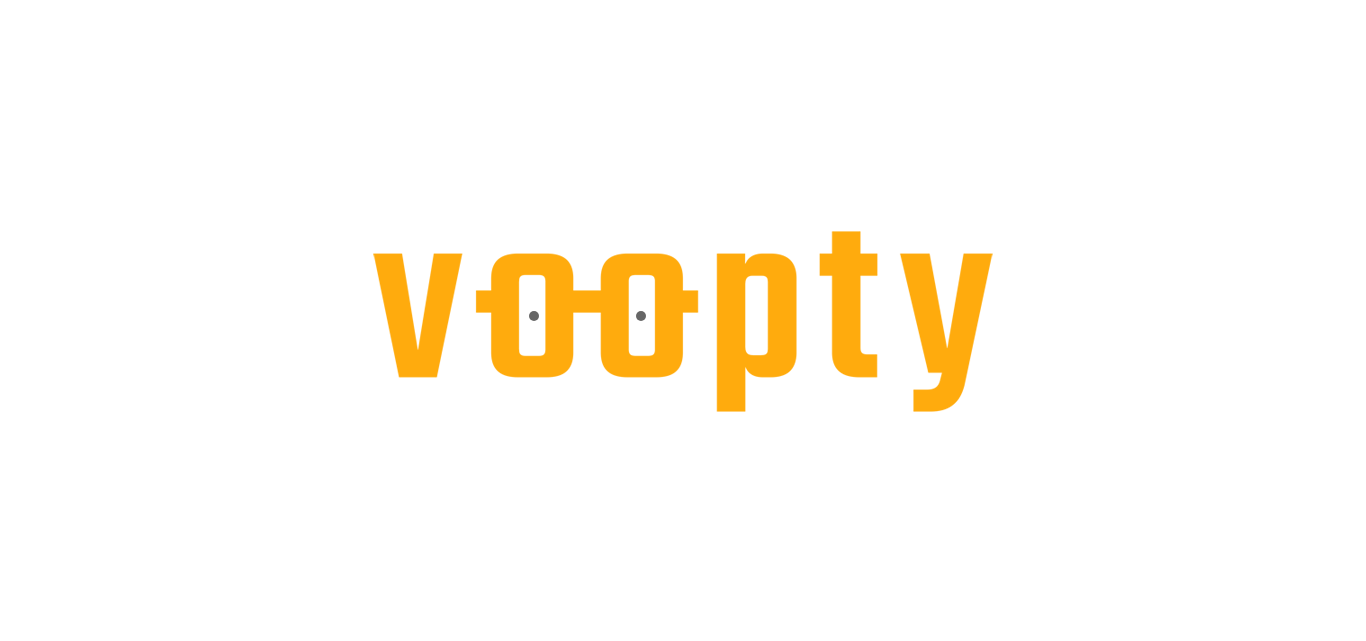 scroll, scrollTop: 0, scrollLeft: 0, axis: both 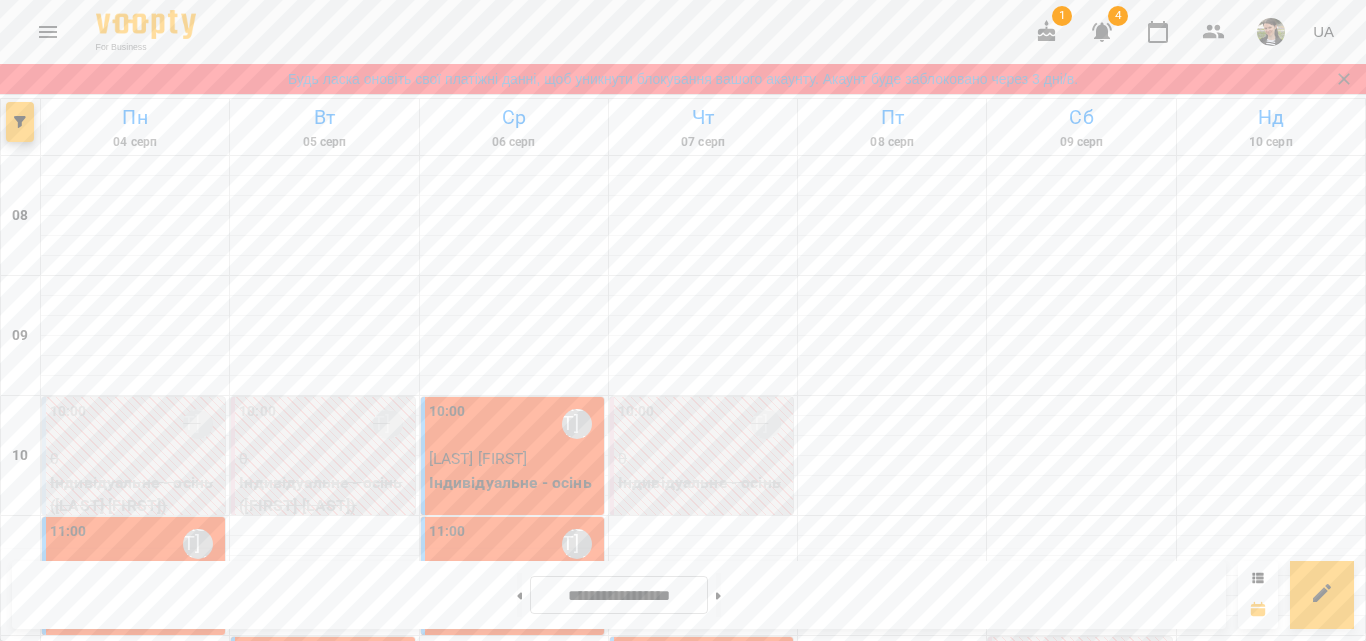 click on "[LAST] [FIRST]" at bounding box center (856, 878) 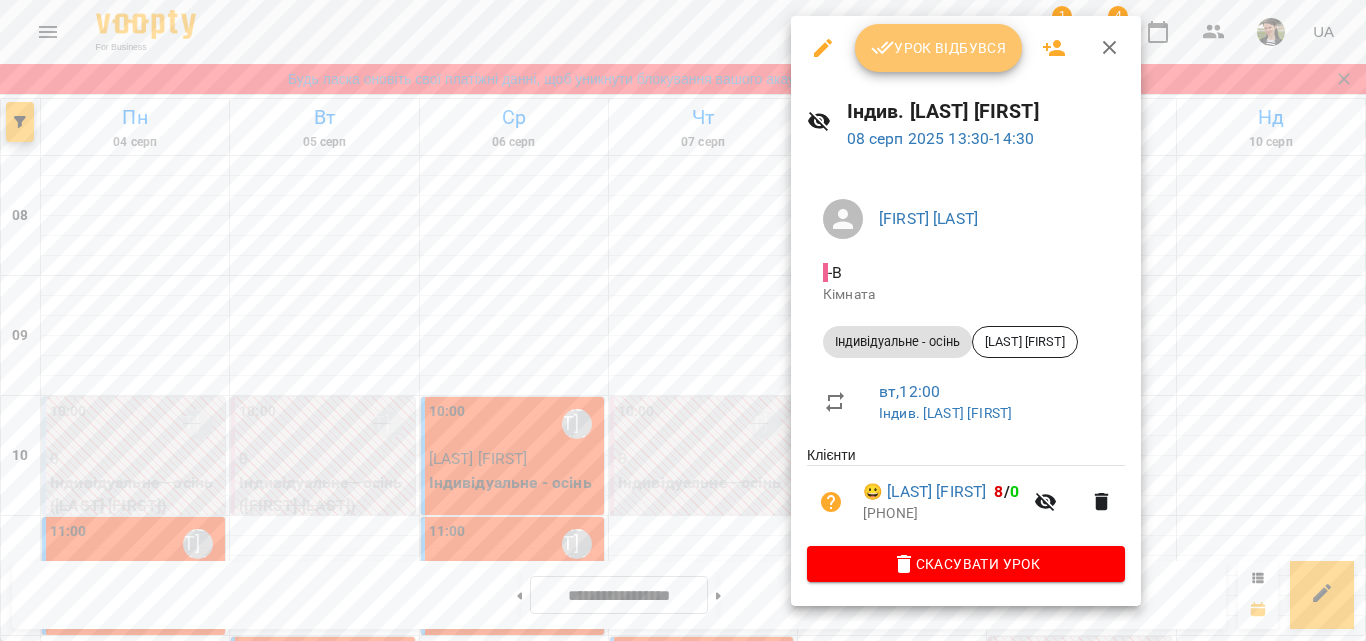 click on "Урок відбувся" at bounding box center (939, 48) 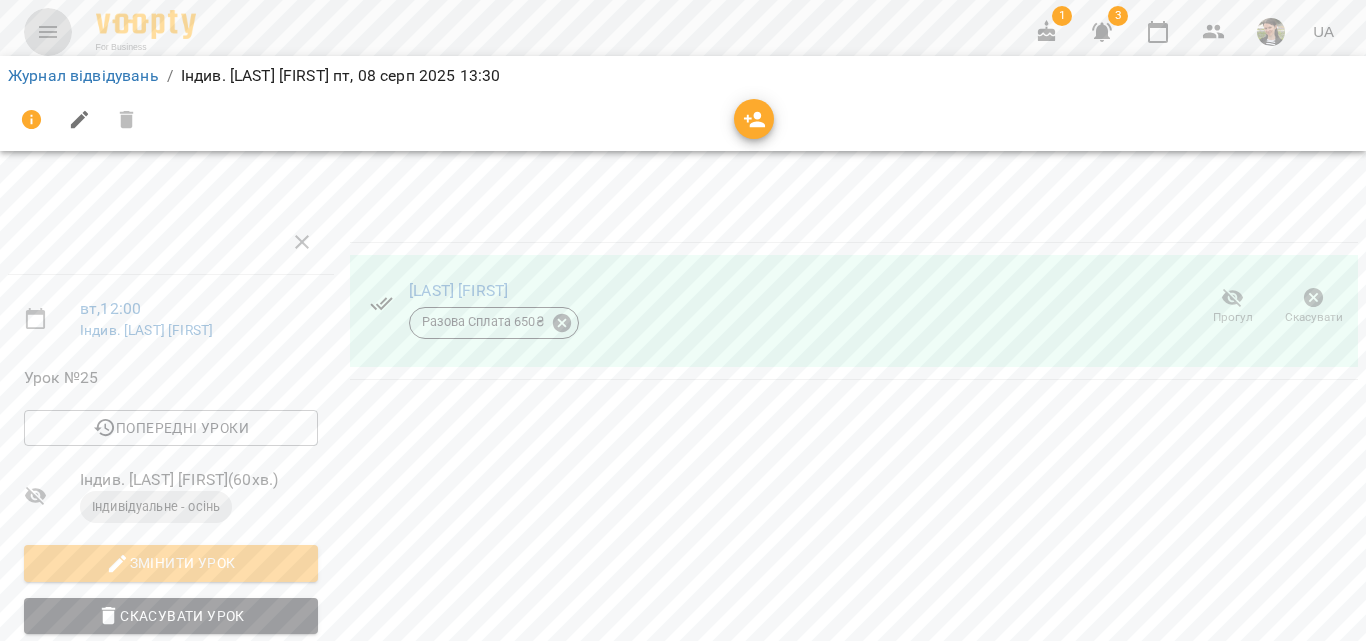 click at bounding box center [48, 32] 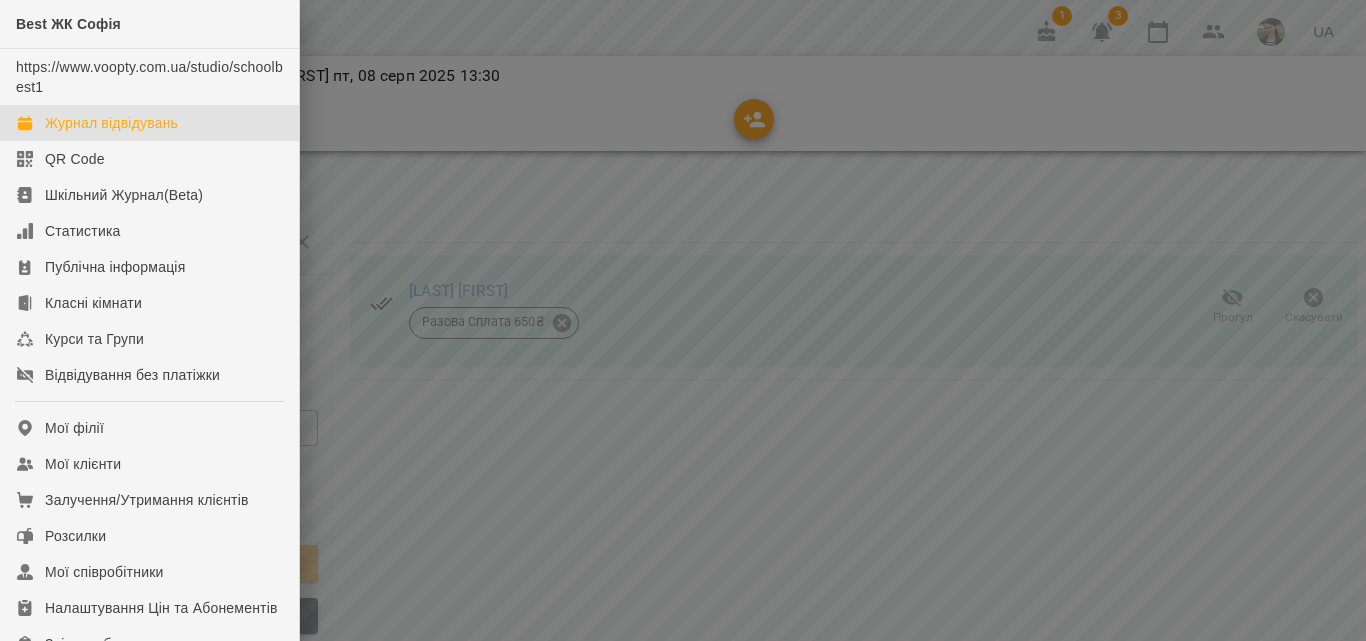 click on "Журнал відвідувань" at bounding box center [111, 123] 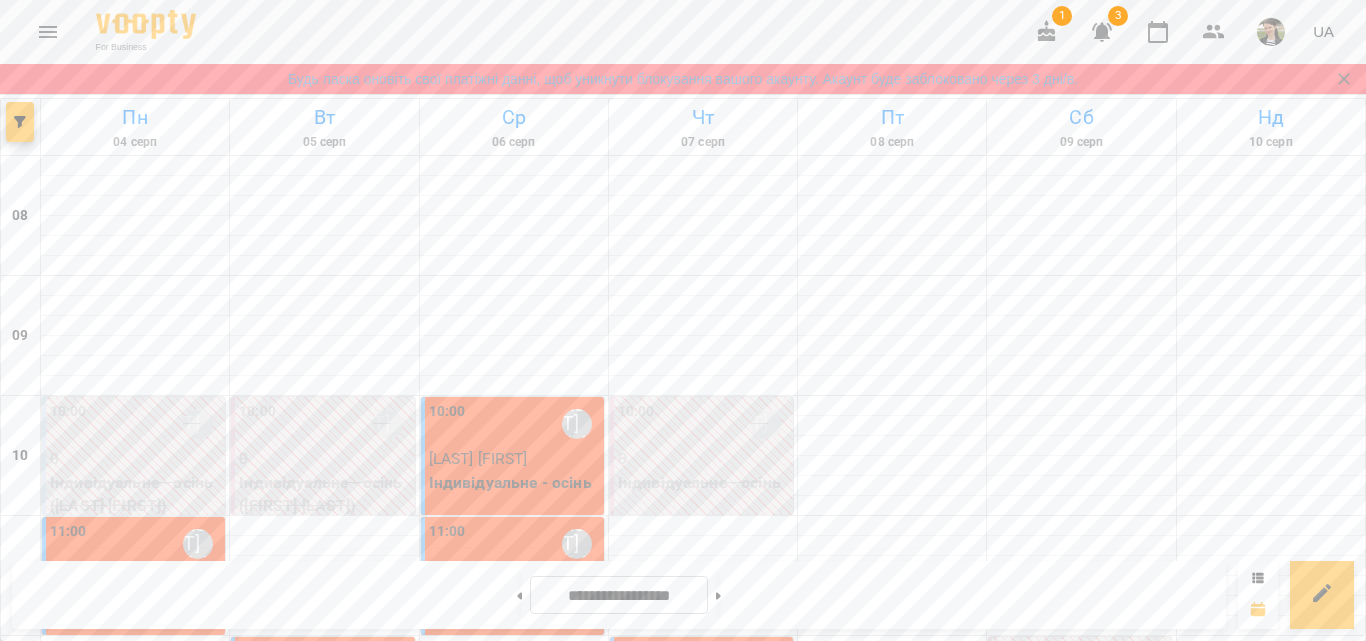 scroll, scrollTop: 700, scrollLeft: 0, axis: vertical 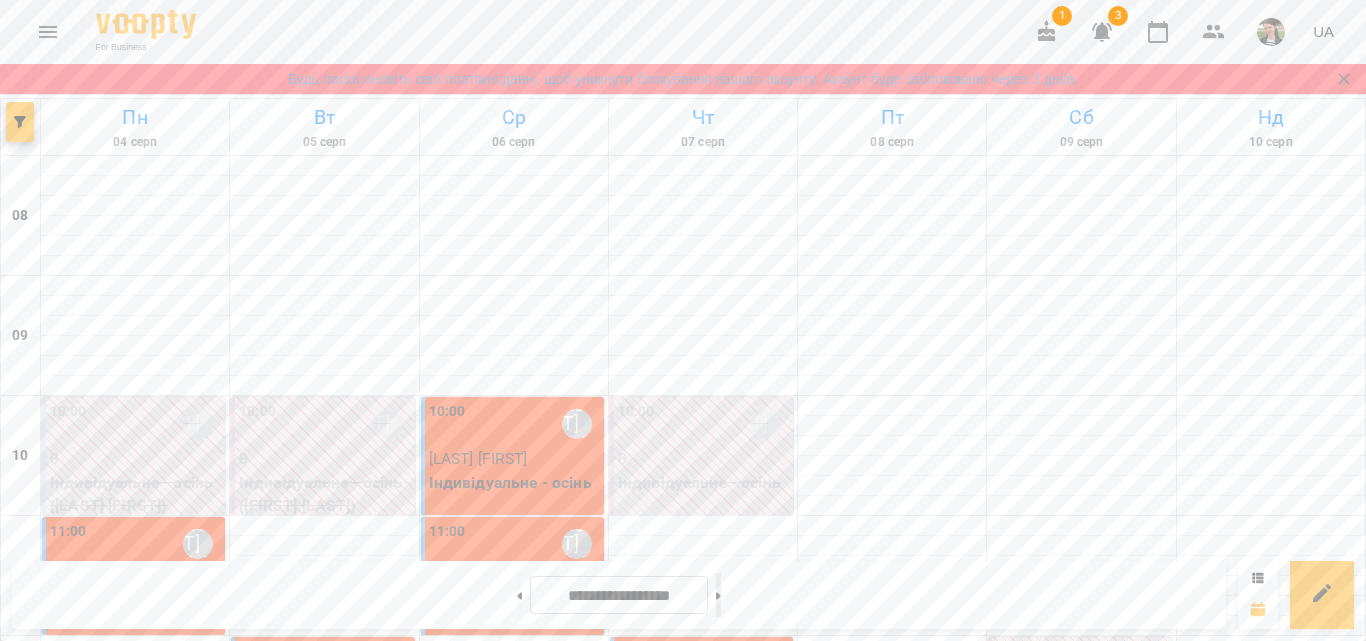 click at bounding box center [718, 595] 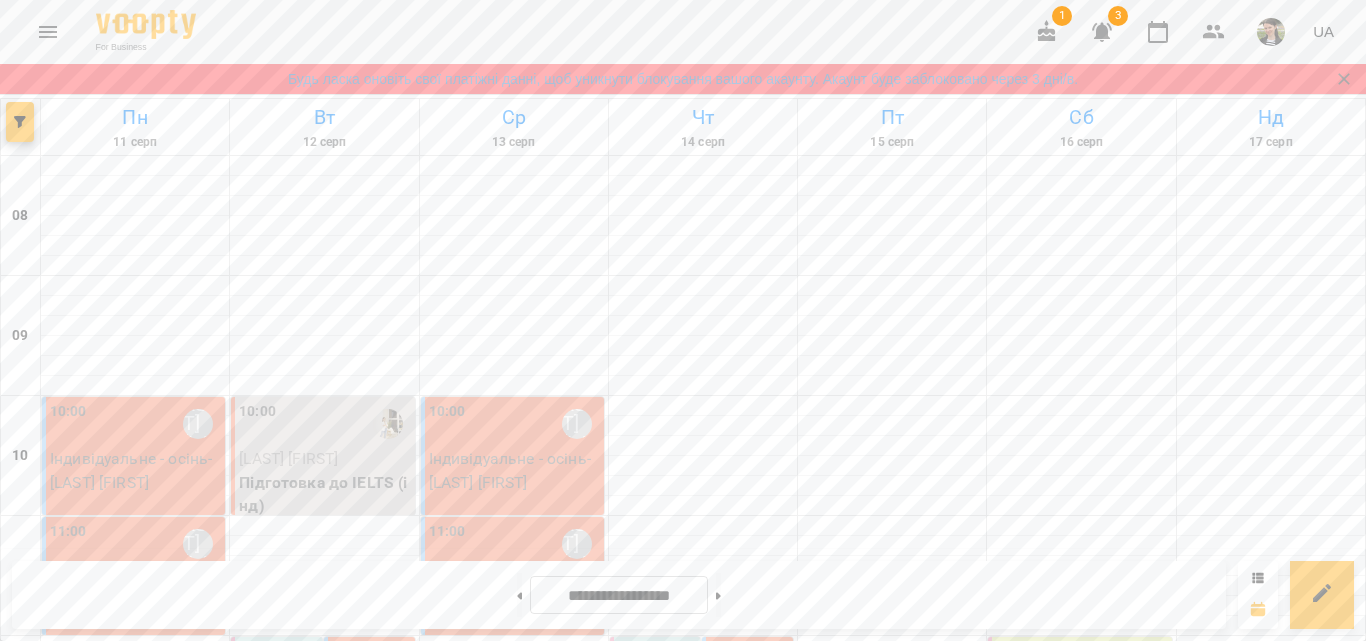 scroll, scrollTop: 500, scrollLeft: 0, axis: vertical 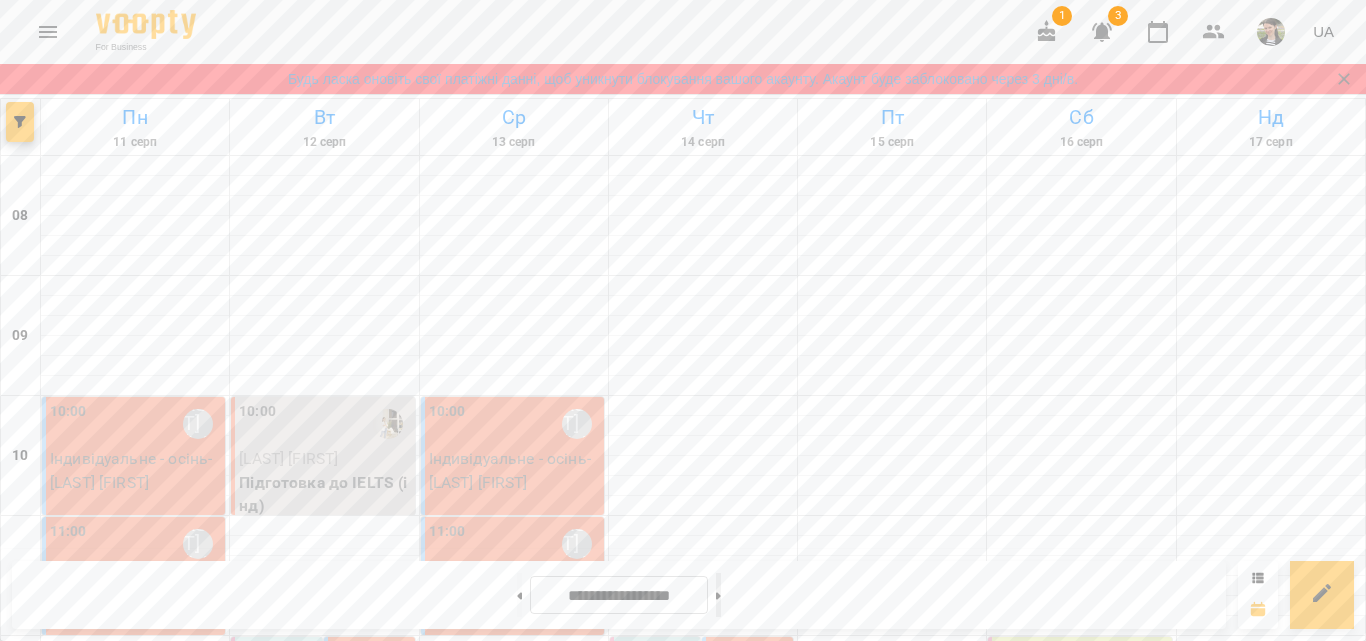 click at bounding box center (718, 595) 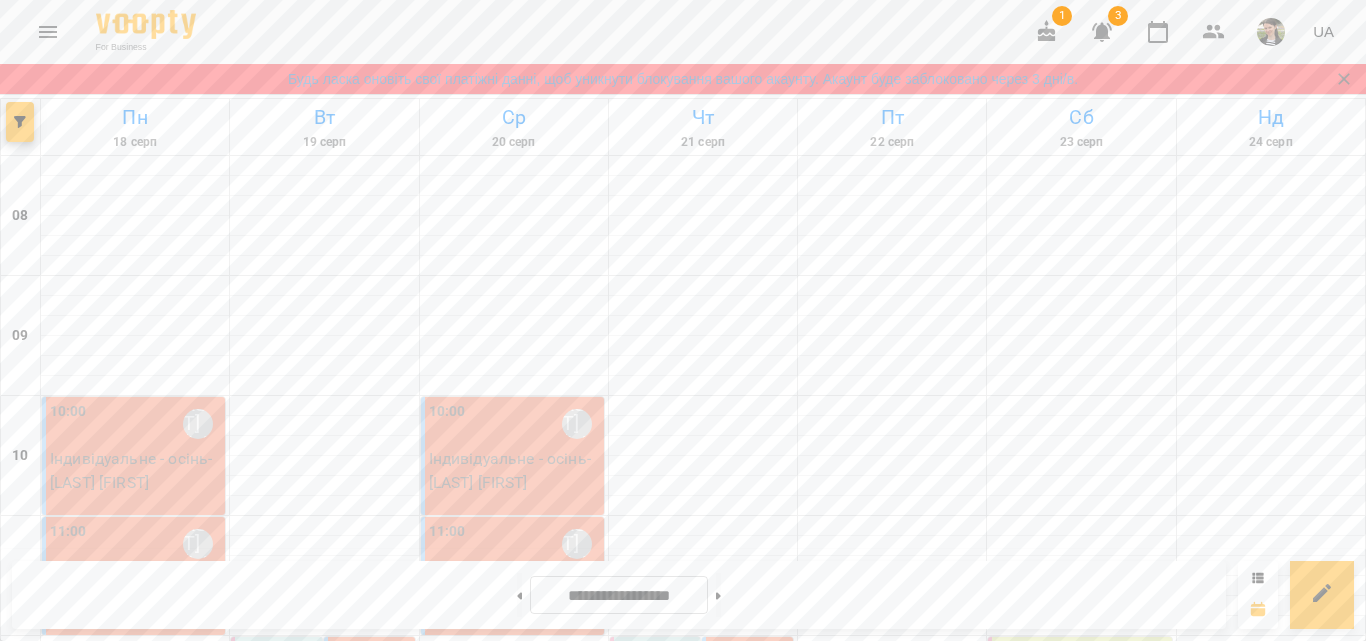 scroll, scrollTop: 400, scrollLeft: 0, axis: vertical 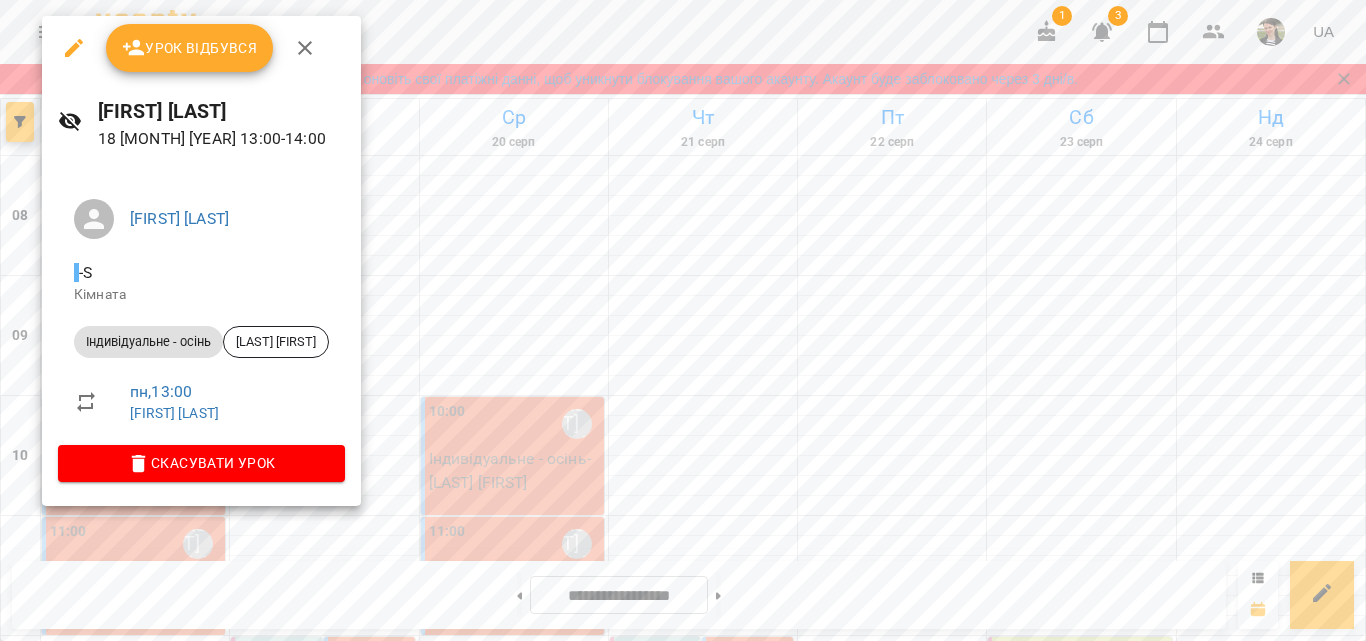 click at bounding box center (683, 320) 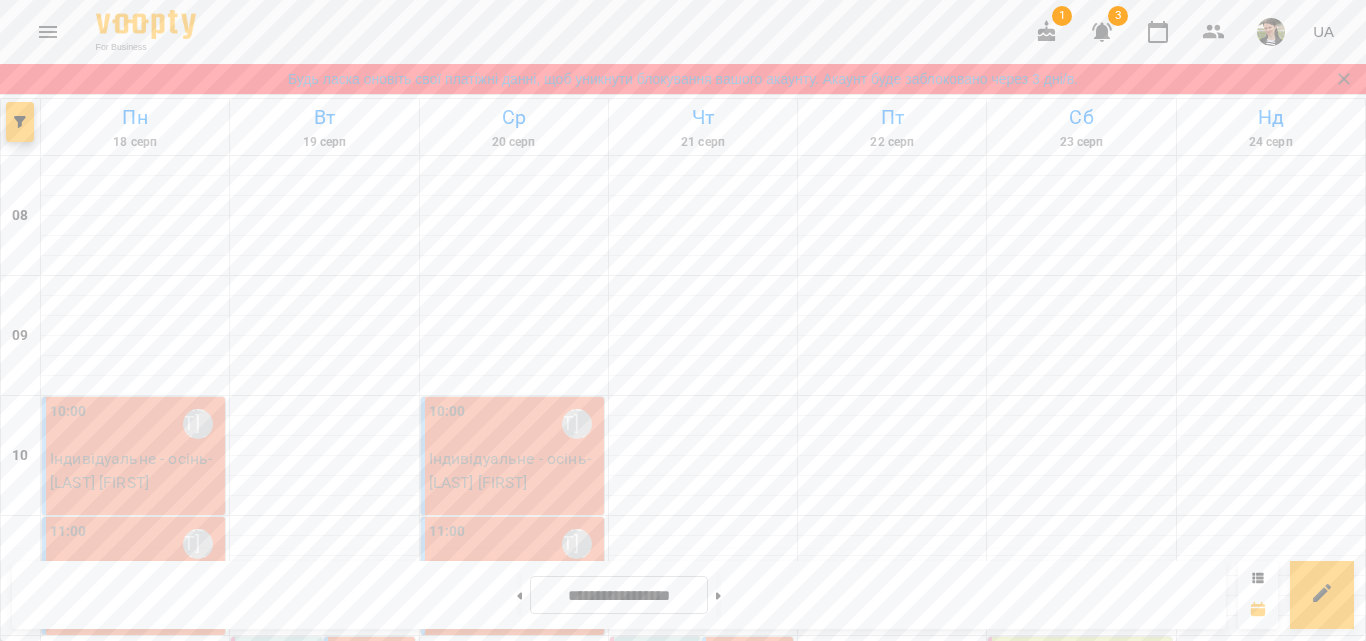 click on "Індивідуальне - осінь  - [FIRST] [LAST]" at bounding box center (136, 964) 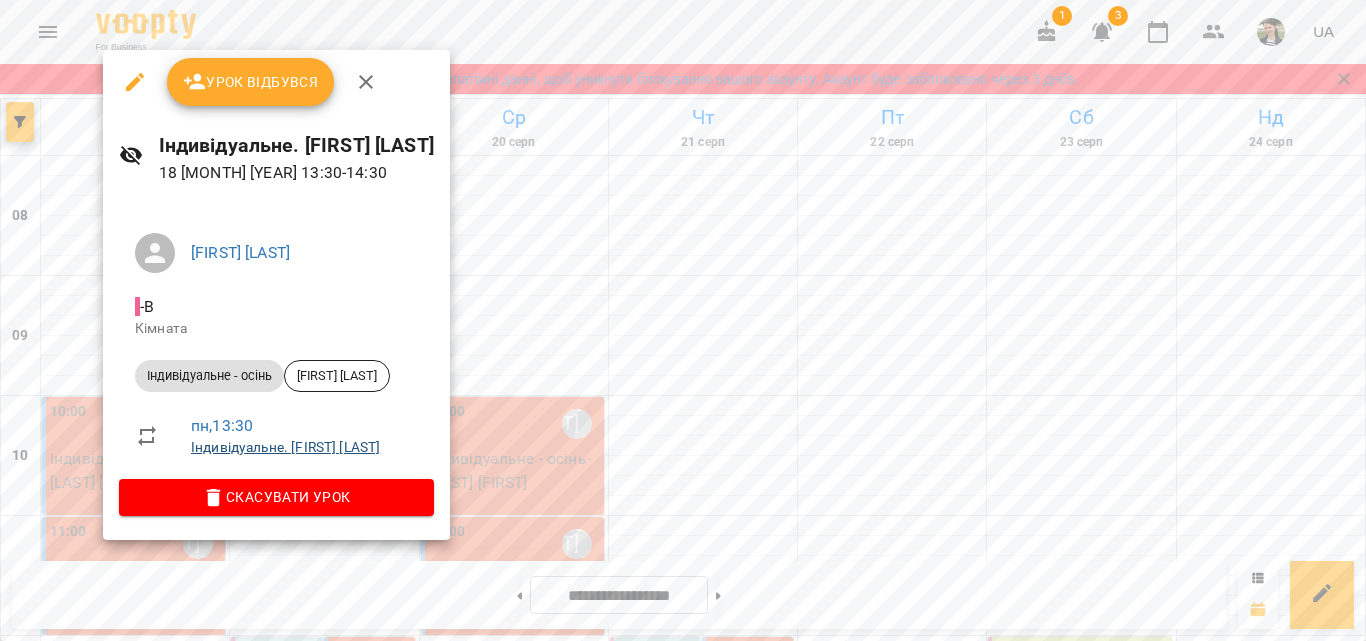 click on "Індивідуальне. [FIRST] [LAST]" at bounding box center [285, 447] 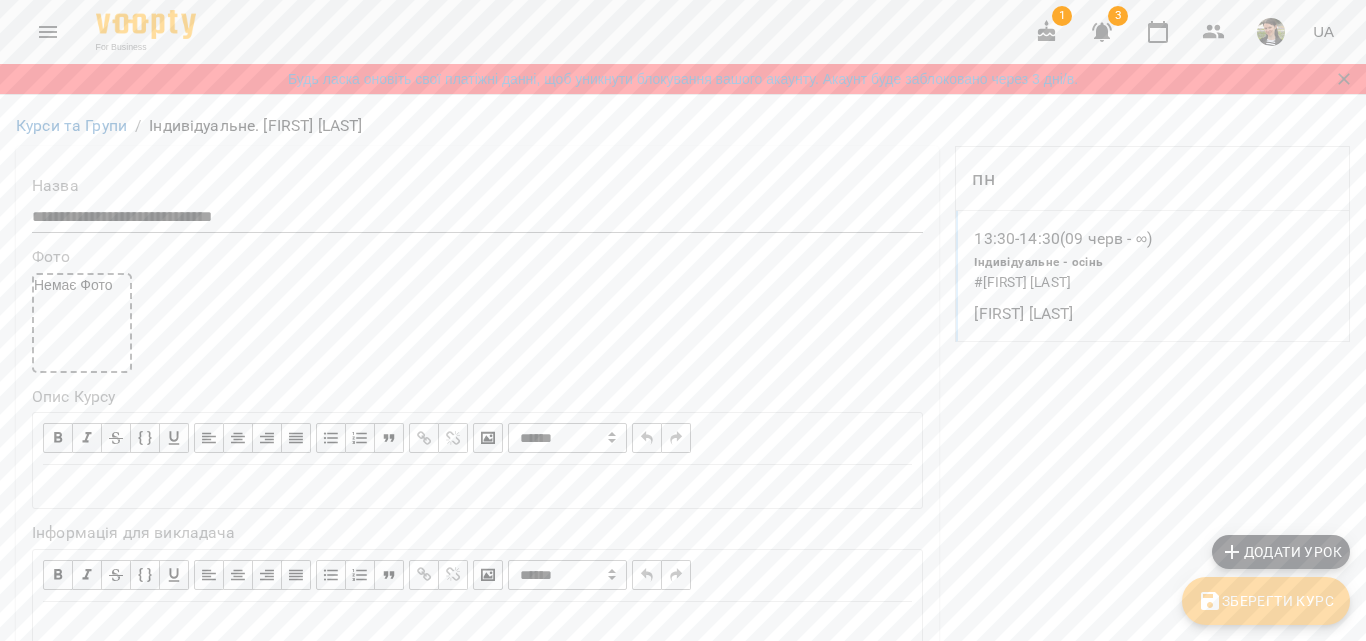 scroll, scrollTop: 1800, scrollLeft: 0, axis: vertical 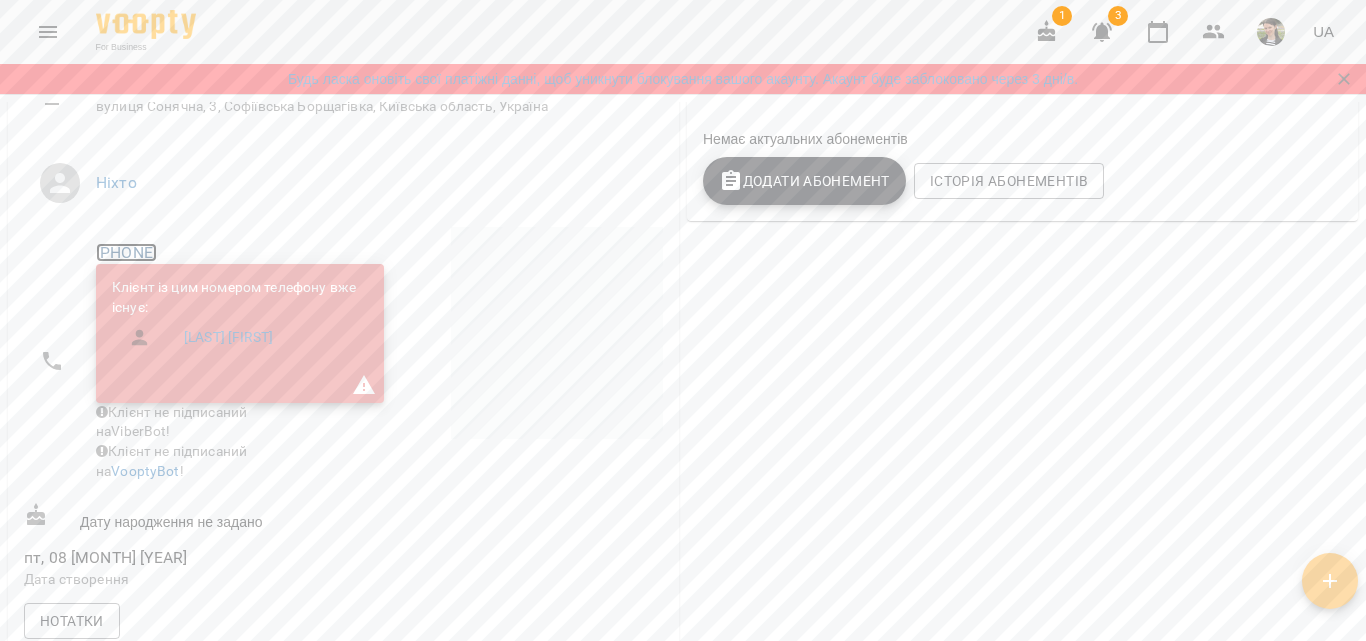 click on "[PHONE]" at bounding box center [126, 252] 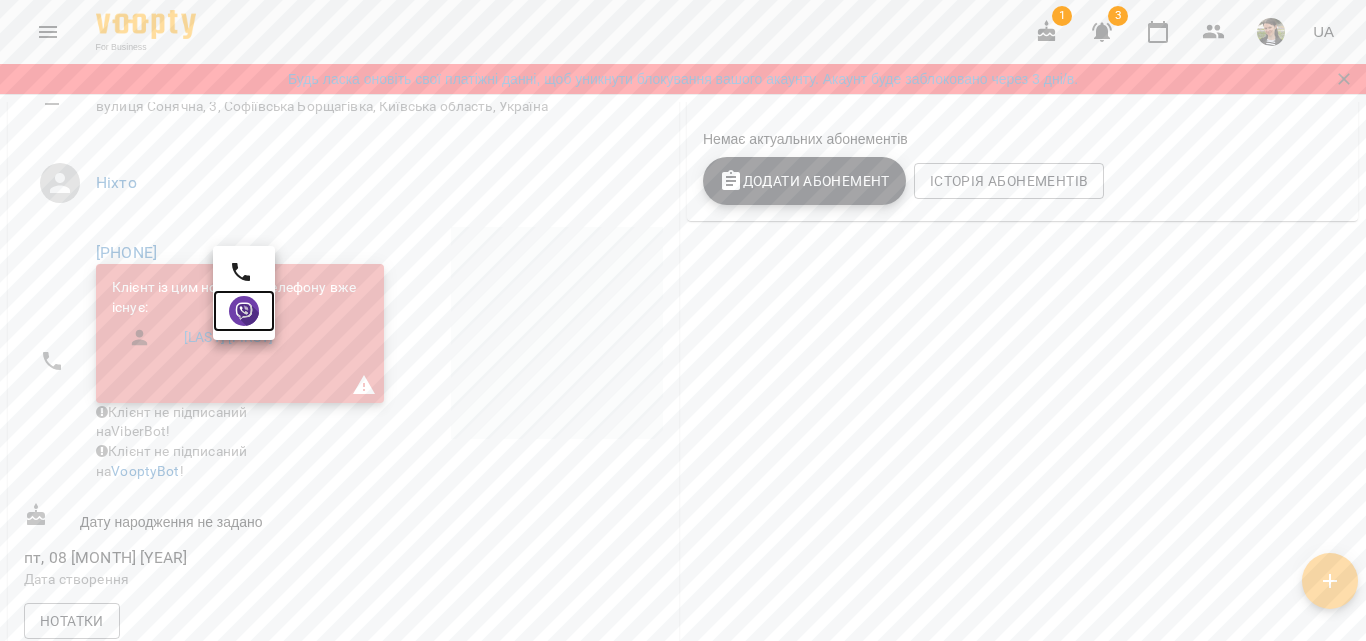 click at bounding box center (244, 311) 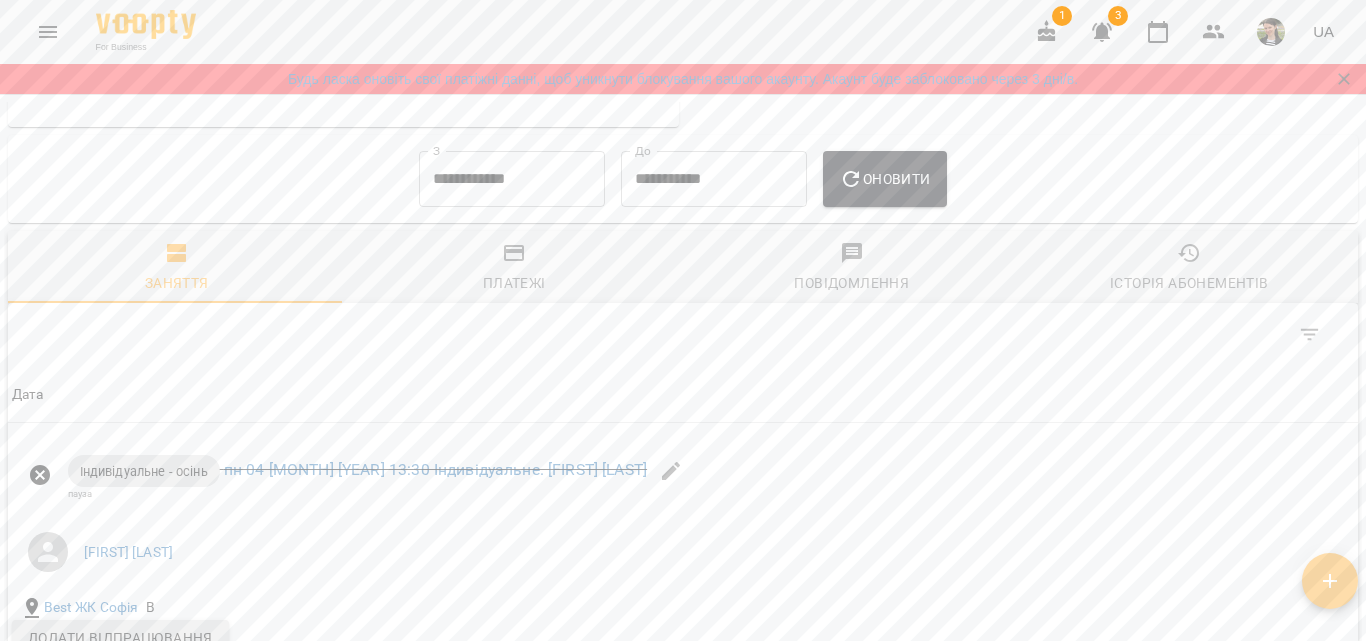 scroll, scrollTop: 1496, scrollLeft: 0, axis: vertical 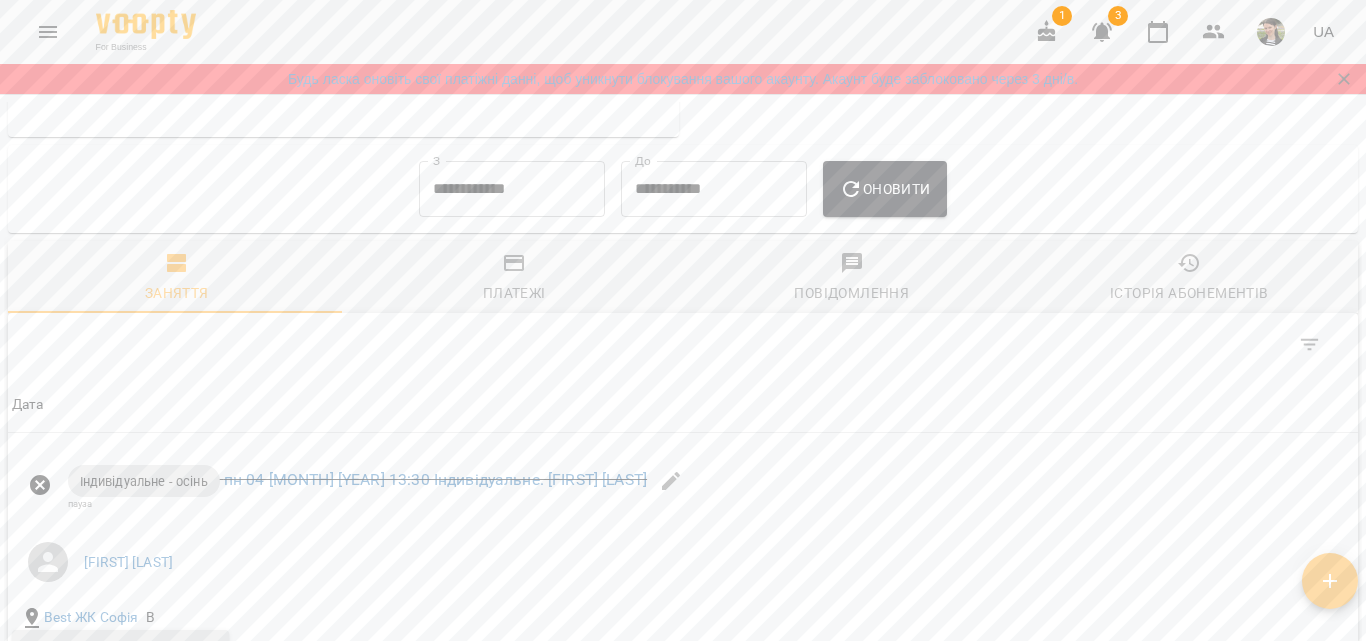 click 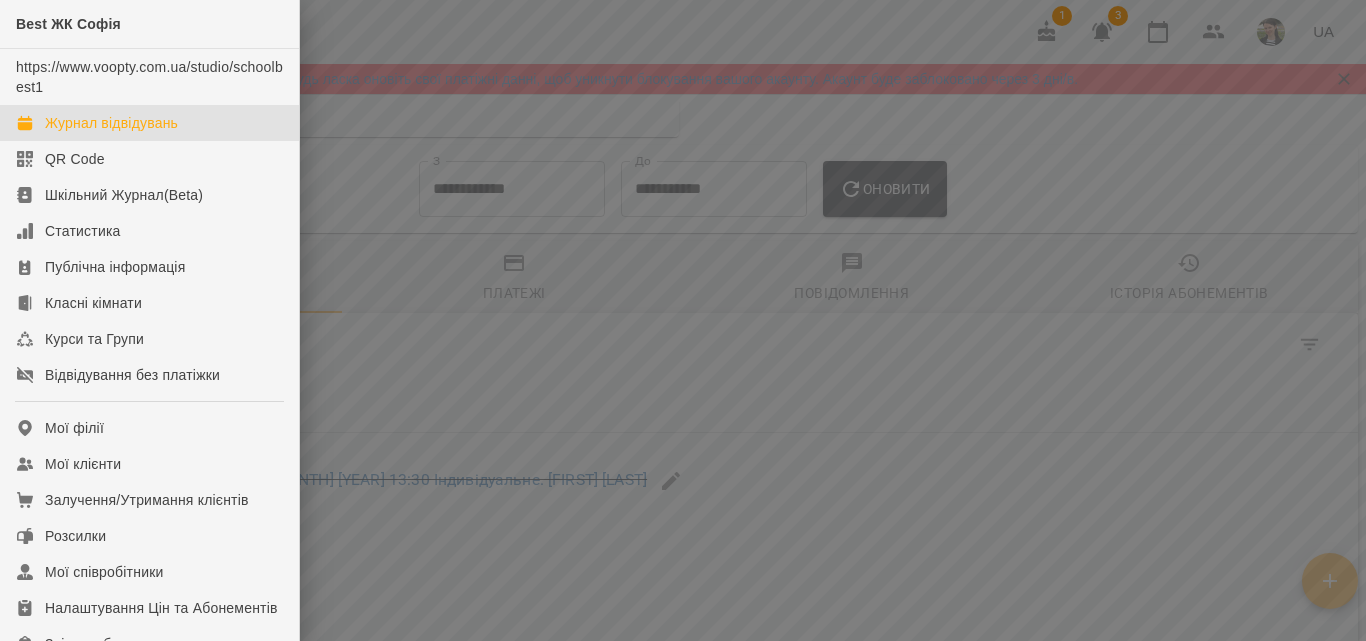 click on "Журнал відвідувань" at bounding box center [111, 123] 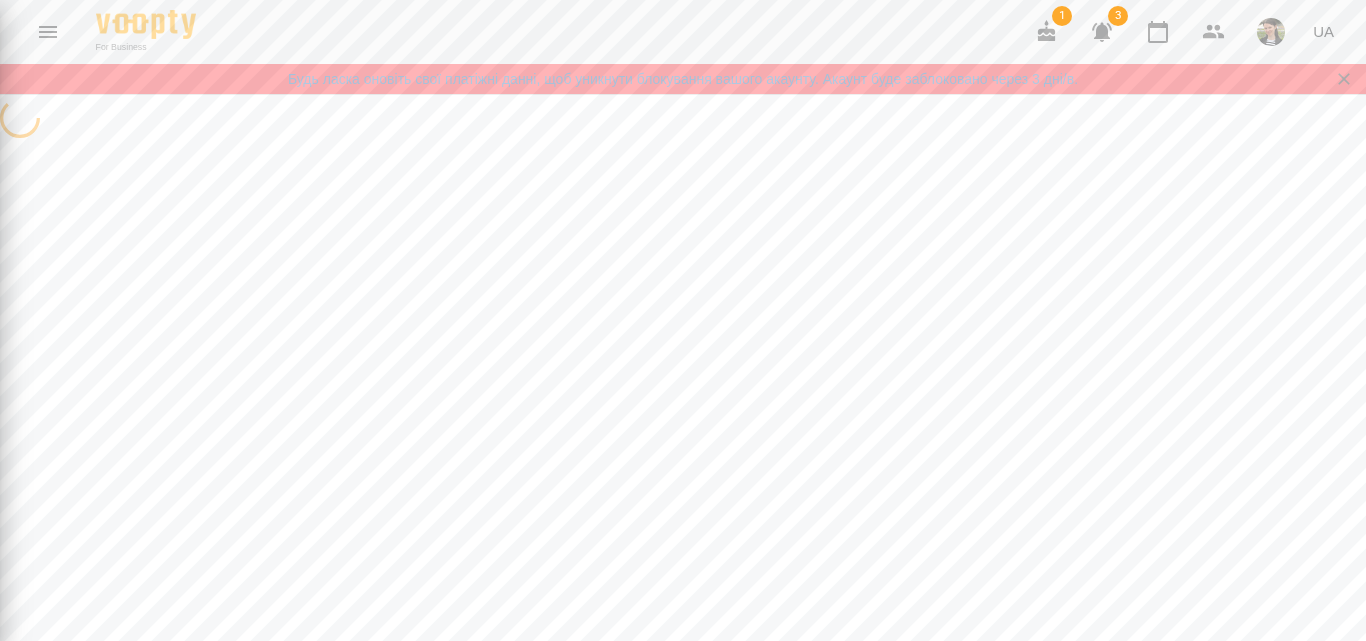 scroll, scrollTop: 0, scrollLeft: 0, axis: both 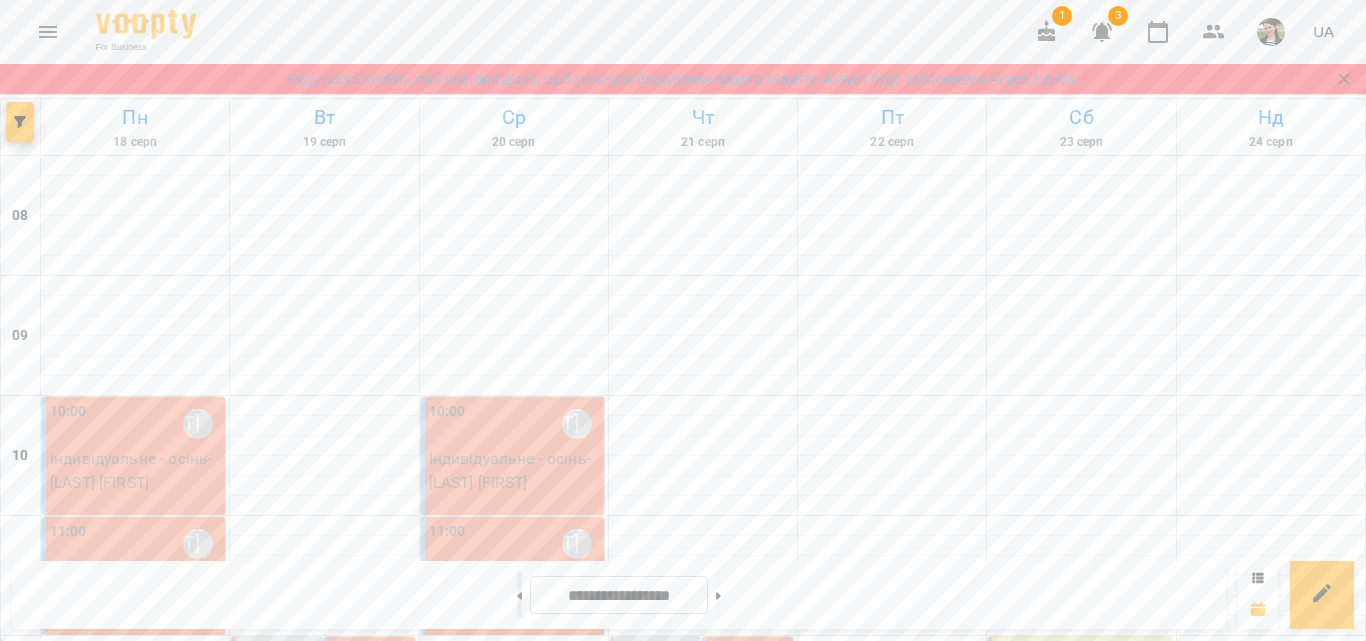 click at bounding box center [519, 595] 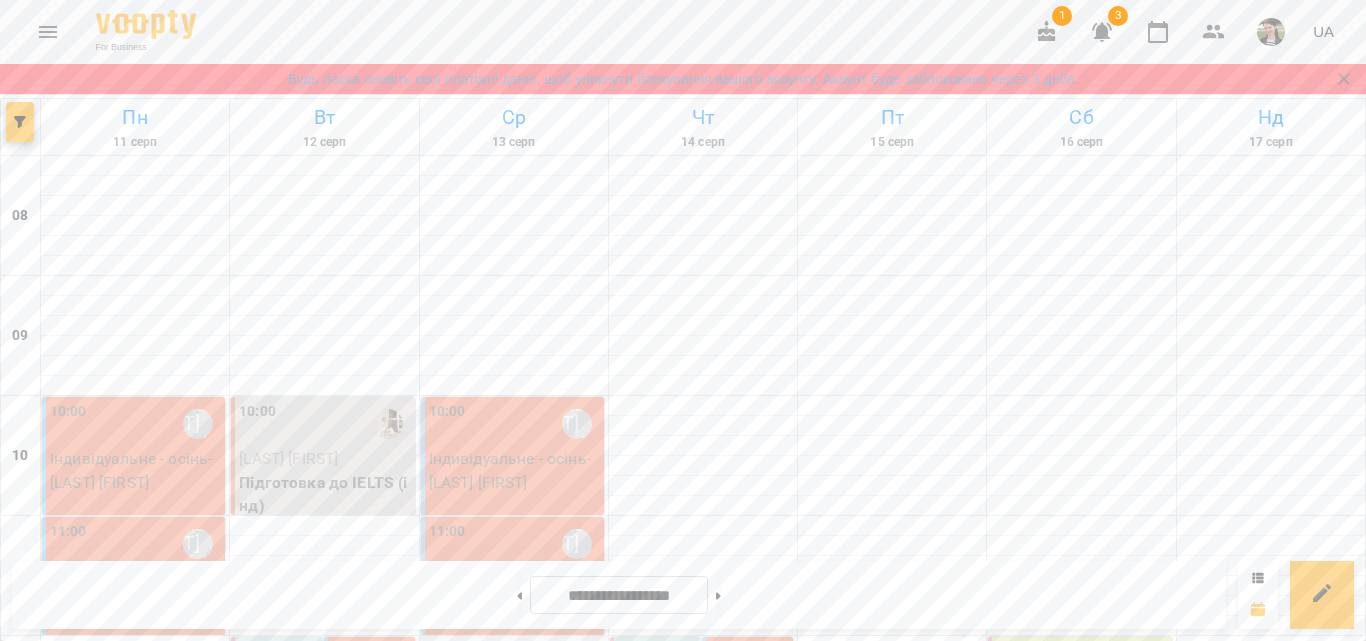 scroll, scrollTop: 500, scrollLeft: 0, axis: vertical 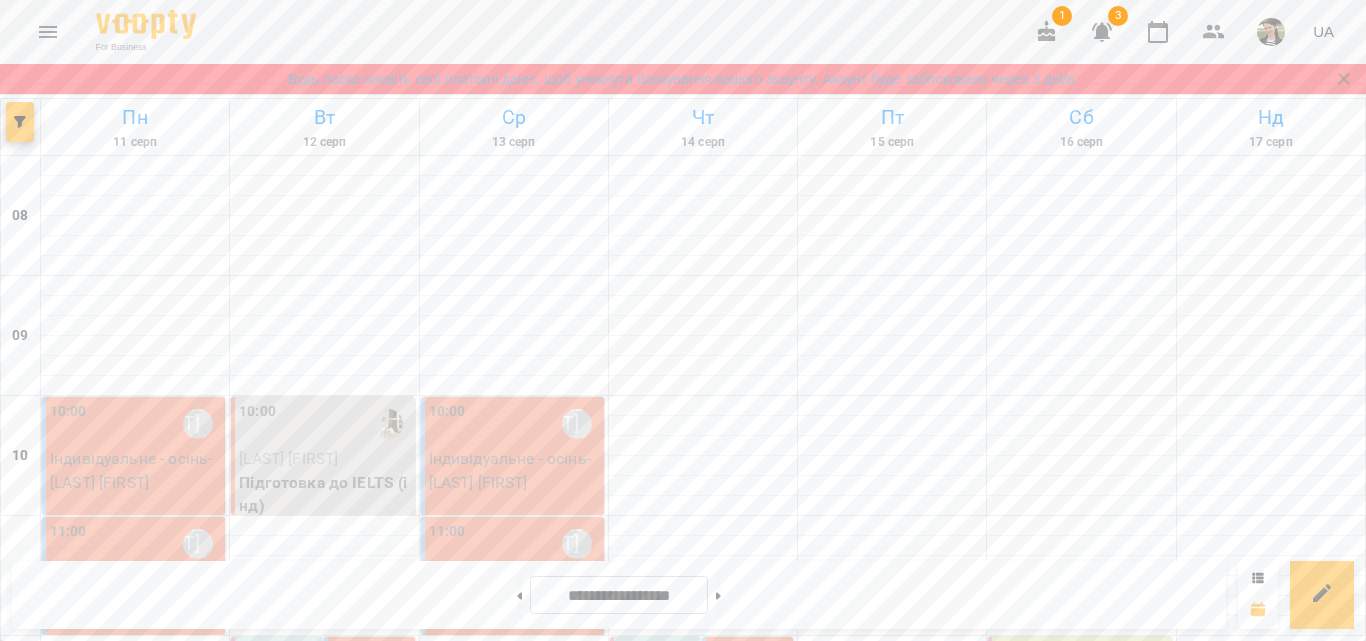click on "Індивідуальне - осінь  - [FIRST] [LAST]" at bounding box center (136, 964) 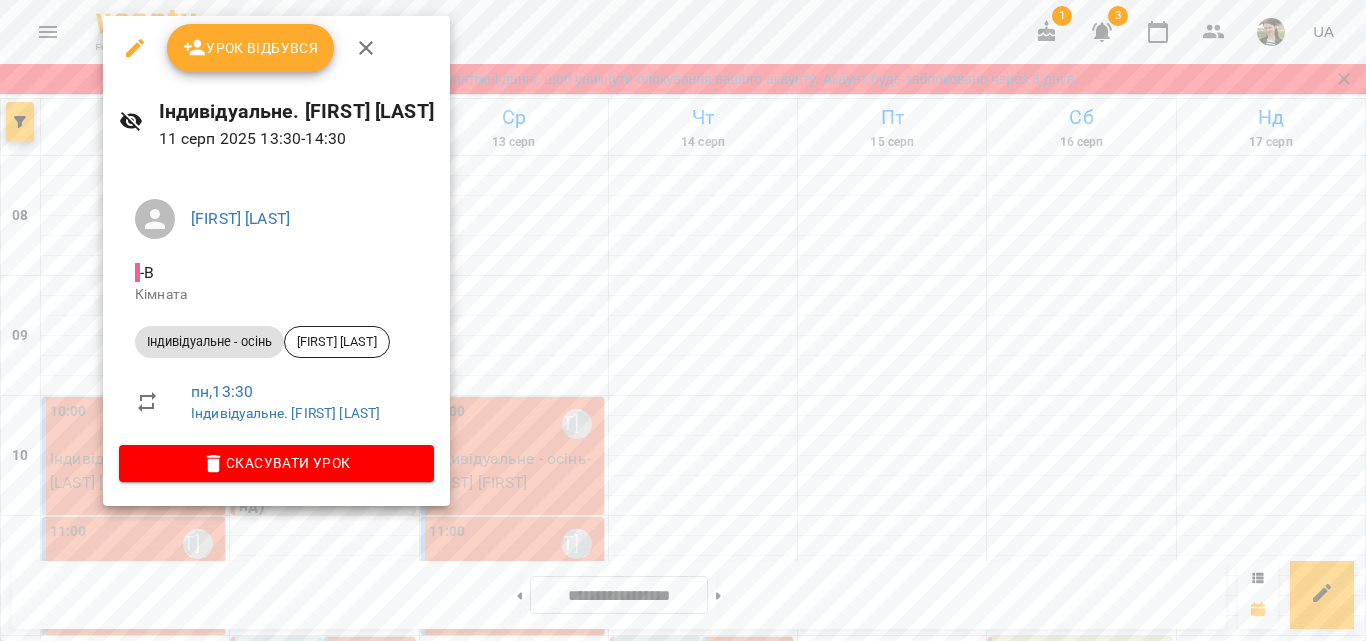 click at bounding box center (683, 320) 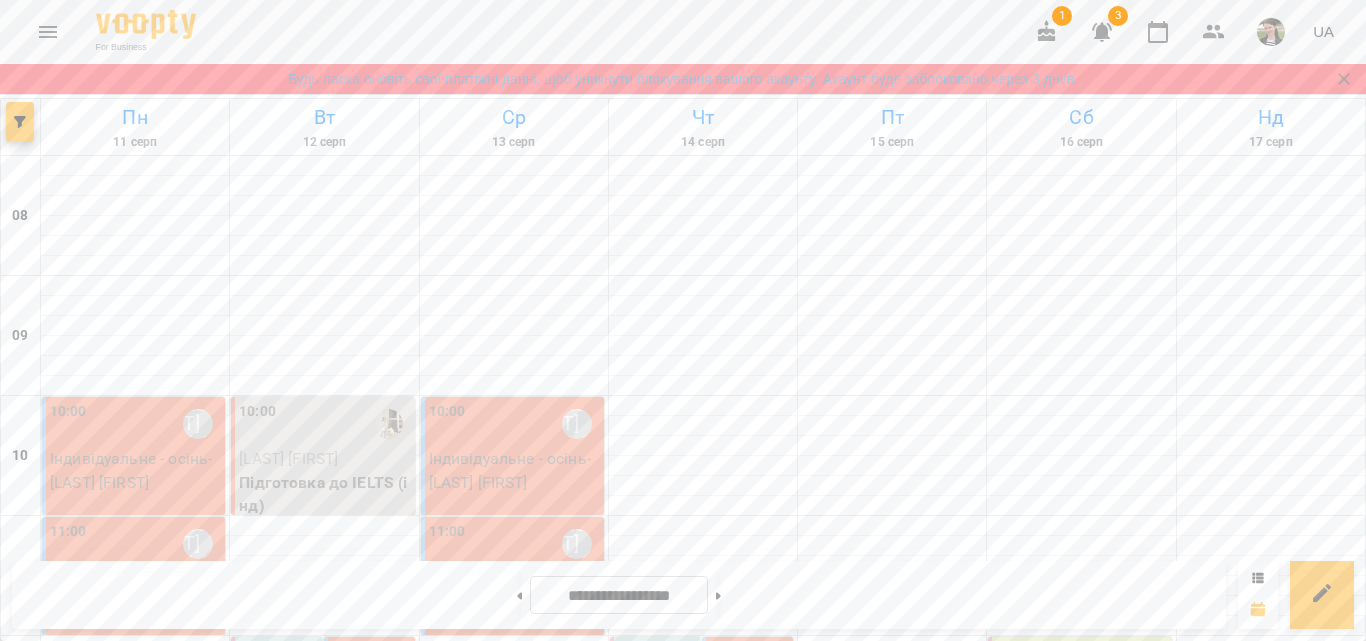scroll, scrollTop: 200, scrollLeft: 0, axis: vertical 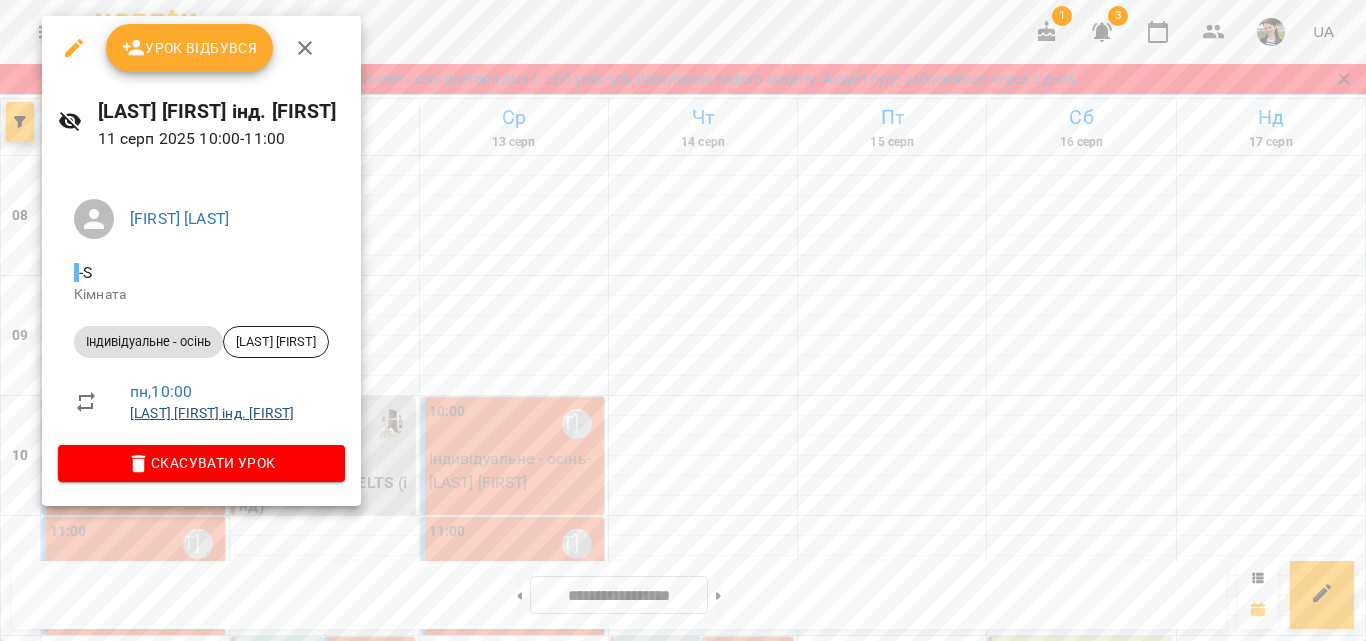click on "[LAST] [FIRST] інд. [FIRST]" at bounding box center [212, 413] 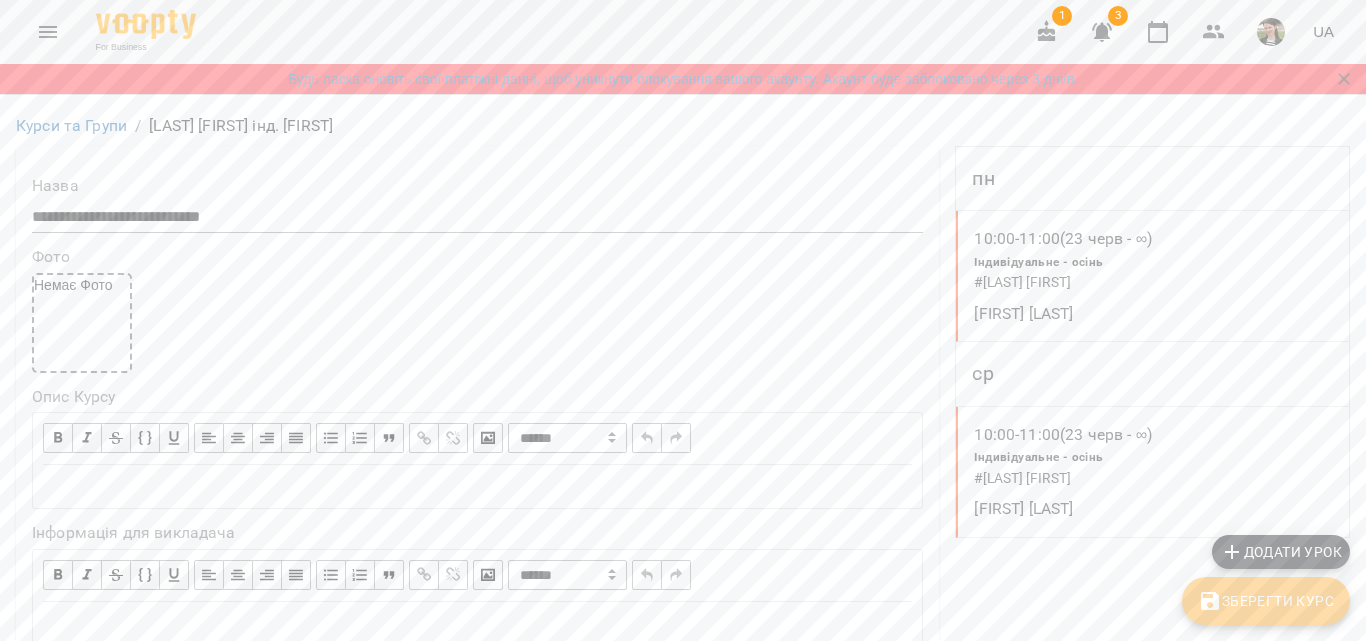 scroll, scrollTop: 1700, scrollLeft: 0, axis: vertical 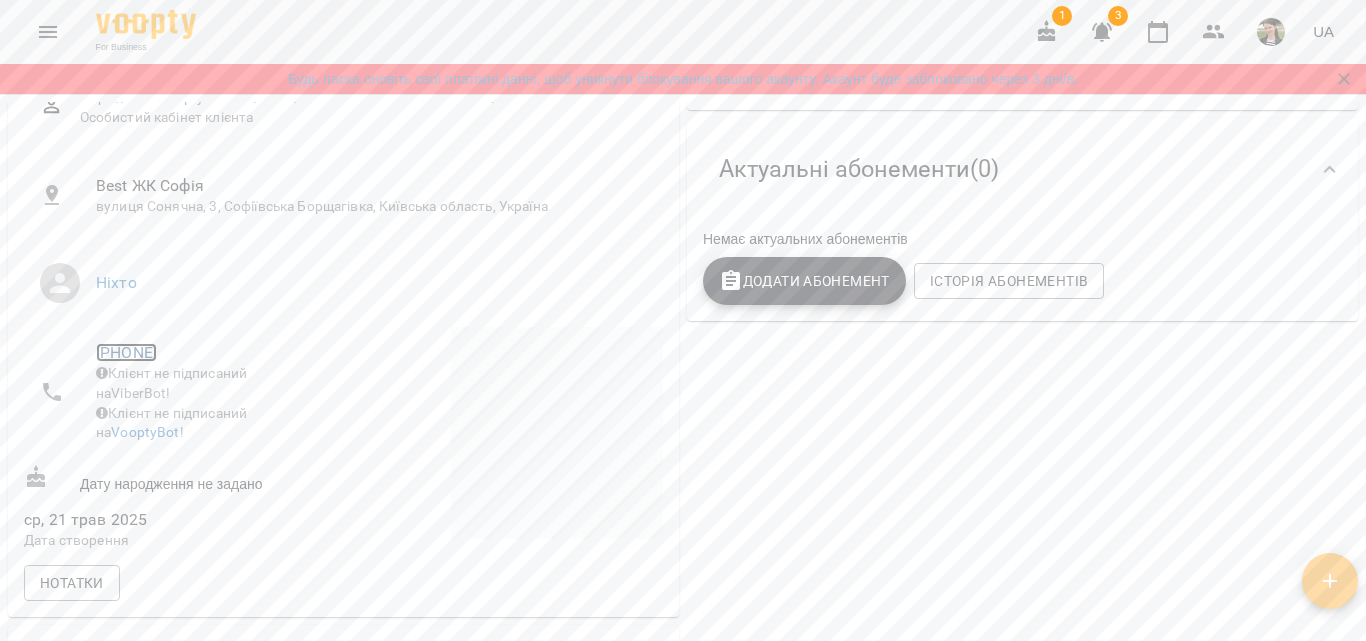 click on "[PHONE]" at bounding box center [126, 352] 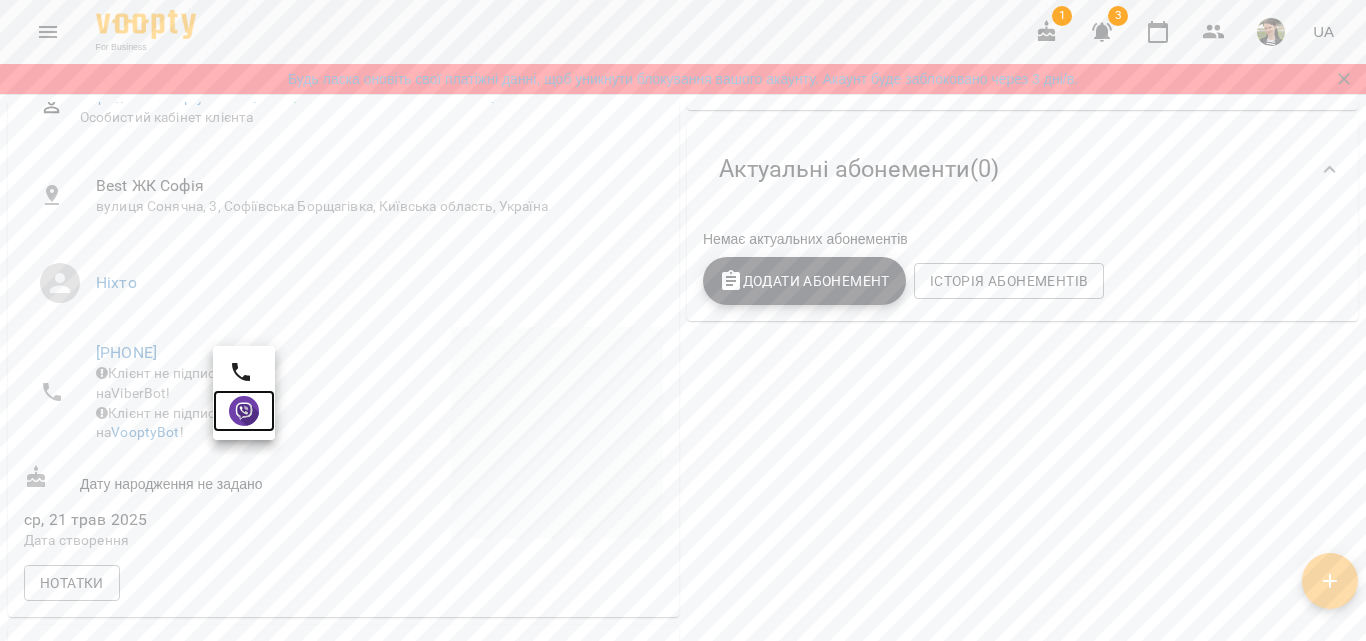 click at bounding box center [244, 411] 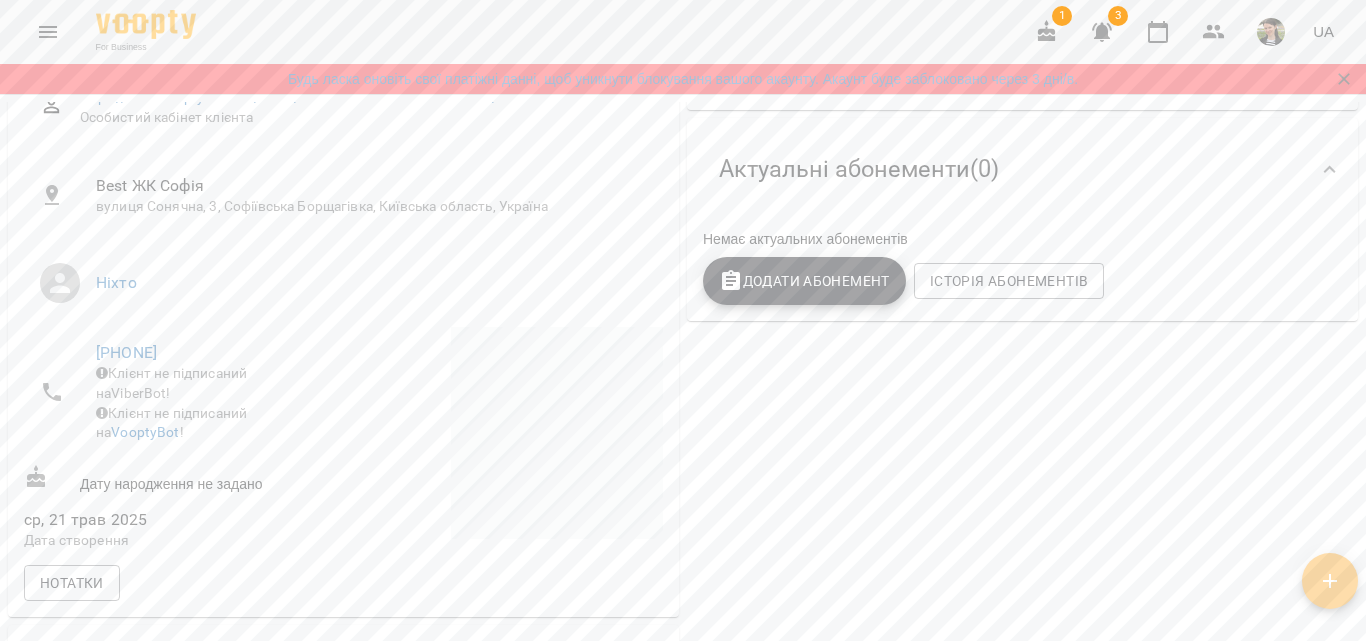 click on "Індивідуальне - осінь  Актуальні абонементи ( 0 ) Немає актуальних абонементів Додати Абонемент Історія абонементів" at bounding box center [1022, 586] 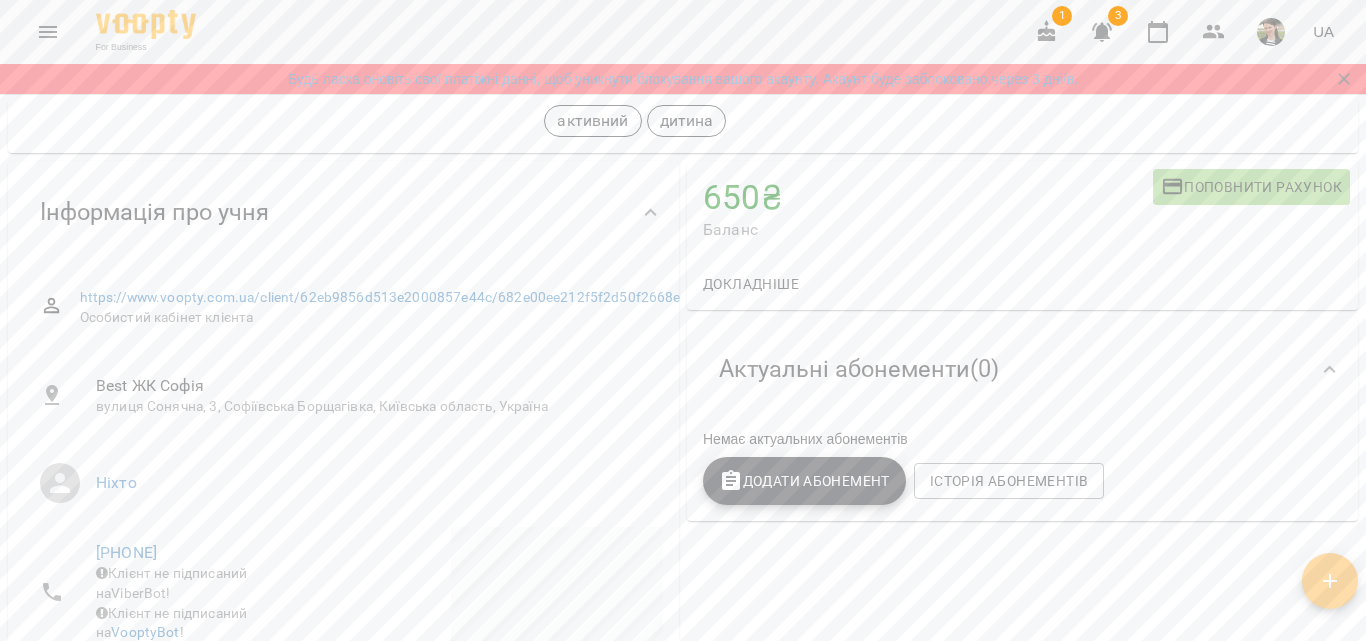 scroll, scrollTop: 0, scrollLeft: 0, axis: both 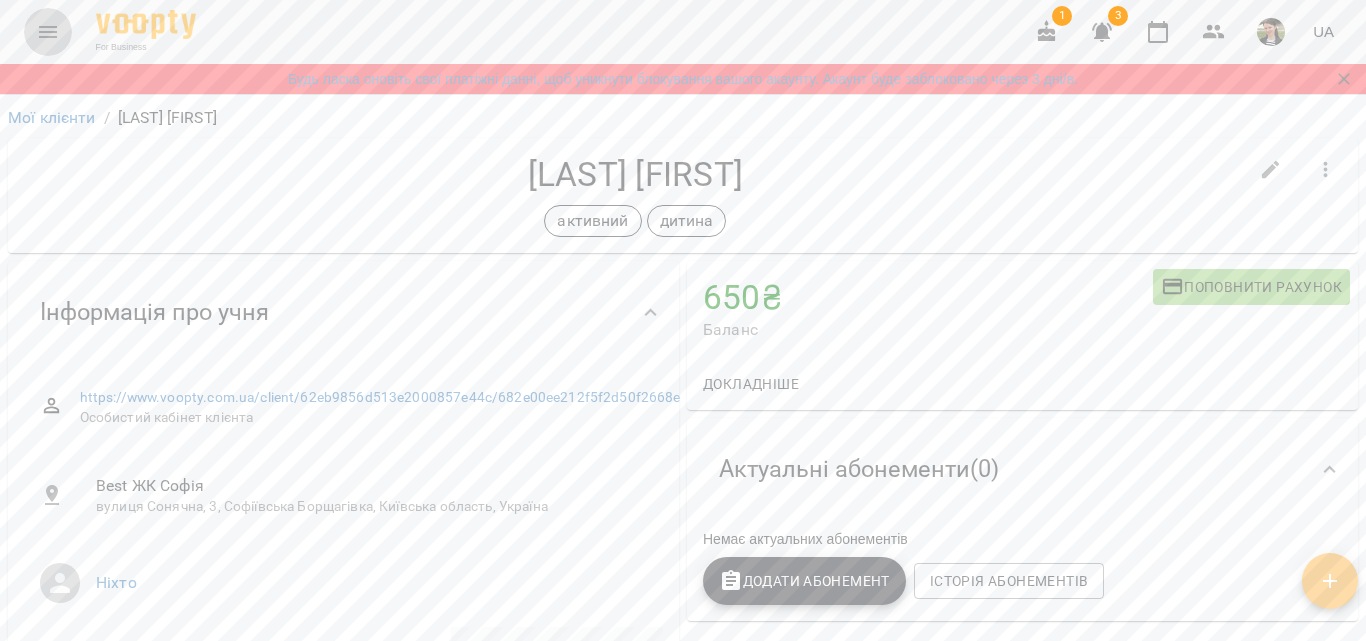 click 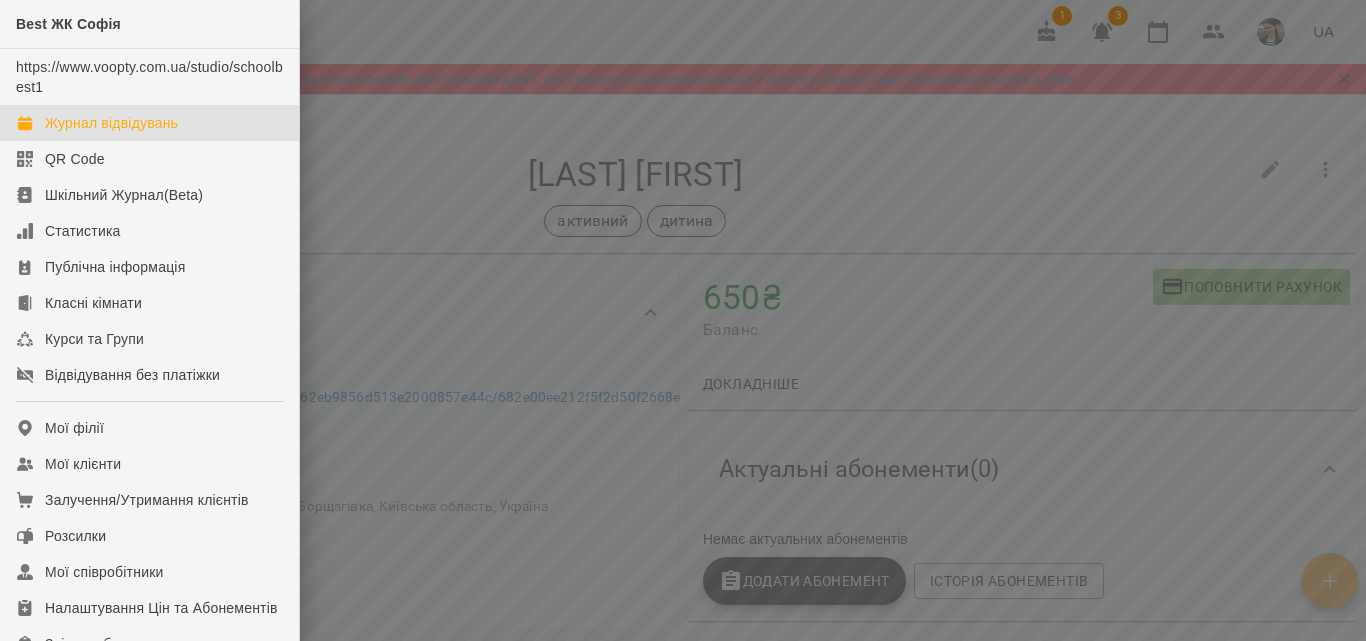 click on "Журнал відвідувань" at bounding box center [111, 123] 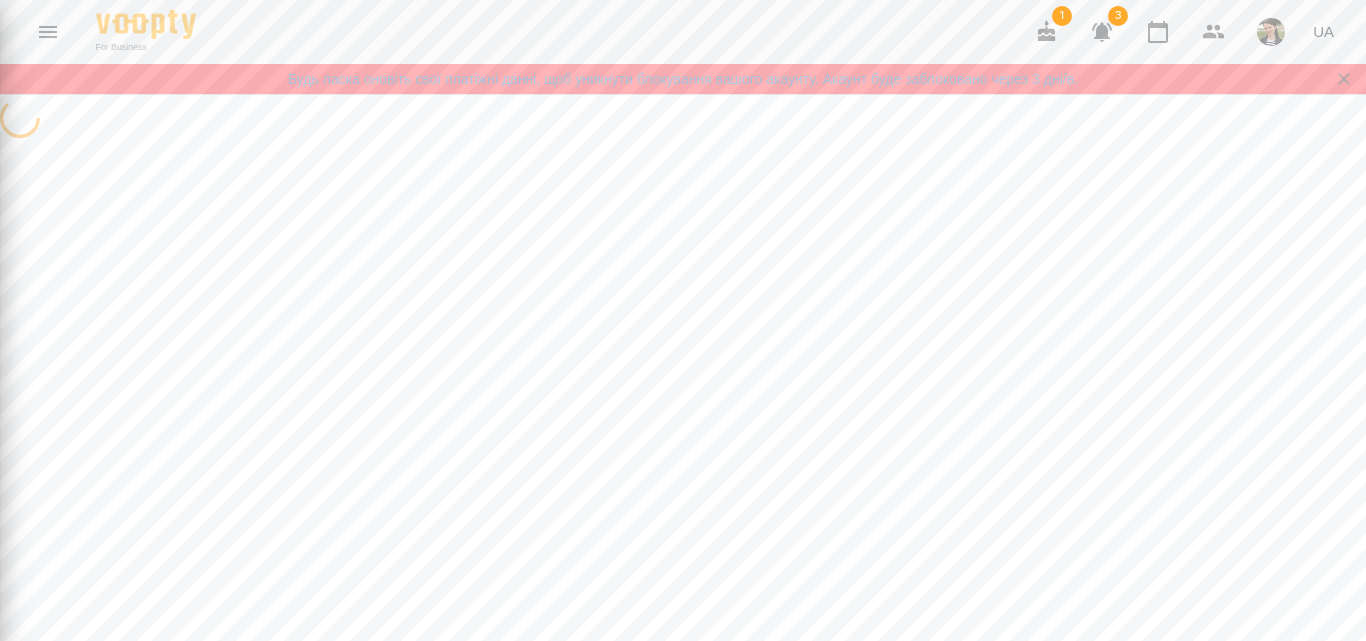 scroll, scrollTop: 0, scrollLeft: 0, axis: both 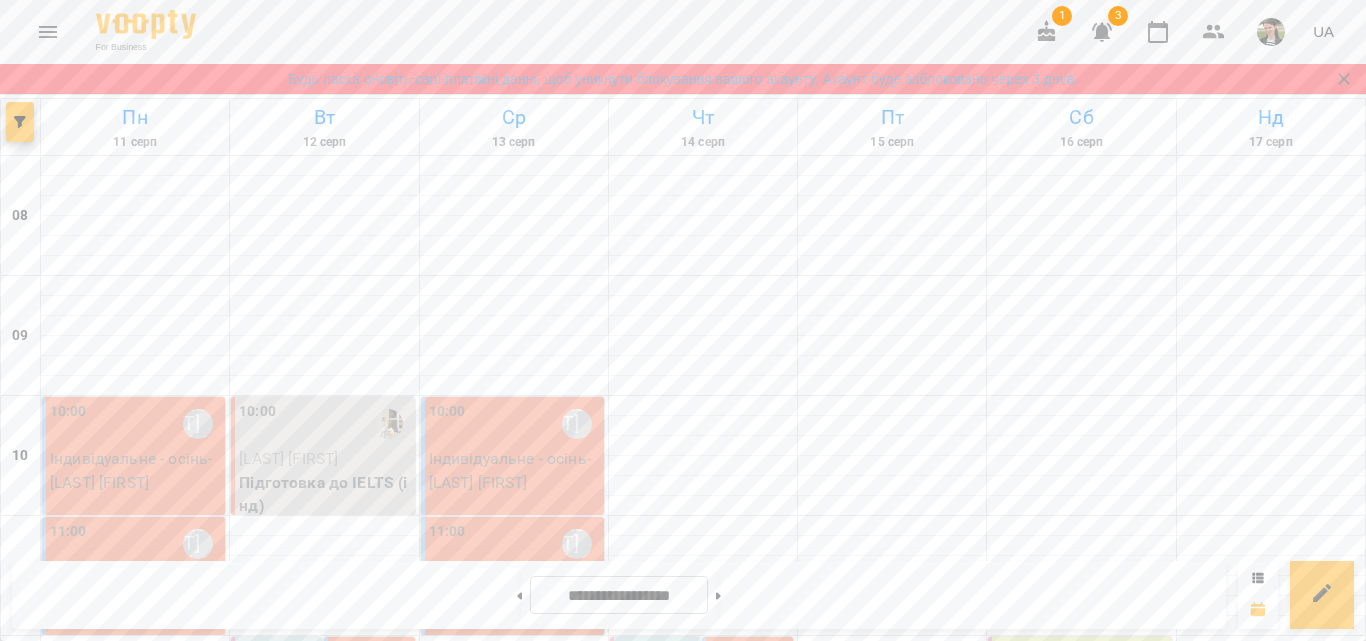 click on "Індивідуальне - осінь  - [LAST] [FIRST]" at bounding box center (135, 590) 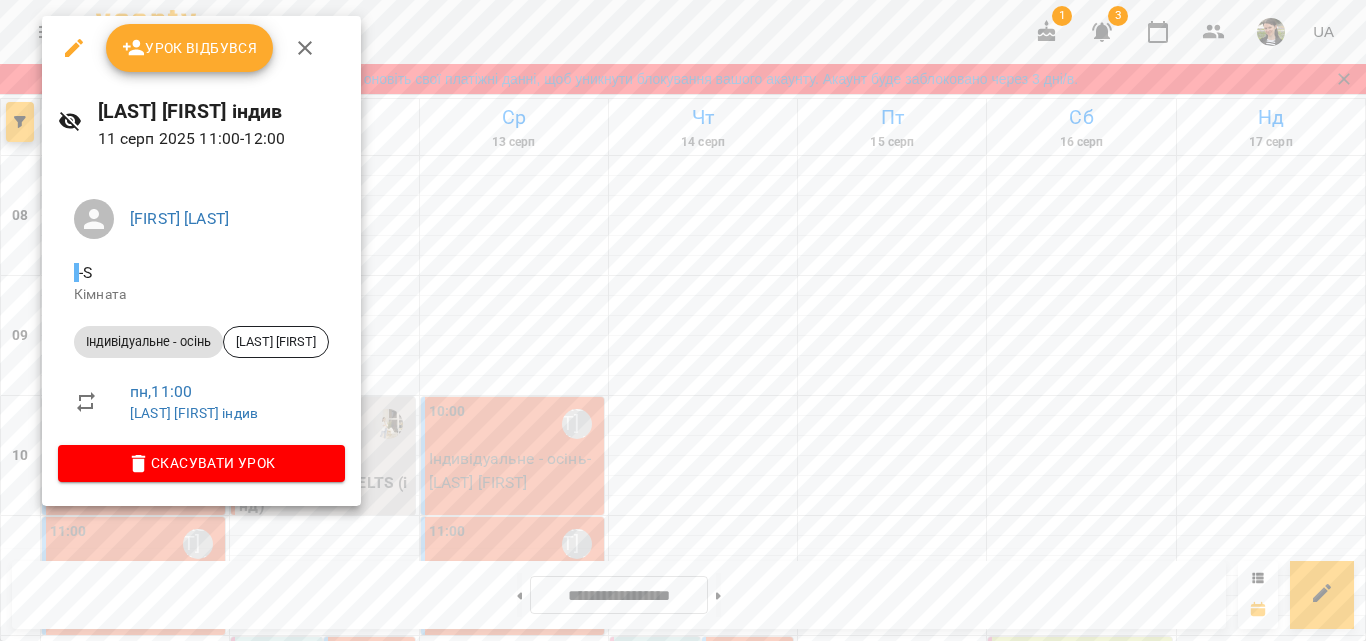 click at bounding box center (683, 320) 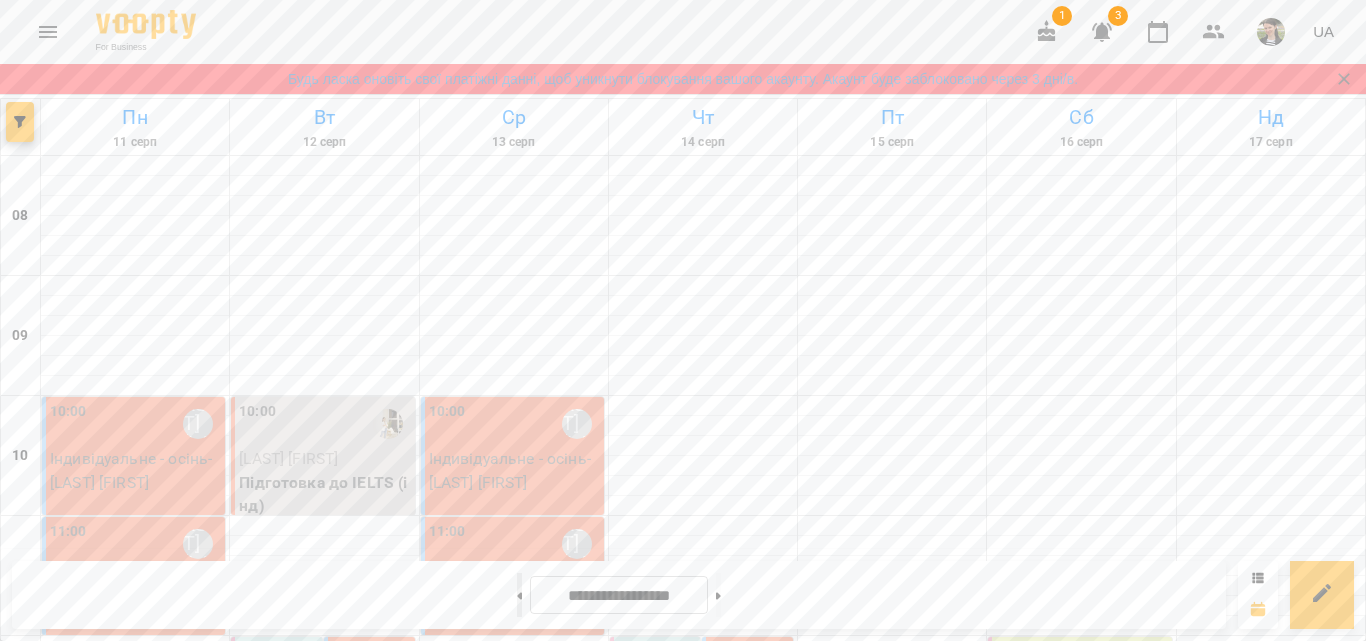 click at bounding box center (519, 595) 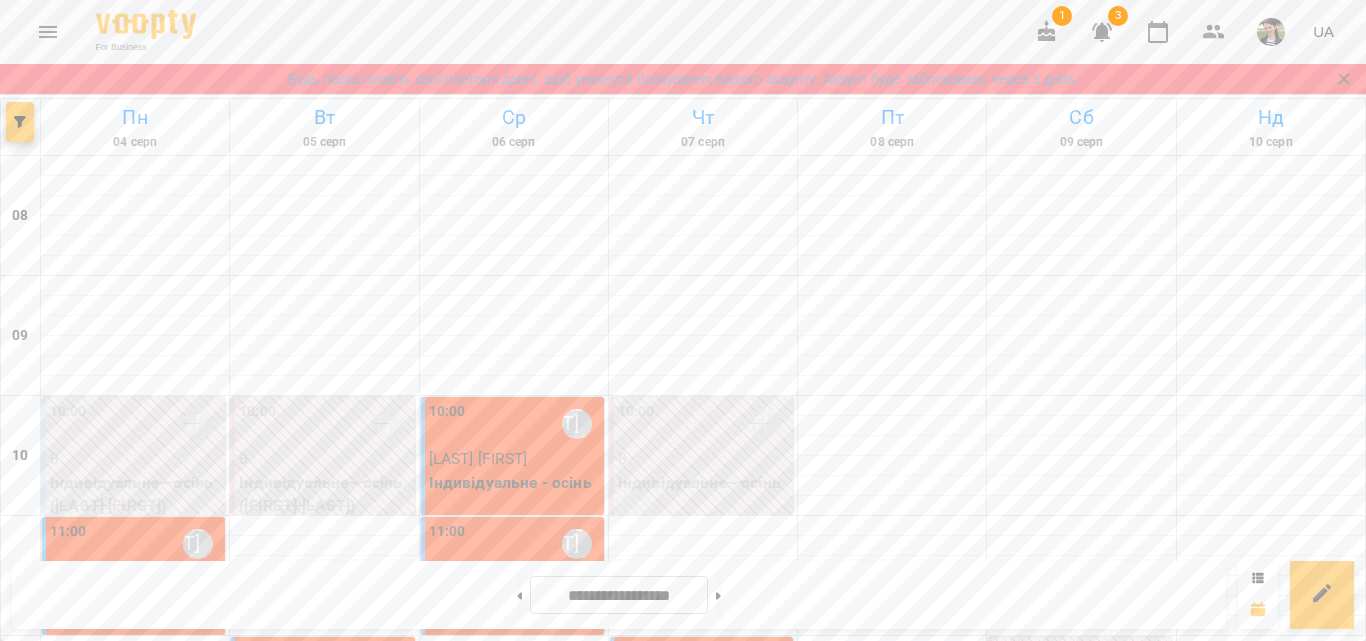 scroll, scrollTop: 700, scrollLeft: 0, axis: vertical 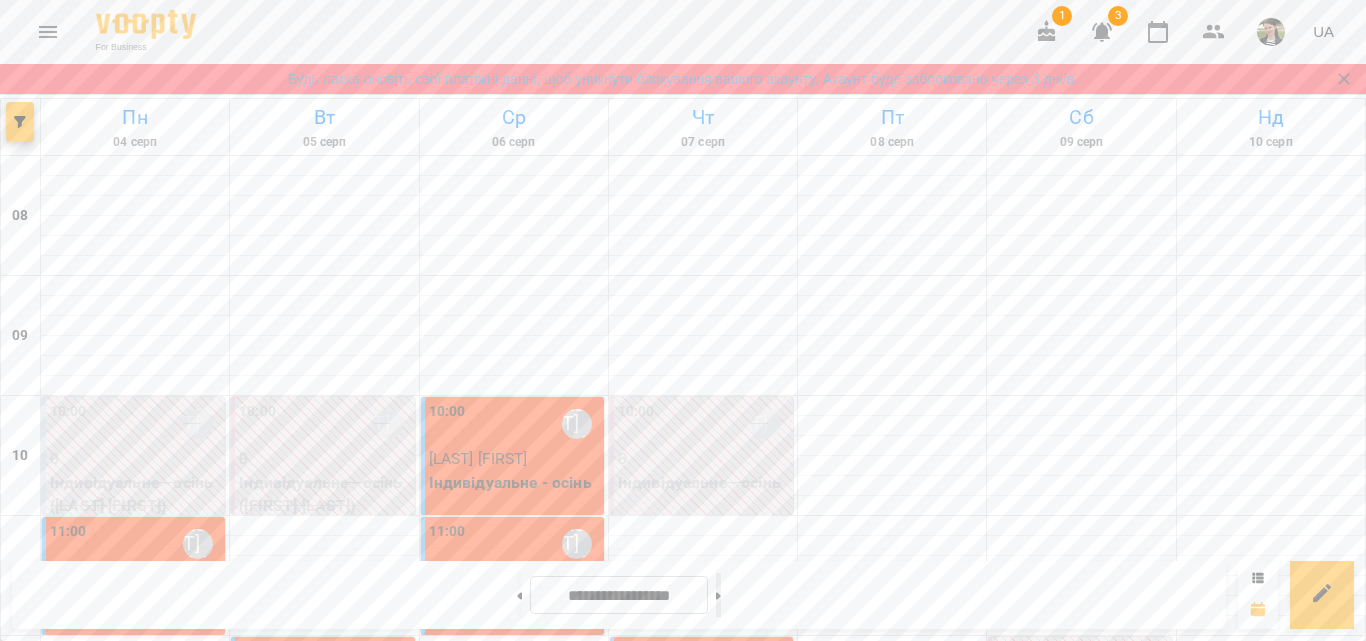 click at bounding box center [718, 595] 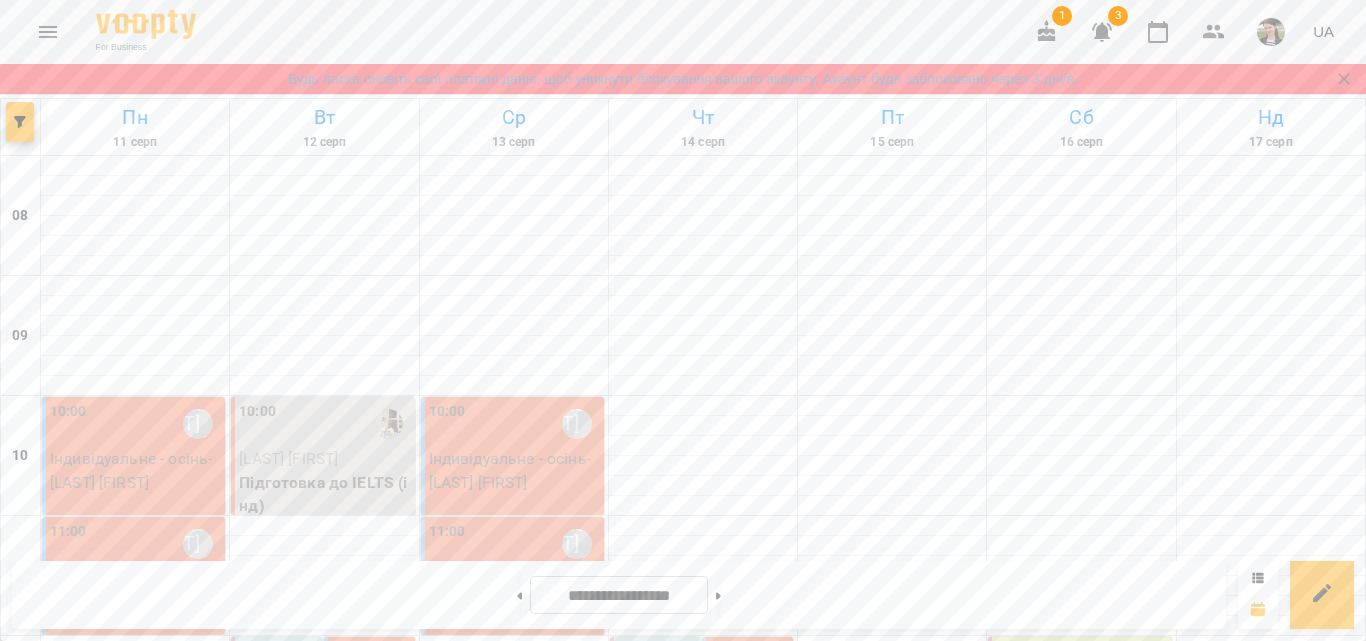 scroll, scrollTop: 100, scrollLeft: 0, axis: vertical 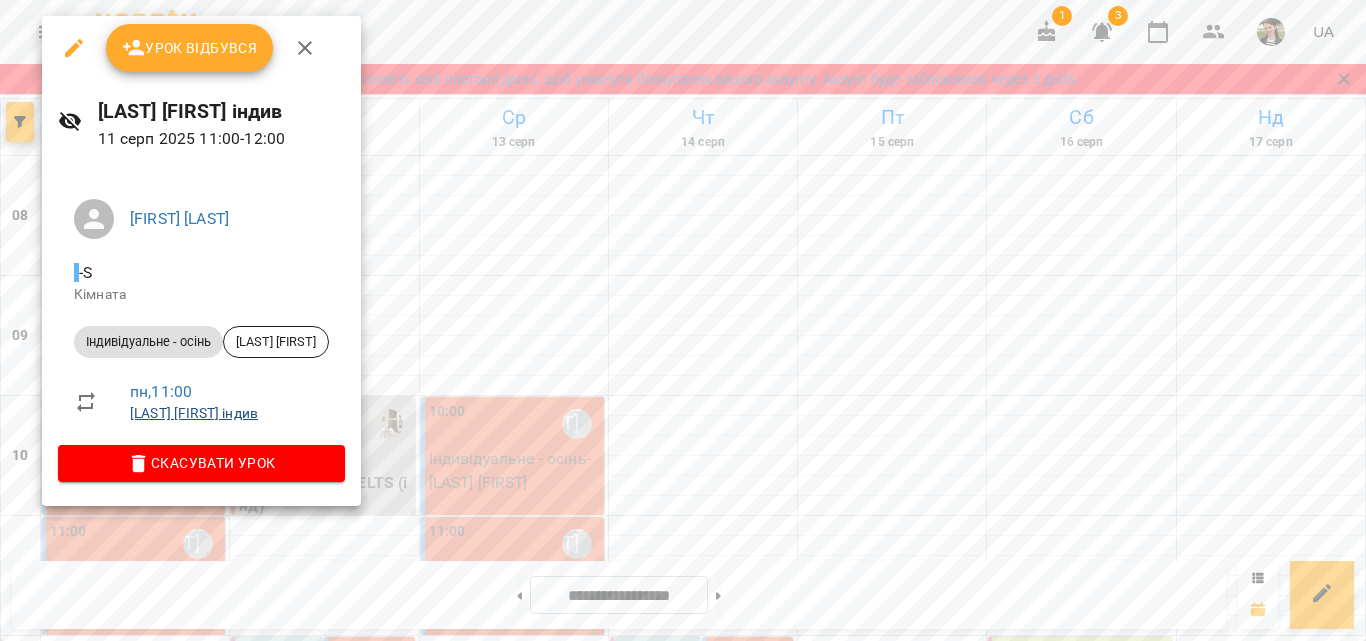 click on "[LAST] [FIRST] індив" at bounding box center (194, 413) 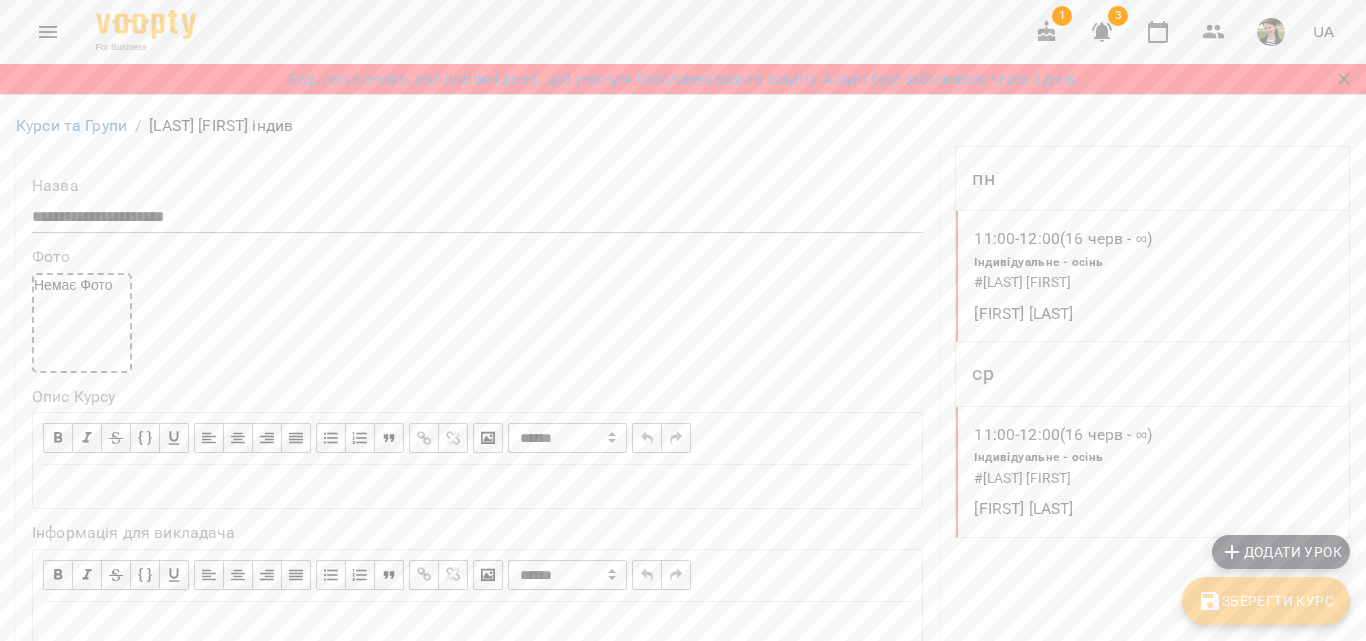 scroll, scrollTop: 1600, scrollLeft: 0, axis: vertical 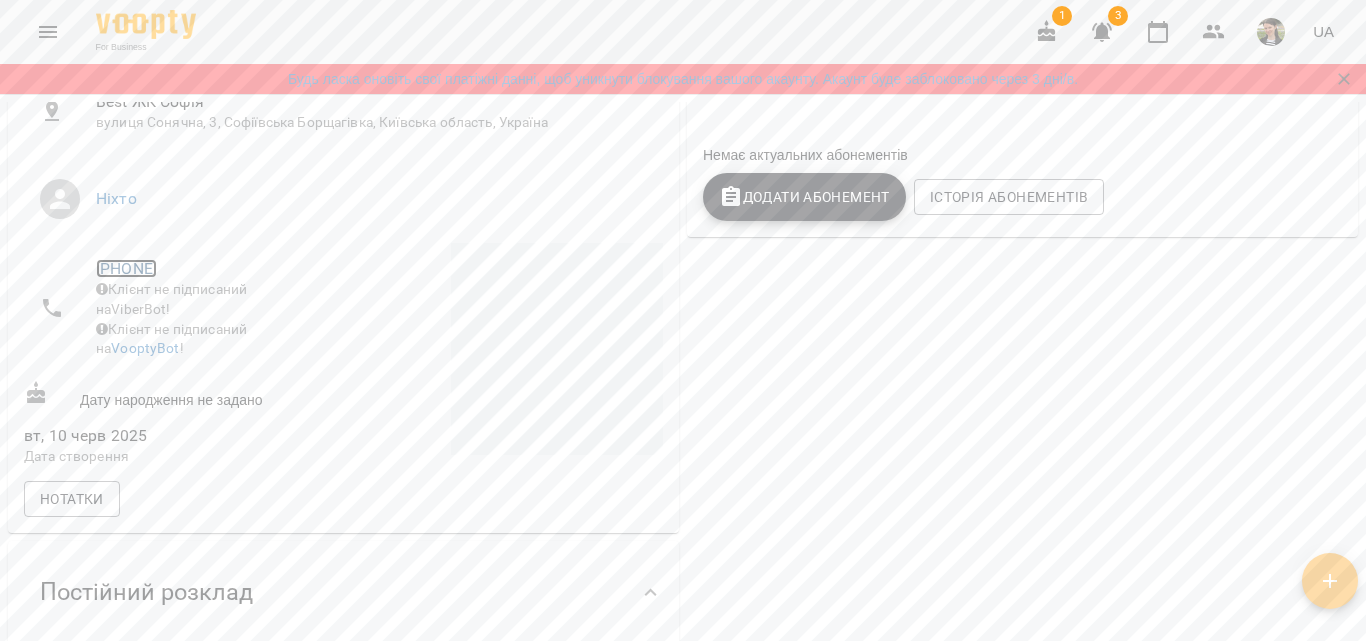 click on "[PHONE]" at bounding box center [126, 268] 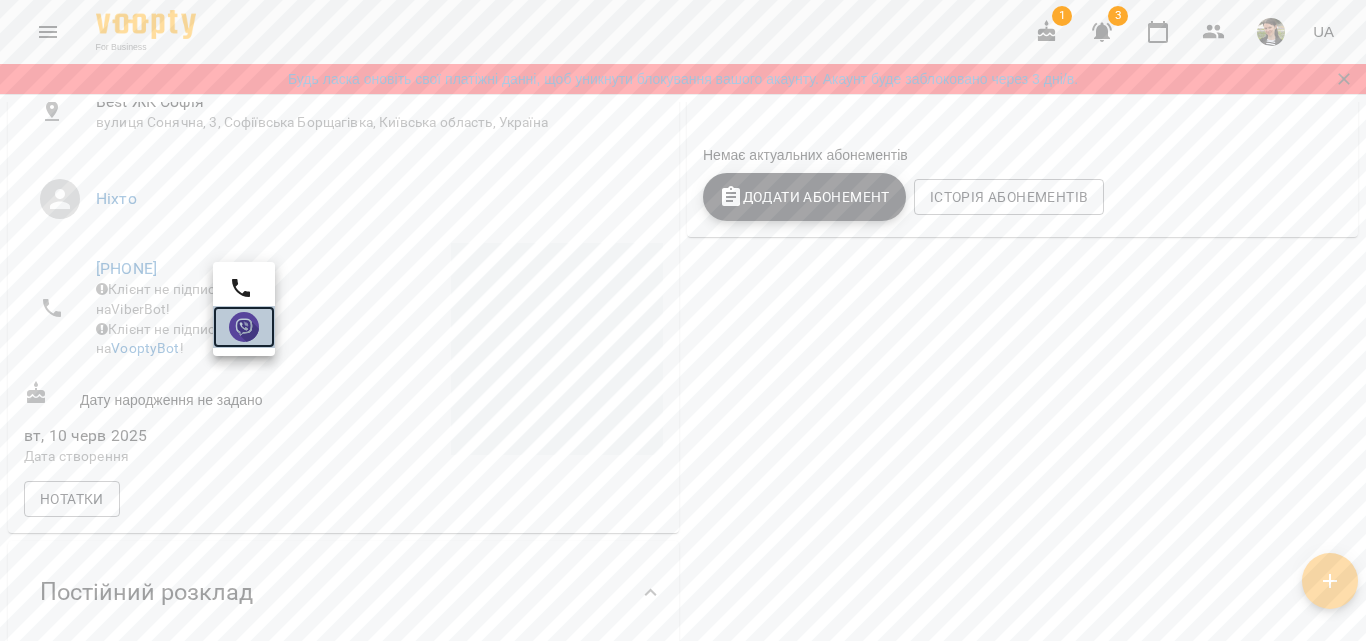 click at bounding box center [244, 327] 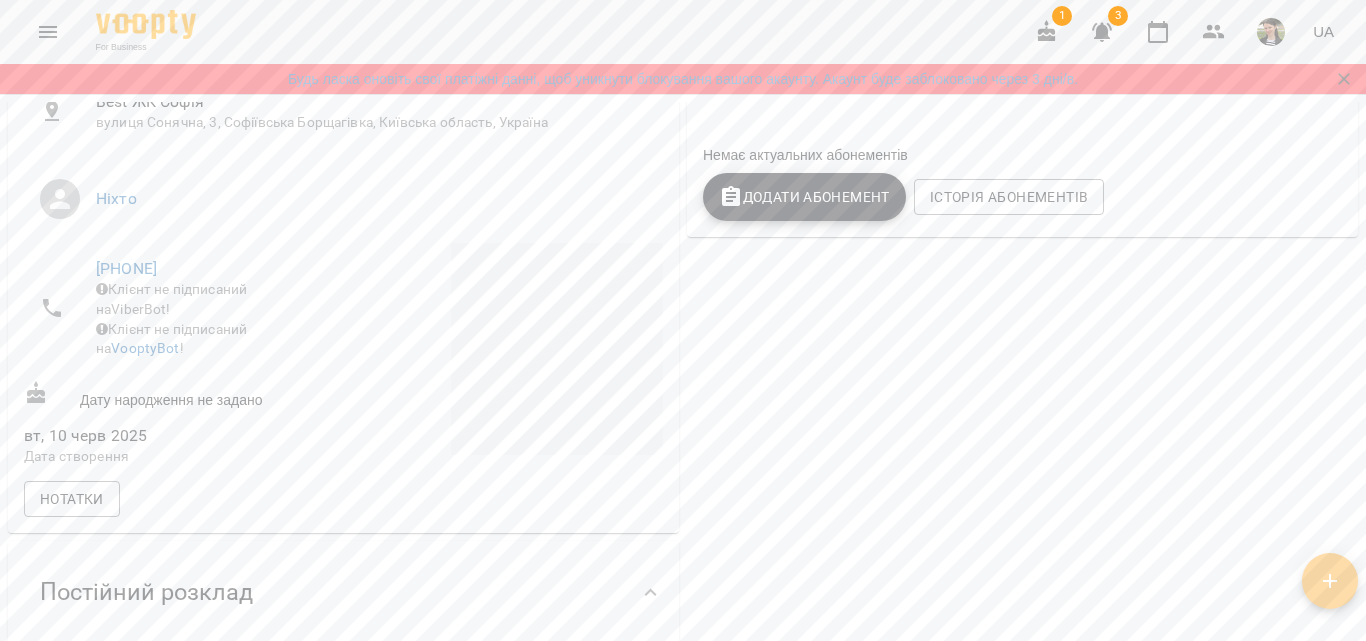 click on "Індивідуальне - осінь  ТЕСТУВАННЯ Актуальні абонементи ( 0 ) Немає актуальних абонементів Додати Абонемент Історія абонементів" at bounding box center (1022, 502) 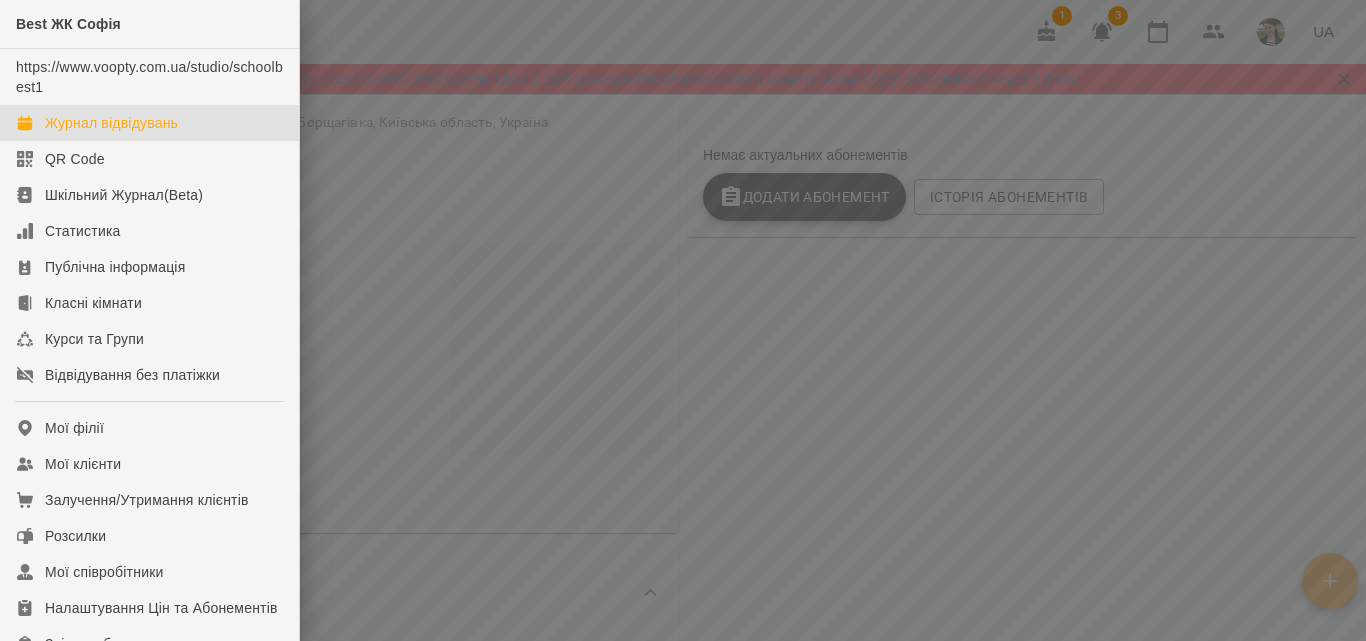 click on "Журнал відвідувань" at bounding box center [111, 123] 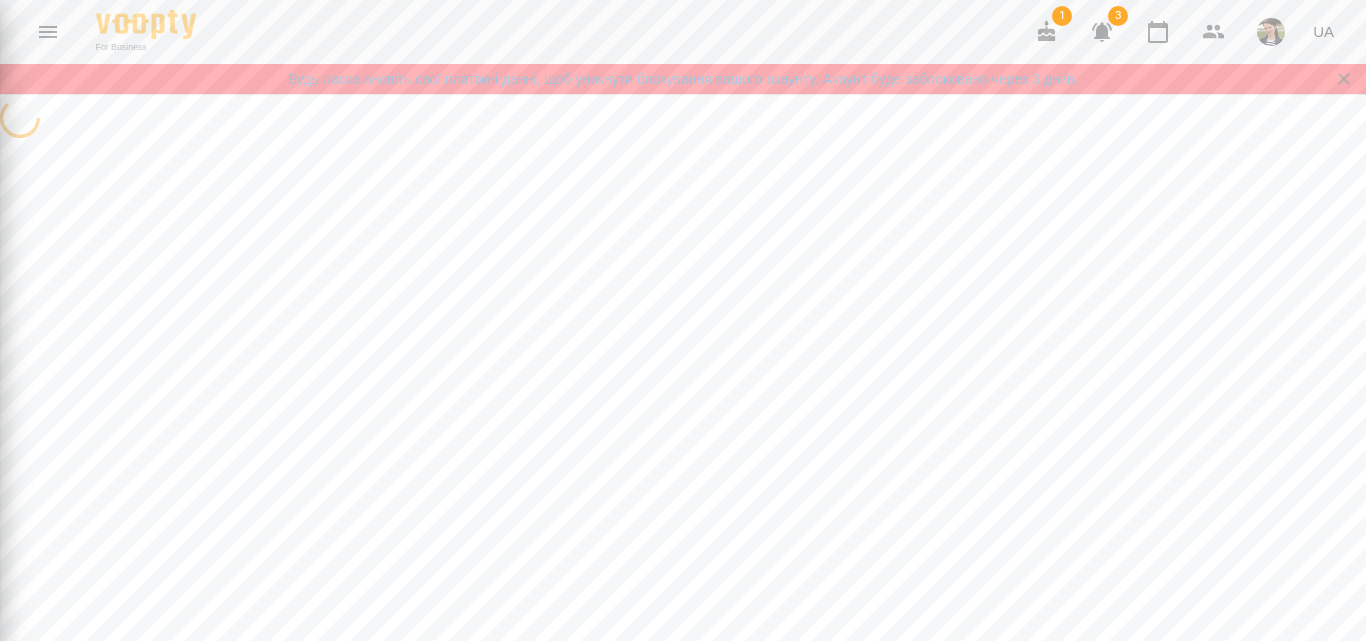 scroll, scrollTop: 0, scrollLeft: 0, axis: both 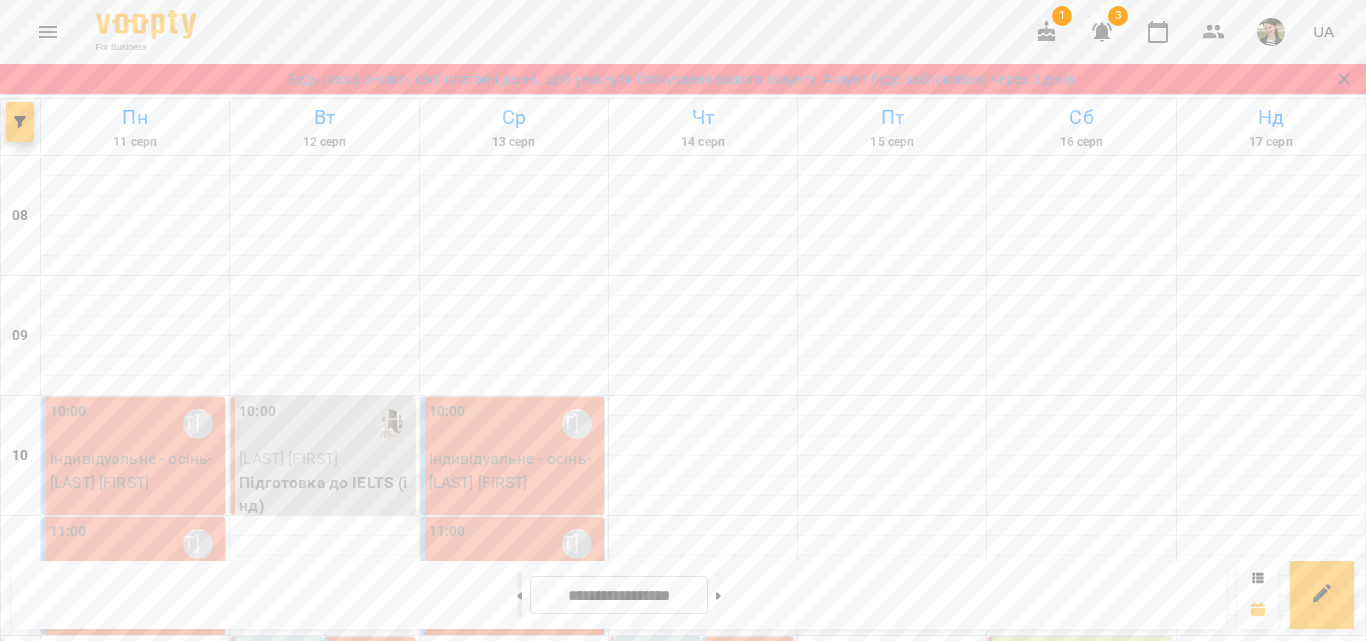 click at bounding box center [519, 595] 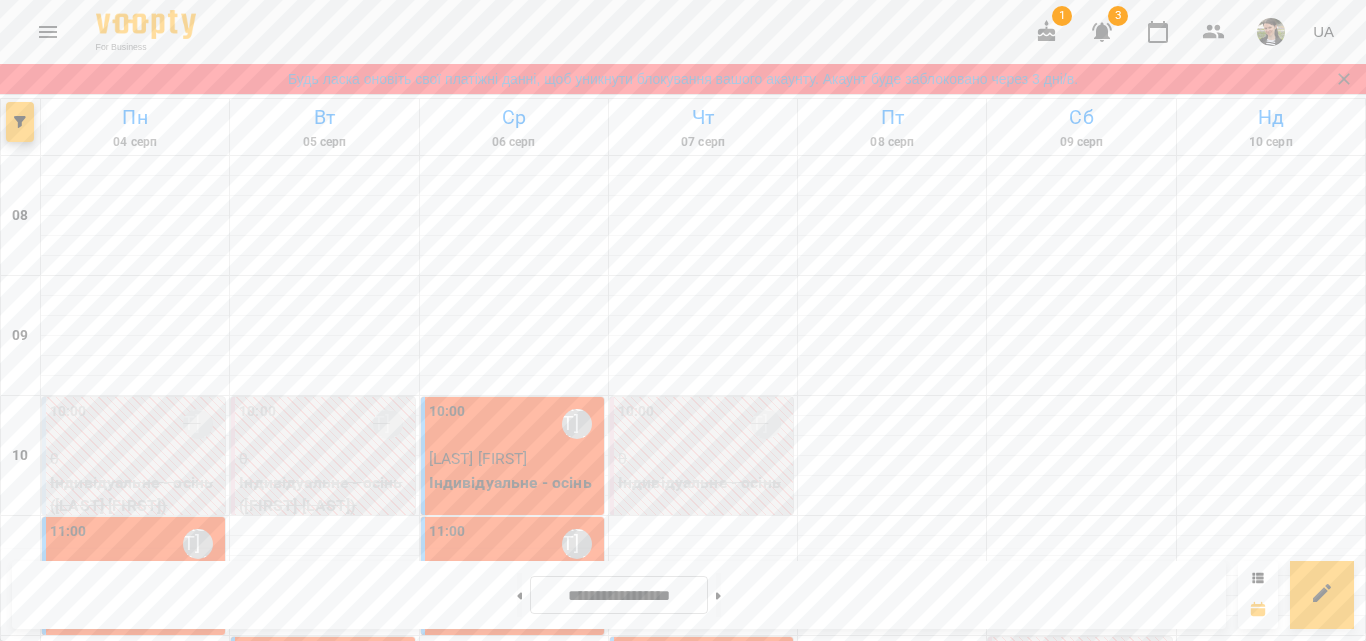 click on "11:00 [FIRST] [LAST]" at bounding box center [135, 544] 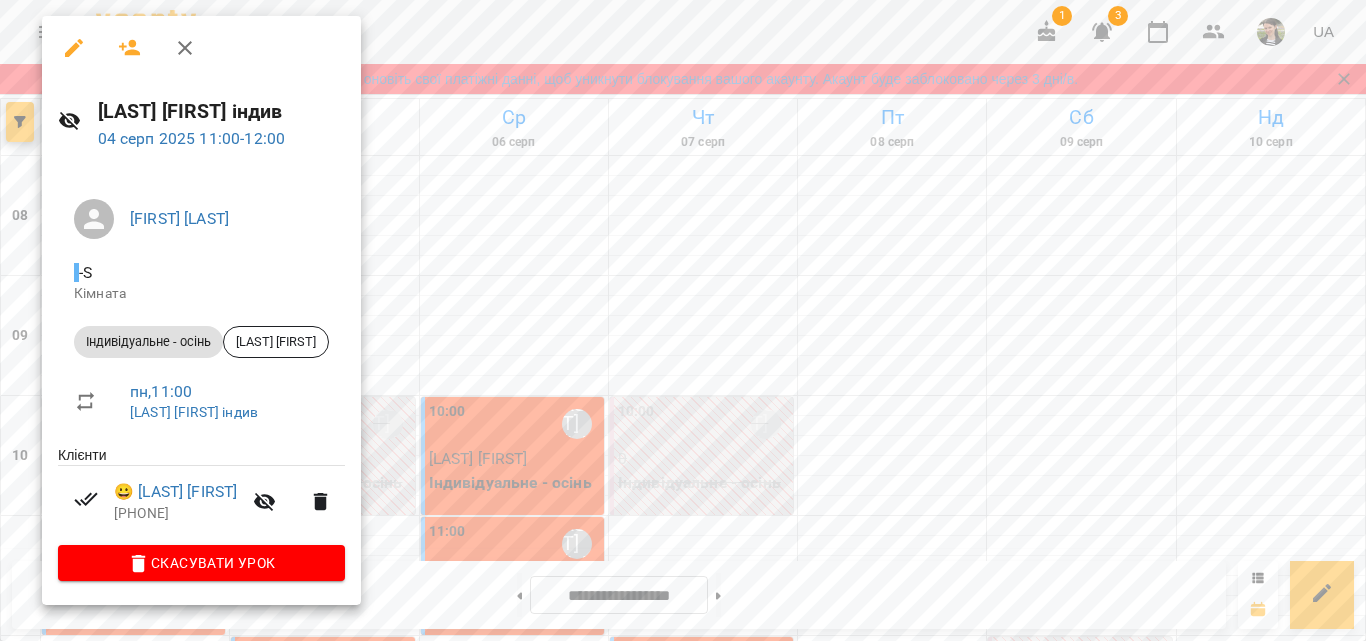 click at bounding box center [683, 320] 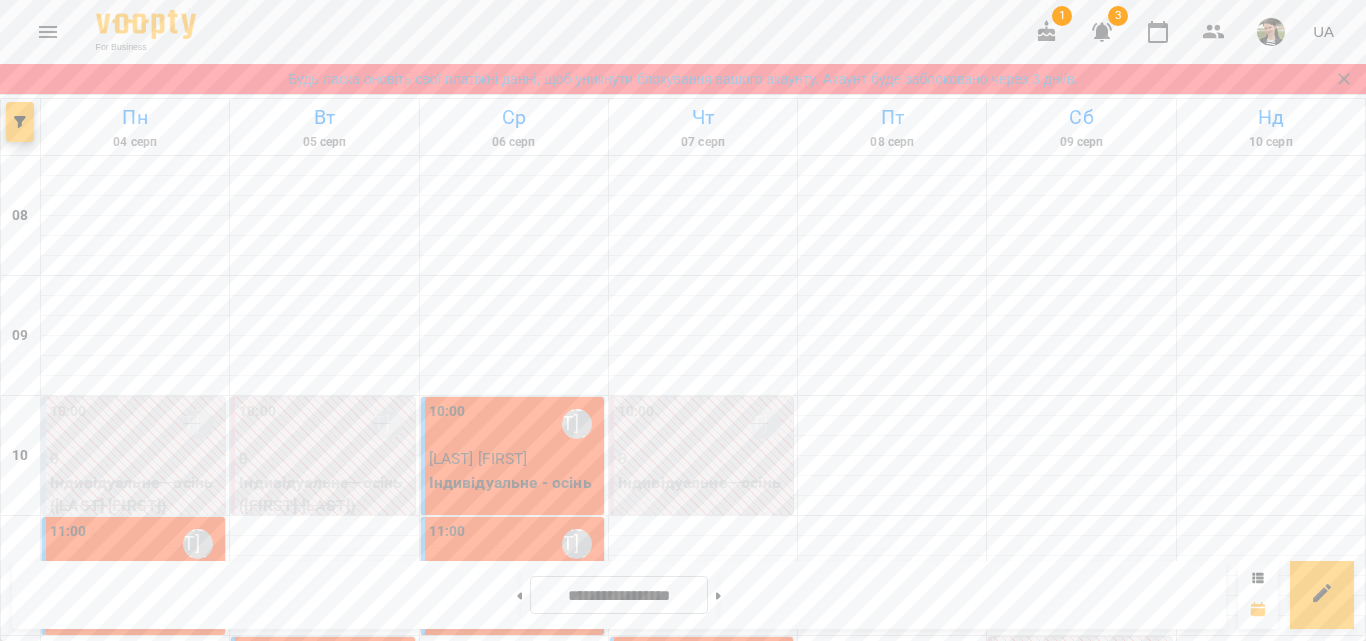 scroll, scrollTop: 600, scrollLeft: 0, axis: vertical 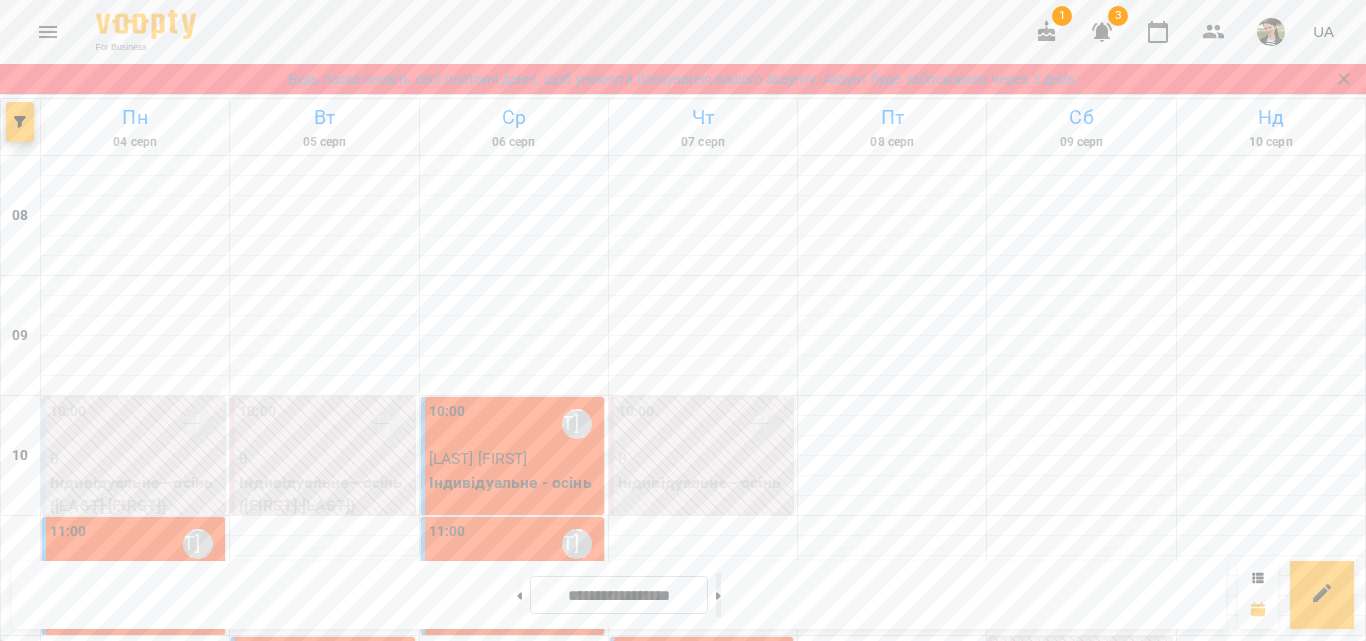 click at bounding box center [718, 595] 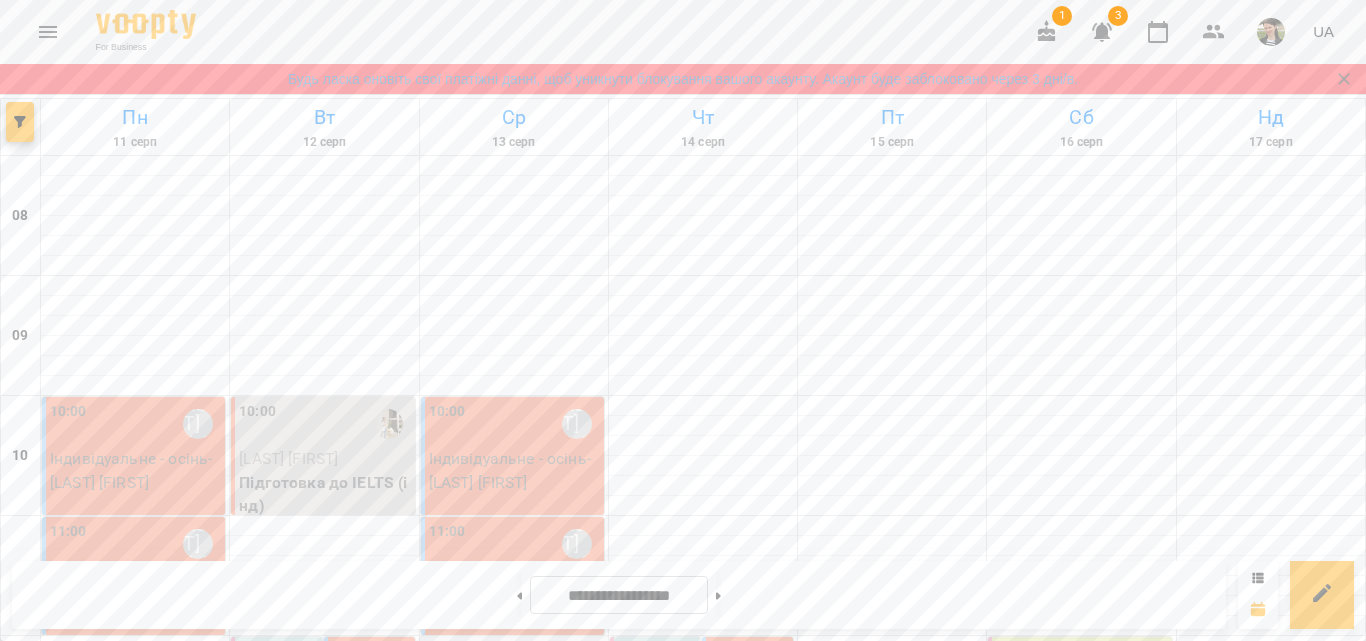 scroll, scrollTop: 500, scrollLeft: 0, axis: vertical 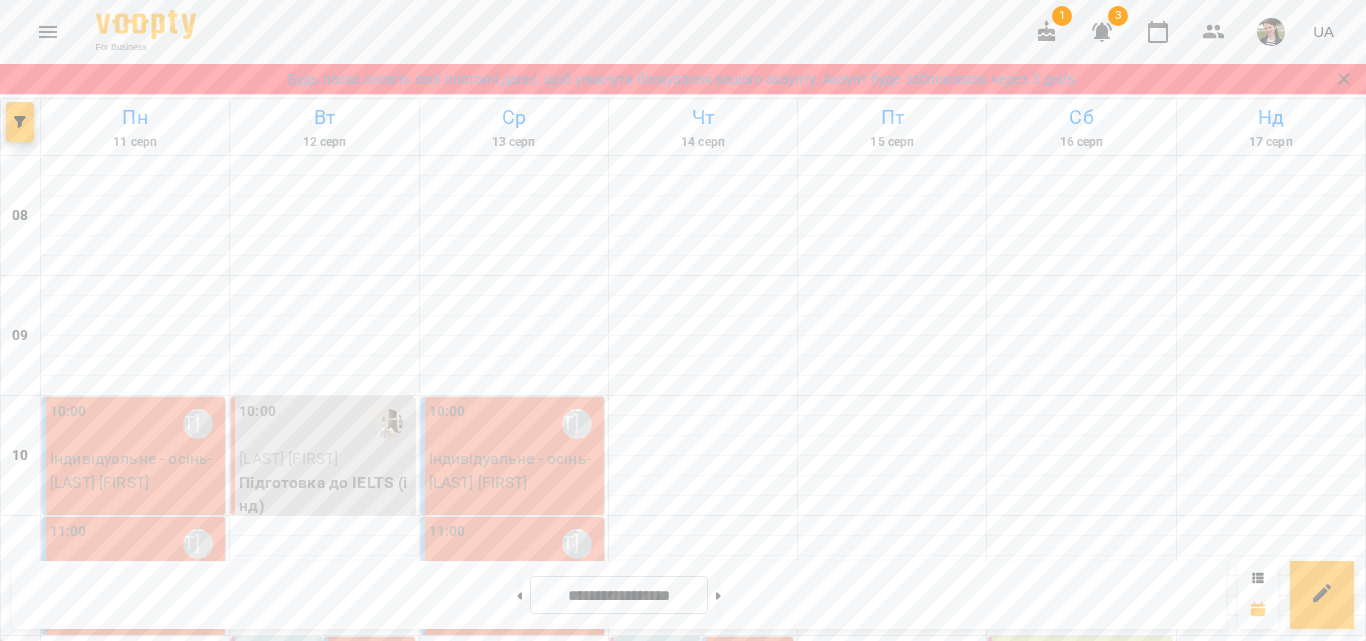 click on "Індивідуальне - осінь  - [FIRST] [LAST]" at bounding box center [136, 964] 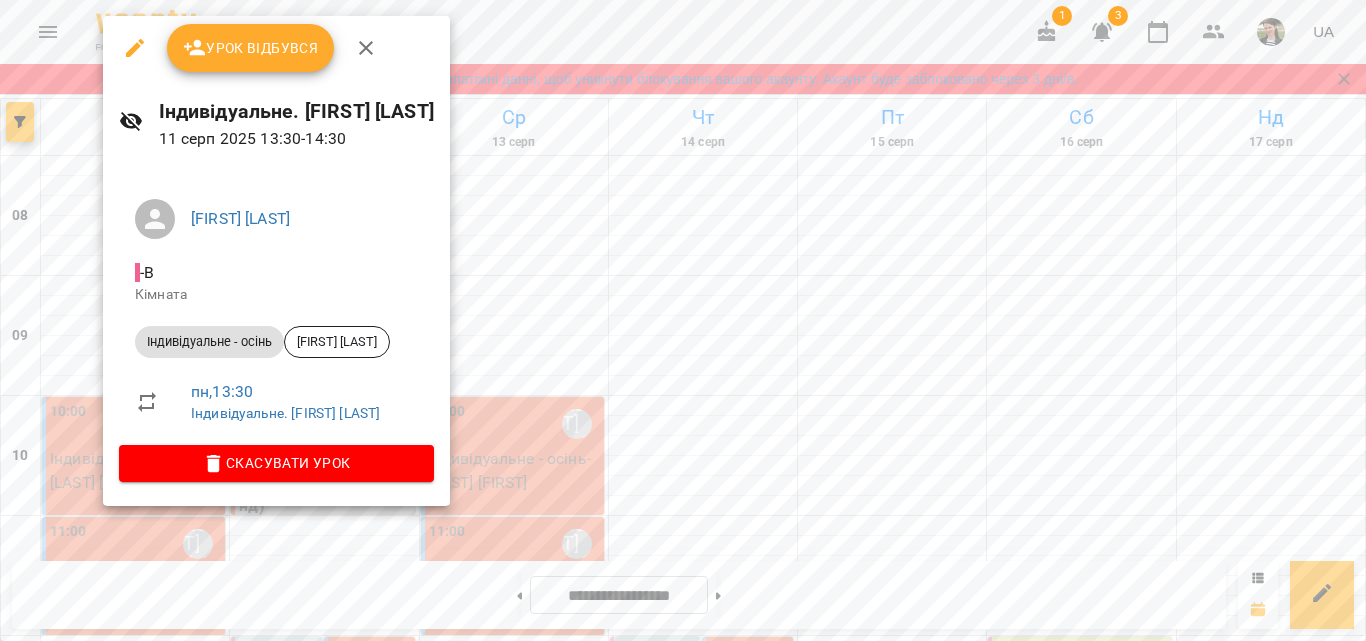 click at bounding box center (683, 320) 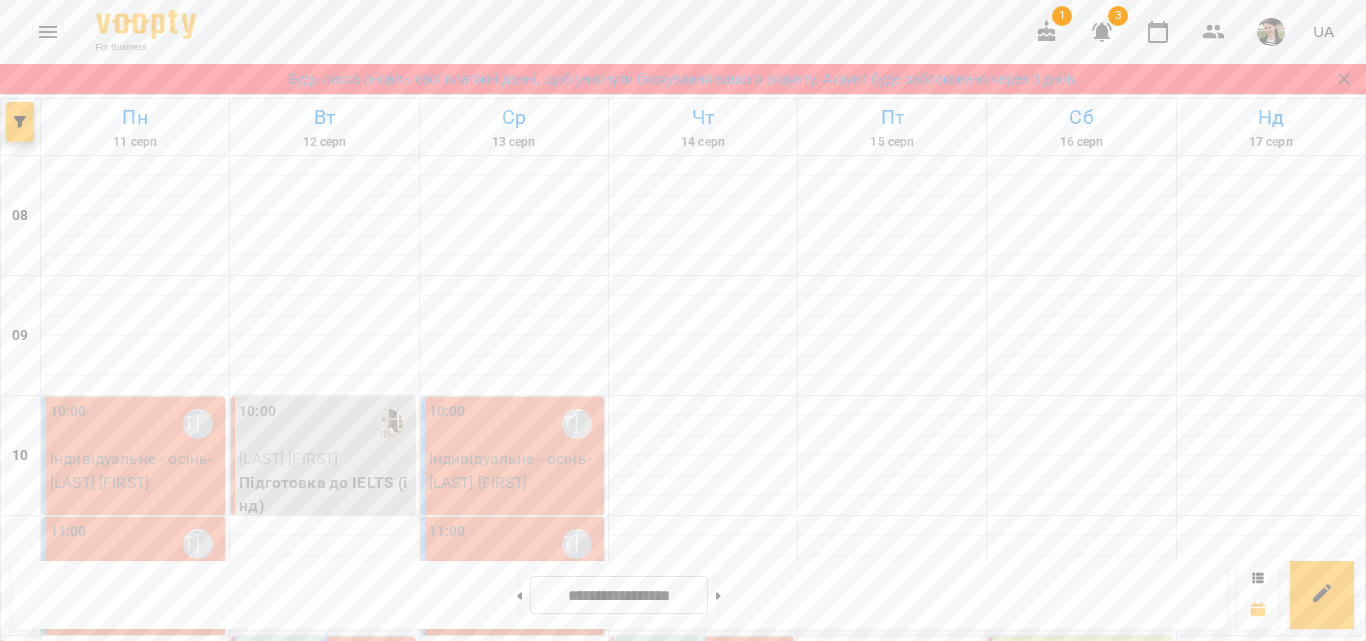 scroll, scrollTop: 785, scrollLeft: 0, axis: vertical 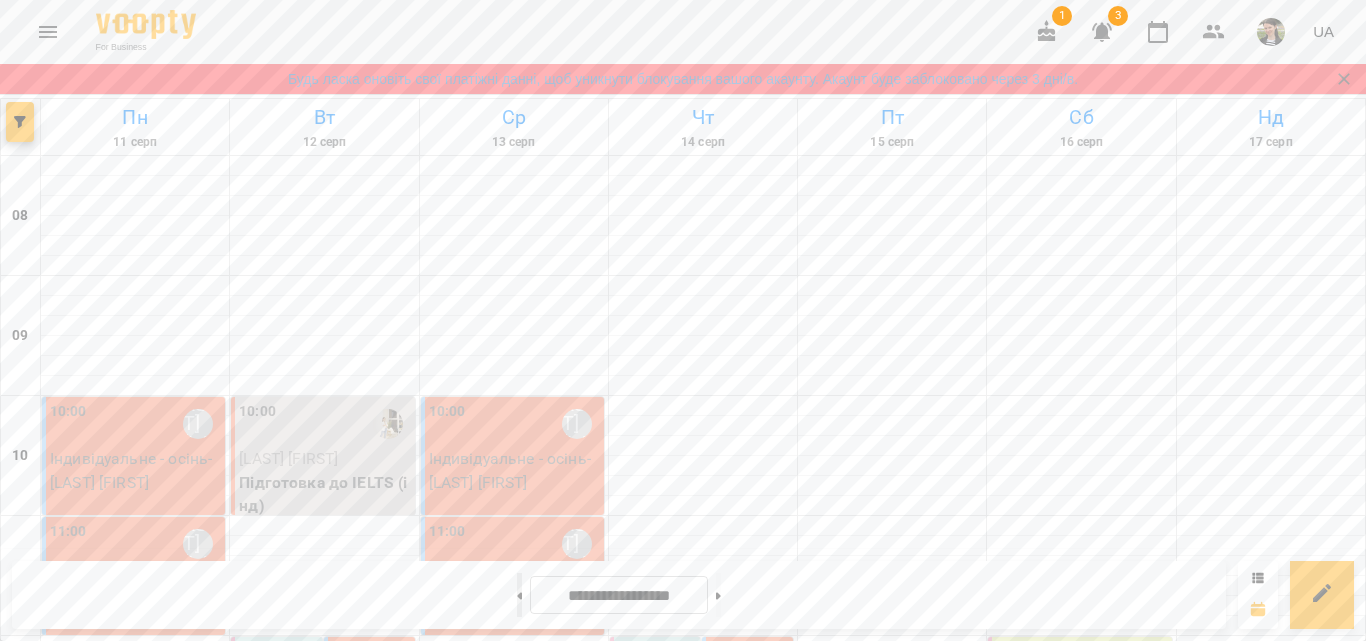 click at bounding box center (519, 595) 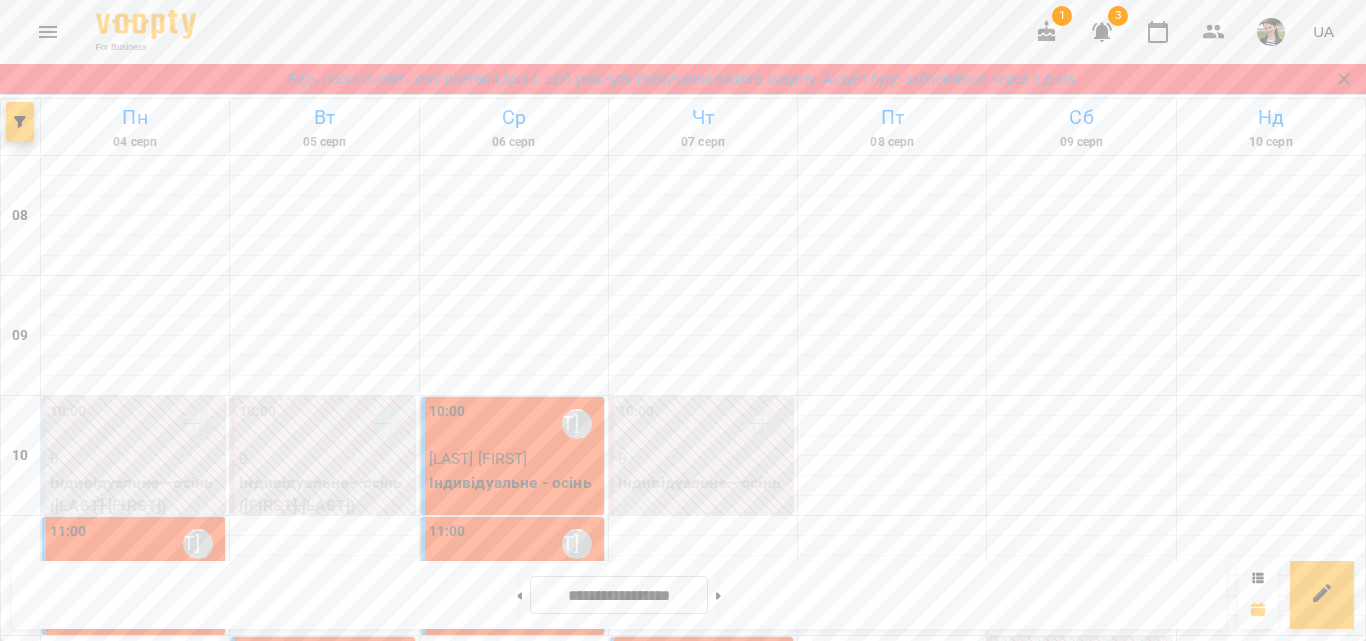 scroll, scrollTop: 585, scrollLeft: 0, axis: vertical 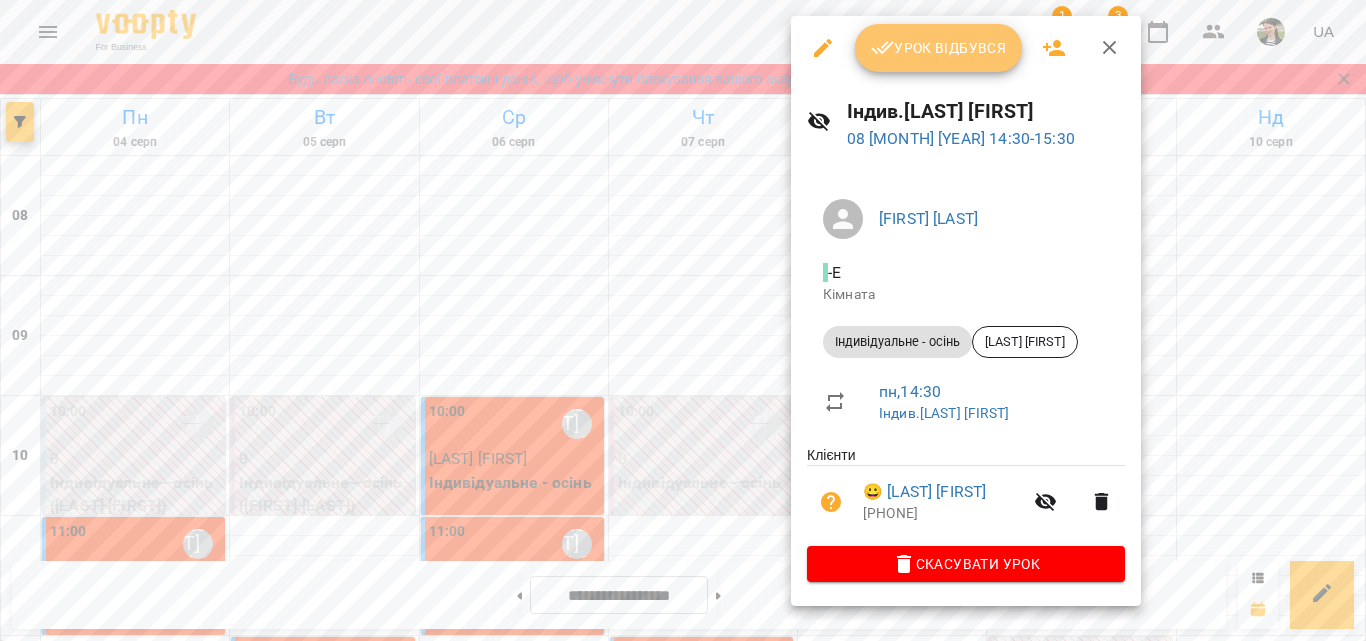 click on "Урок відбувся" at bounding box center [939, 48] 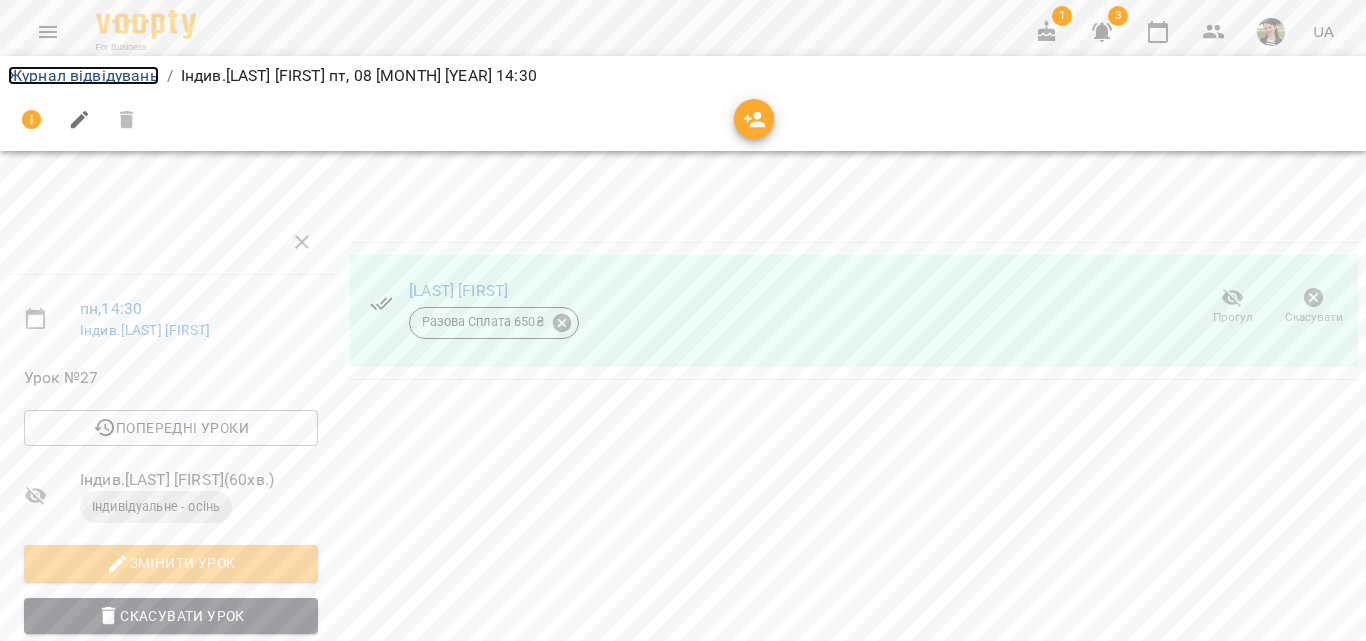 click on "Журнал відвідувань" at bounding box center [83, 75] 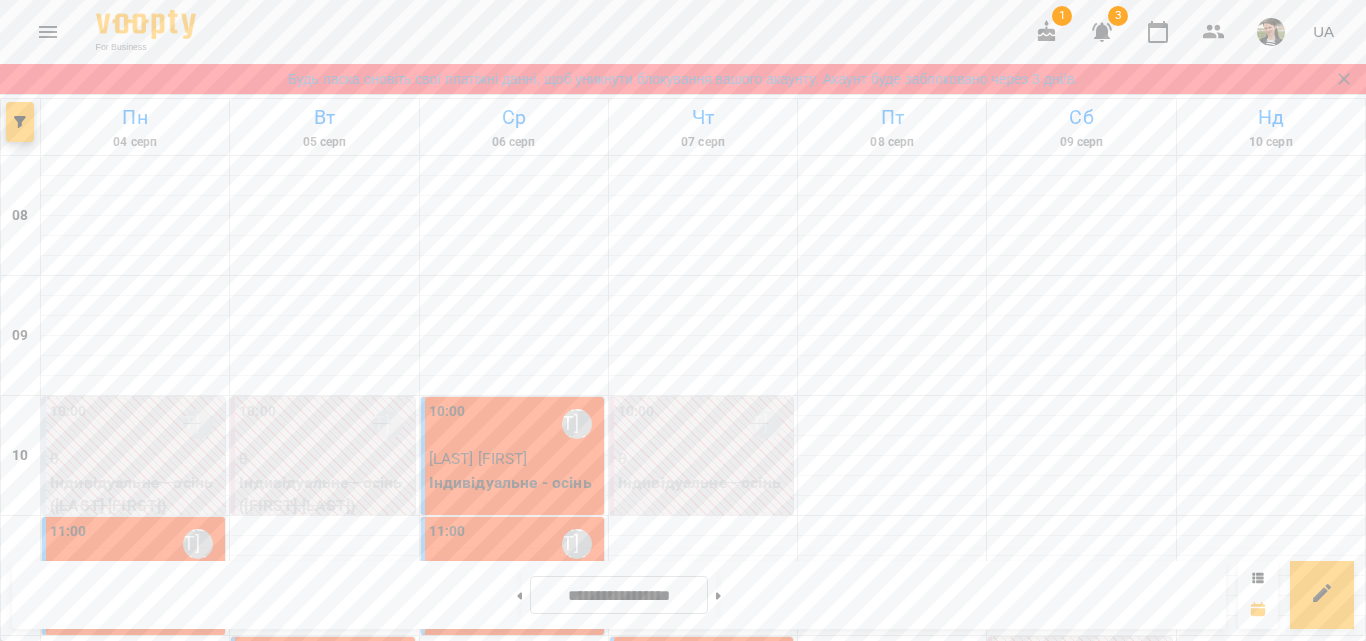 scroll, scrollTop: 985, scrollLeft: 0, axis: vertical 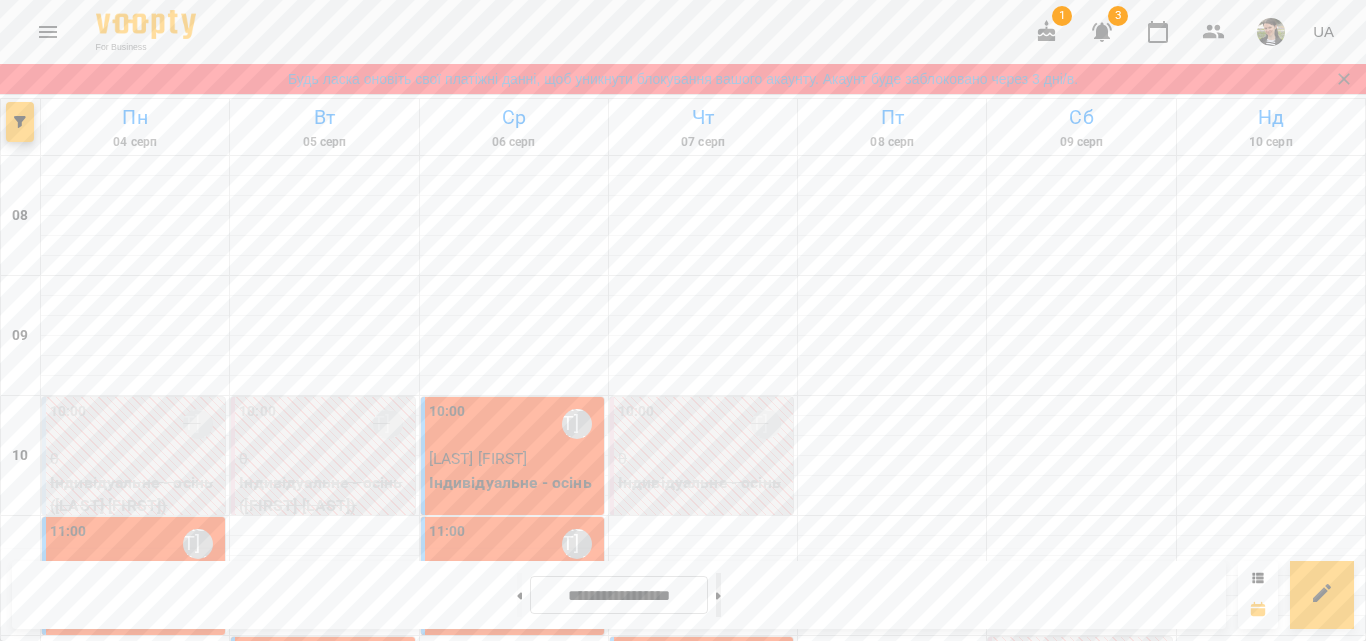 click at bounding box center (718, 595) 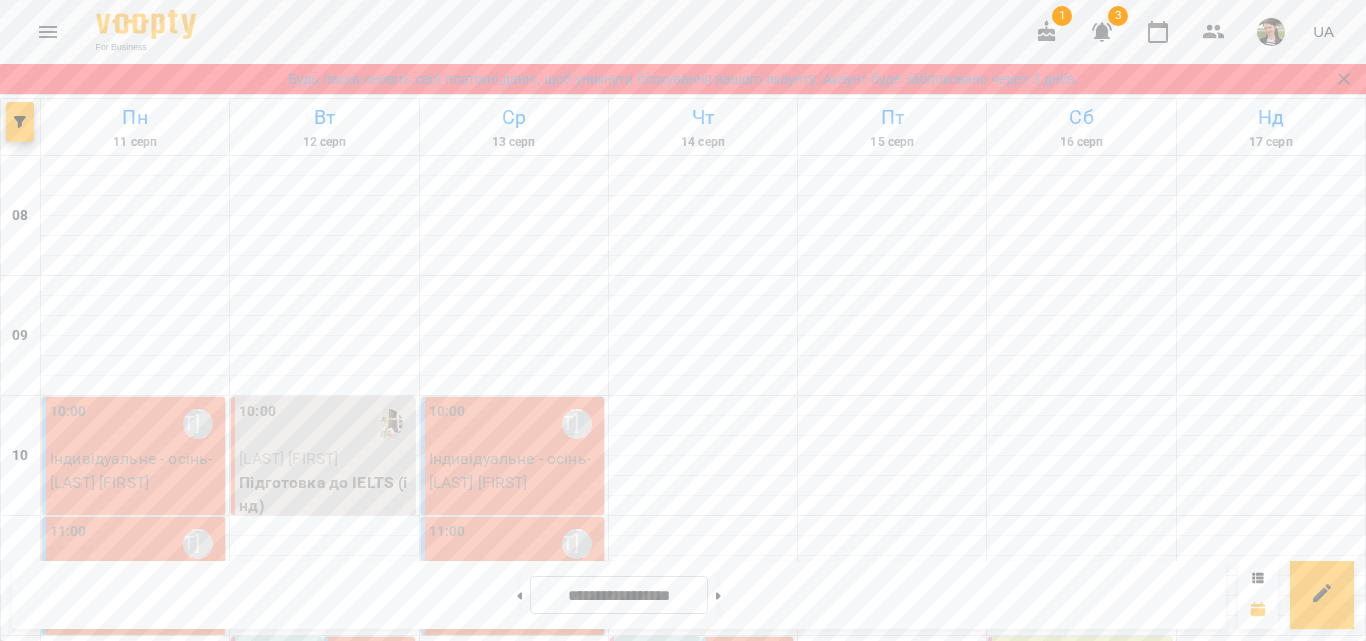 scroll, scrollTop: 685, scrollLeft: 0, axis: vertical 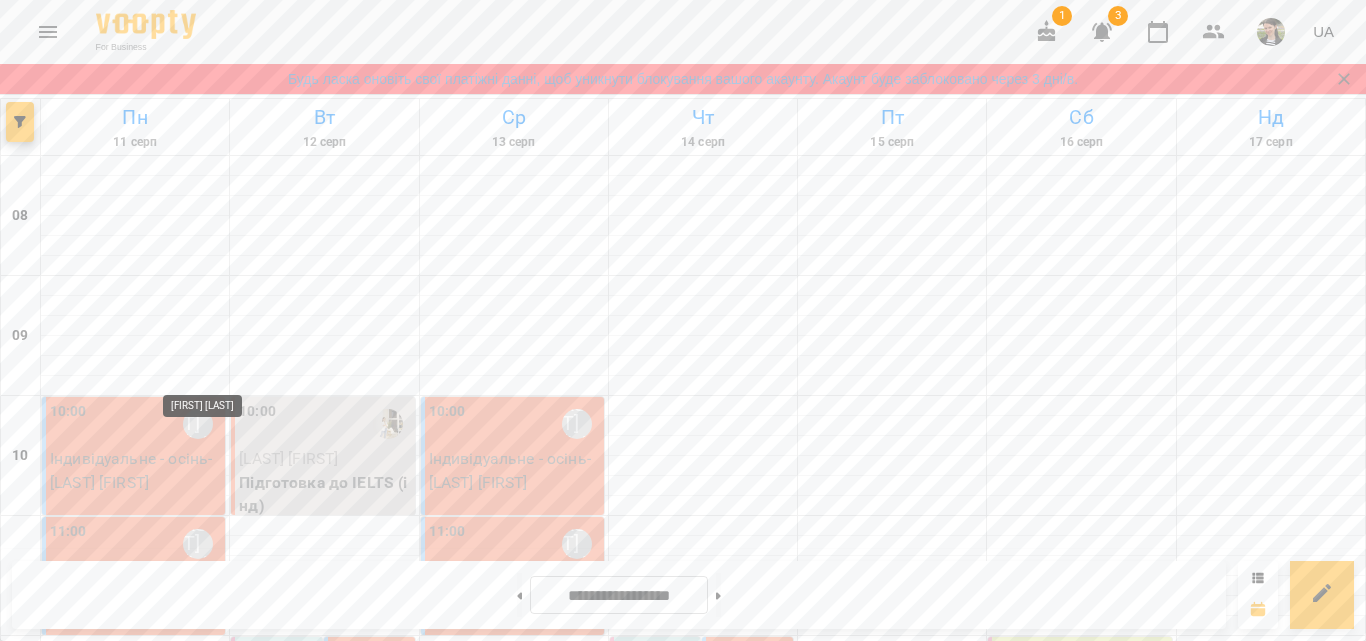 click at bounding box center (197, 1051) 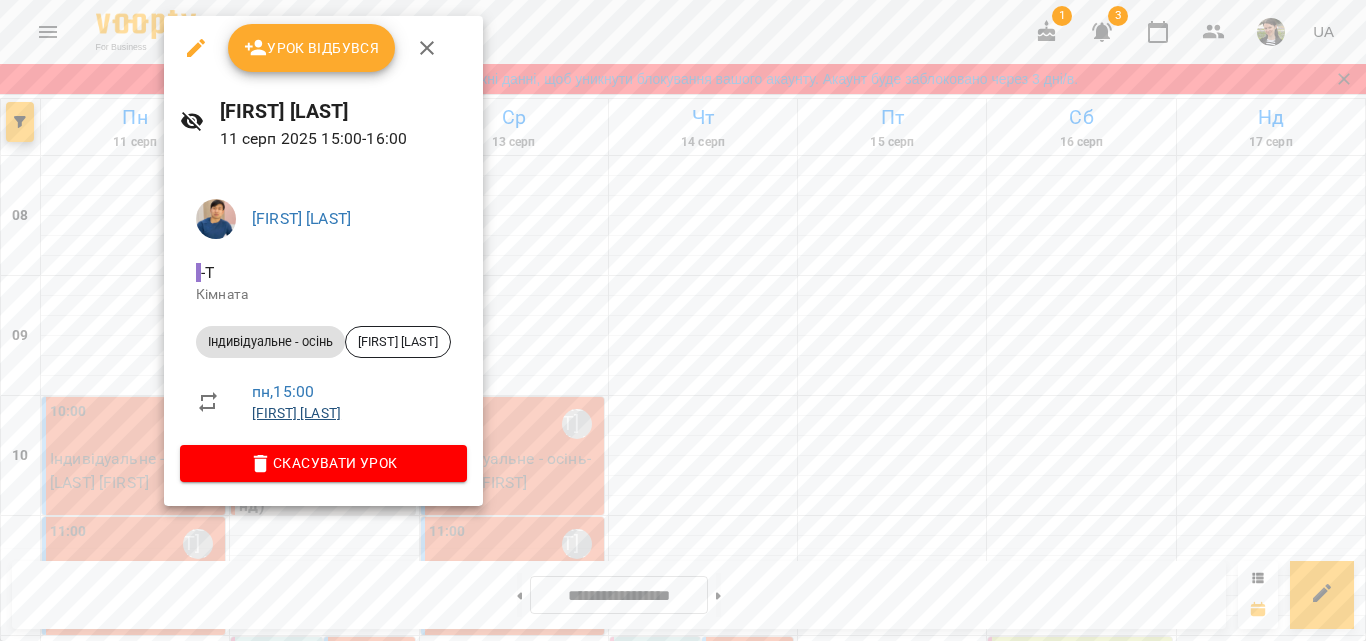 click on "[FIRST] [LAST]" at bounding box center [296, 413] 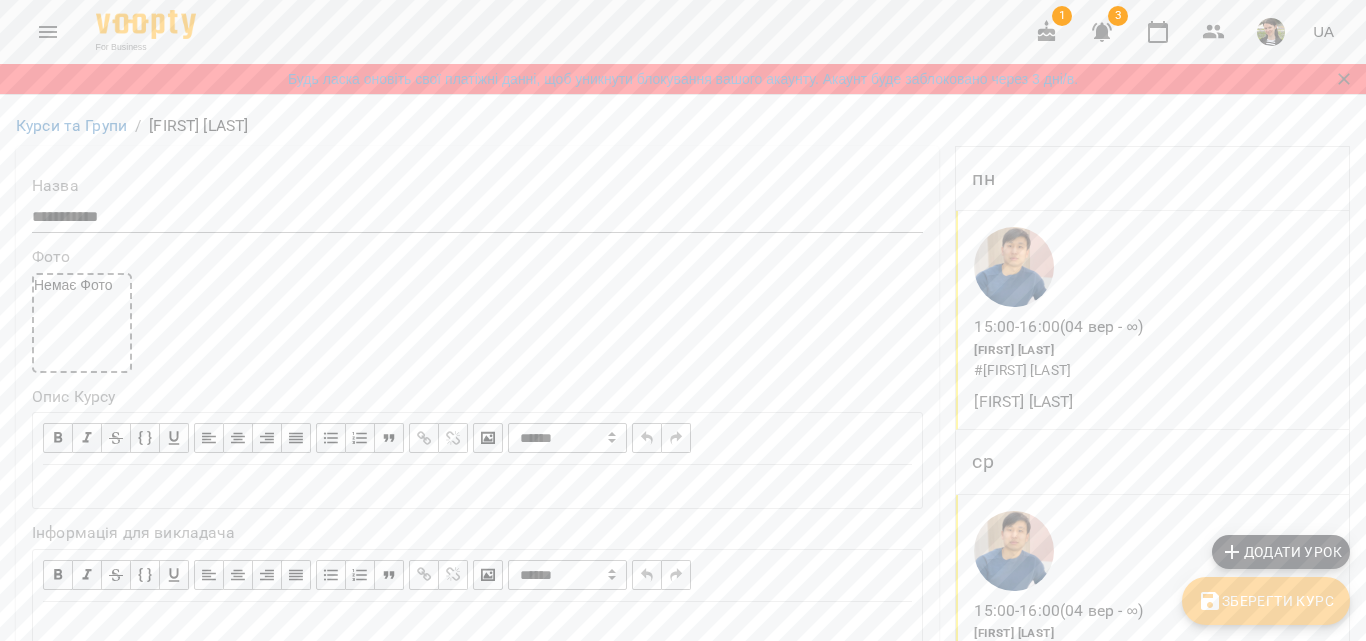 scroll, scrollTop: 1900, scrollLeft: 0, axis: vertical 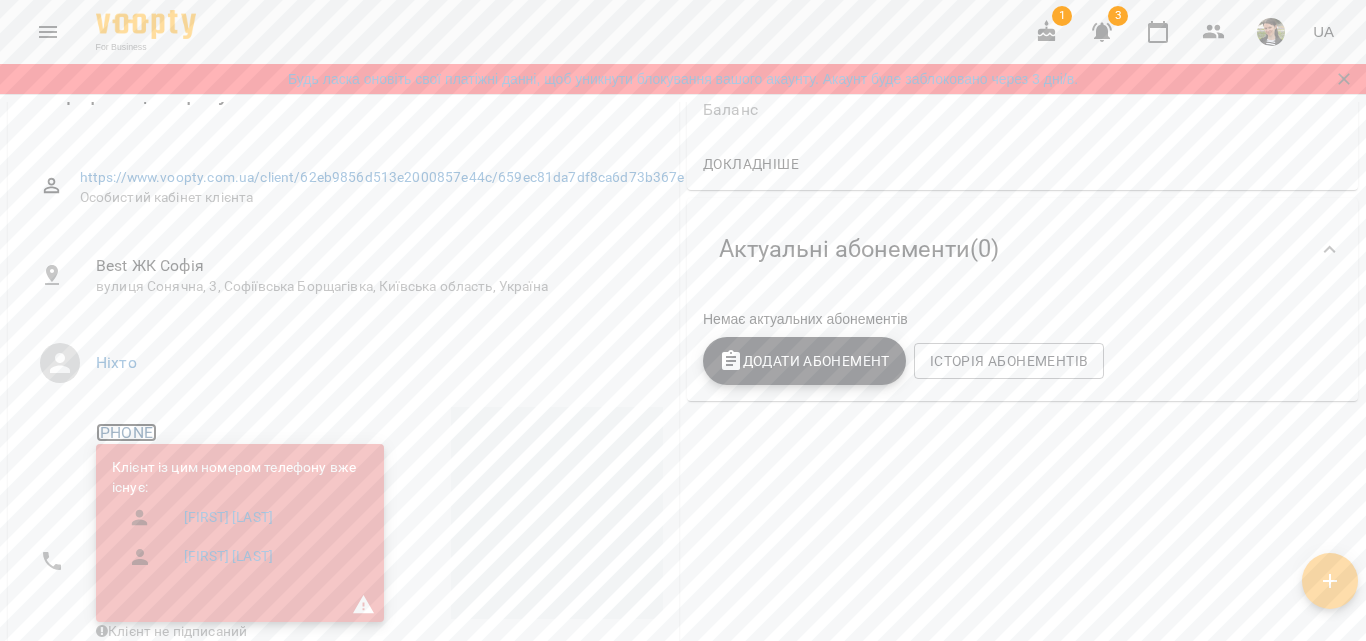click on "[PHONE]" at bounding box center [126, 432] 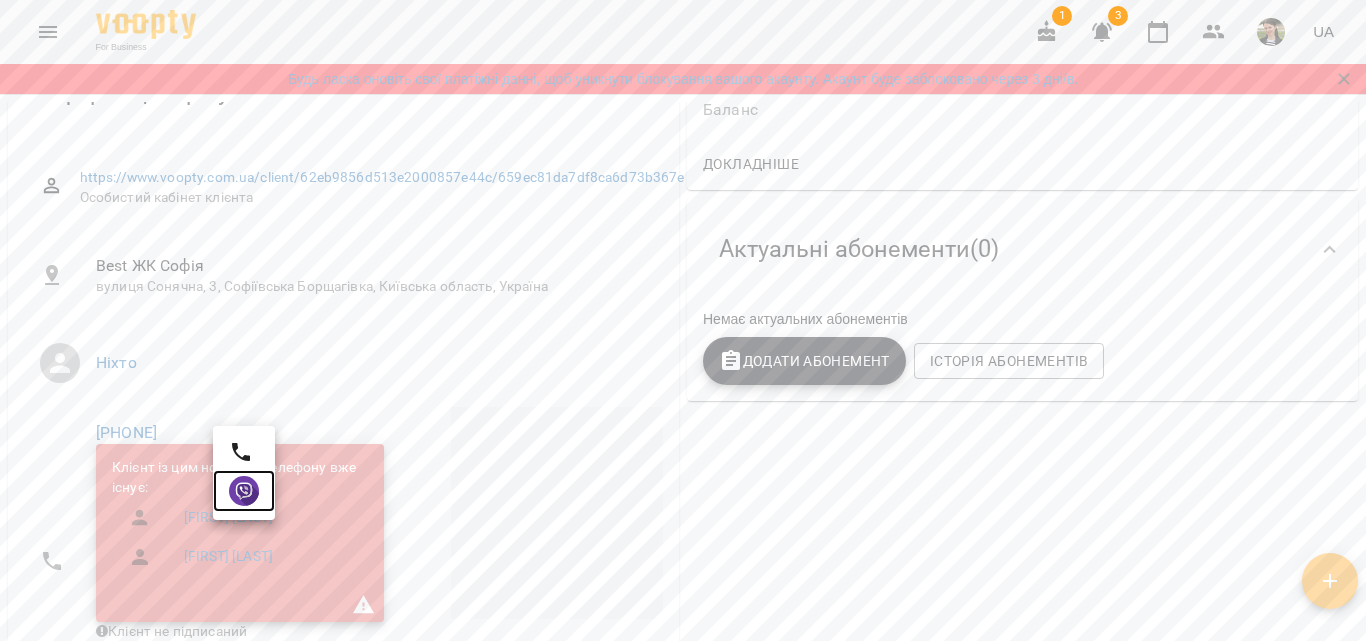 click at bounding box center (244, 491) 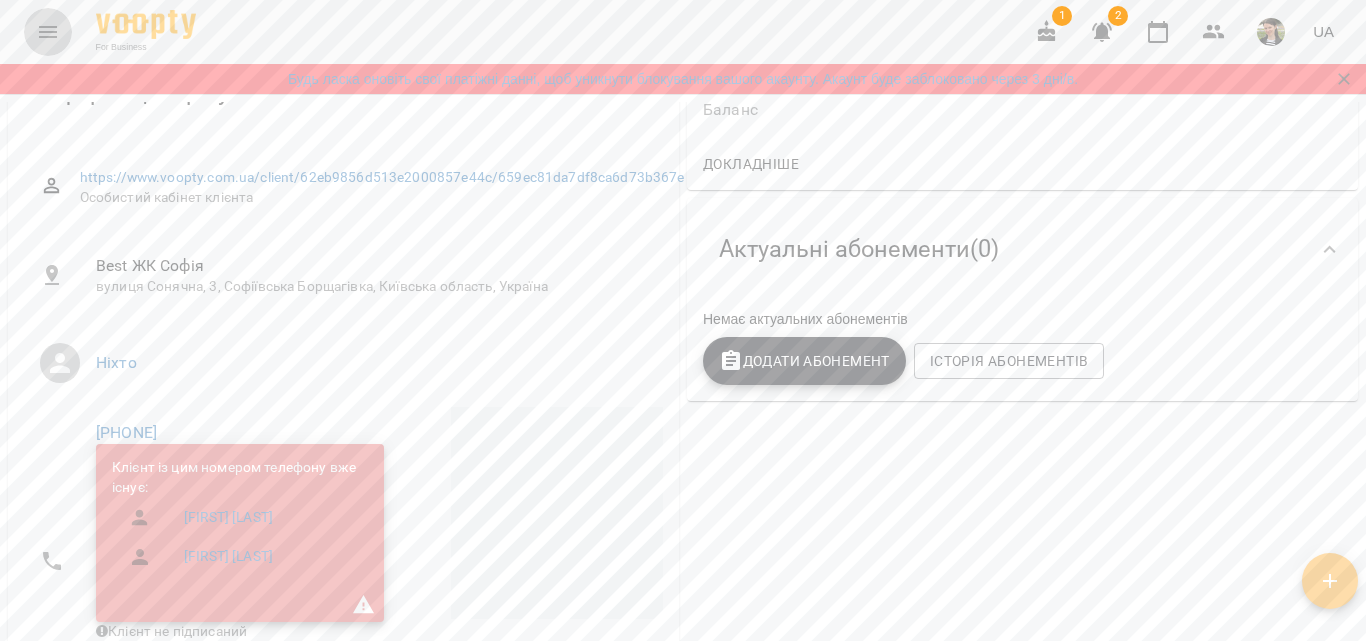 click 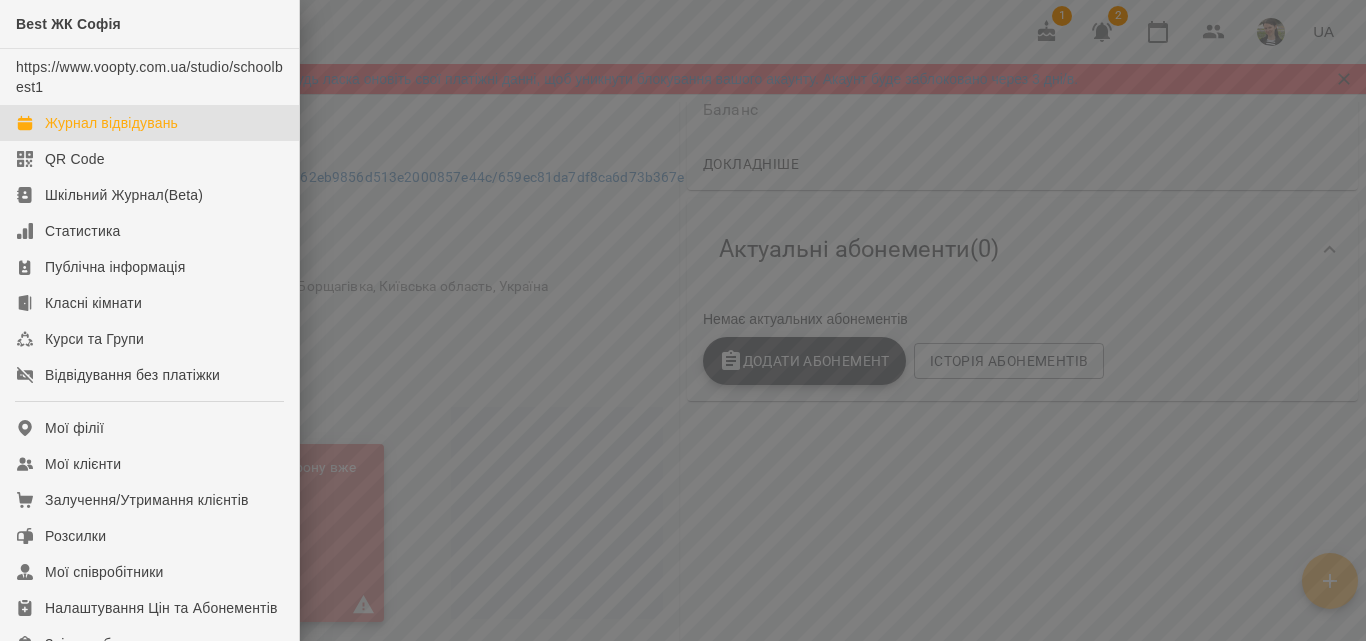 click on "Журнал відвідувань" at bounding box center [111, 123] 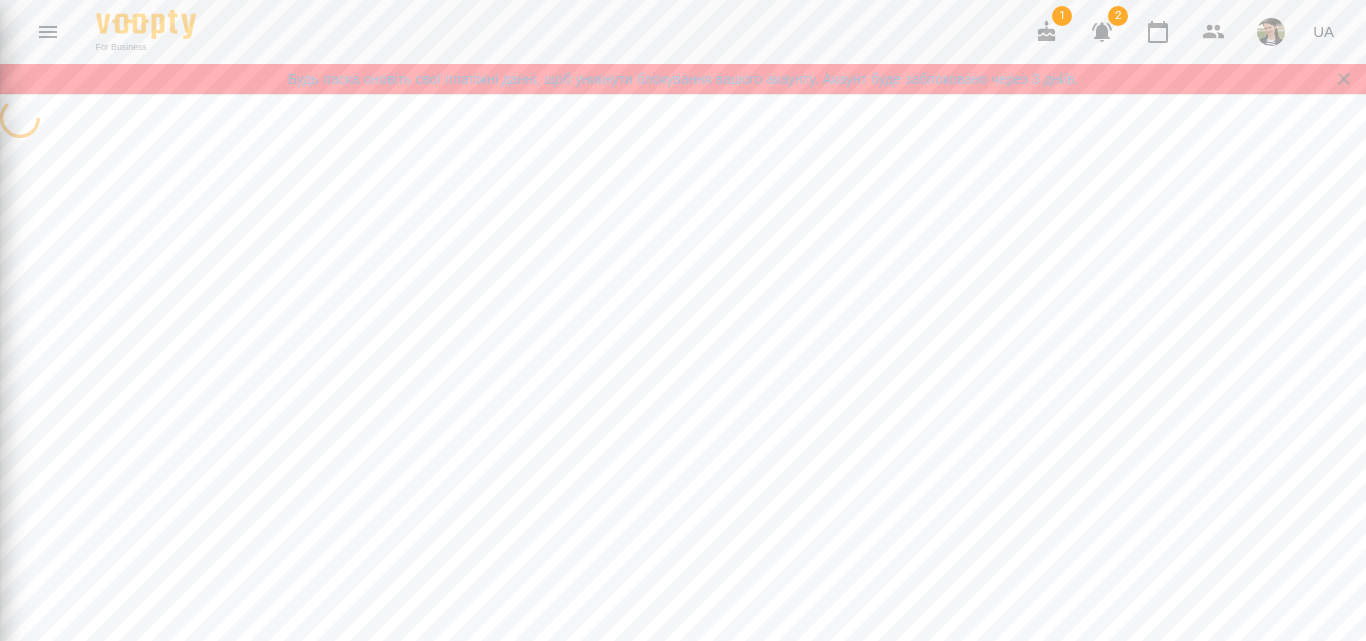 scroll, scrollTop: 0, scrollLeft: 0, axis: both 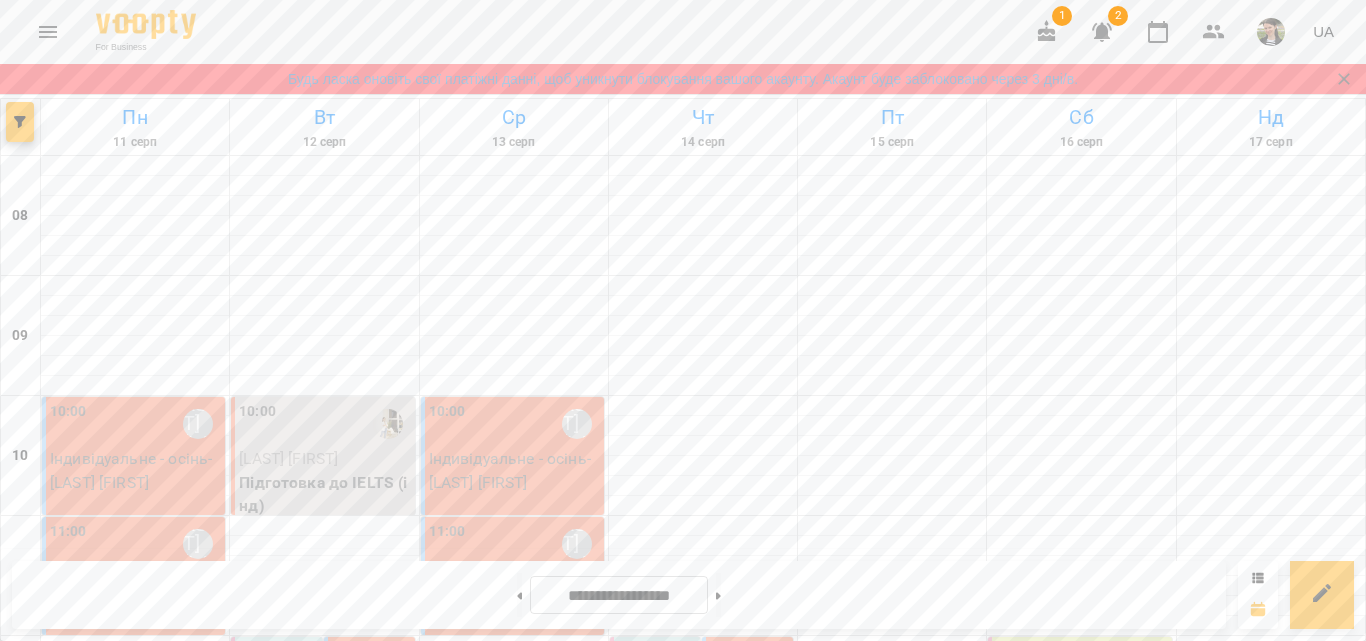 click on "[FIRST] [LAST]" at bounding box center [135, 991] 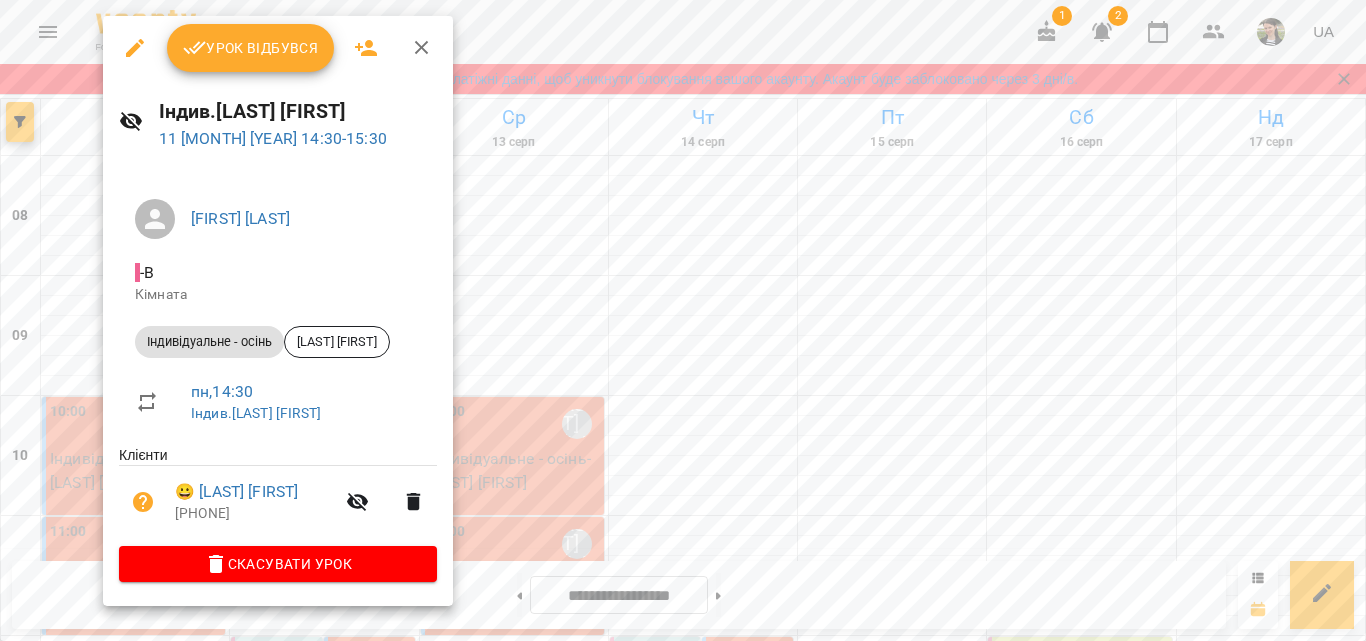 click at bounding box center [683, 320] 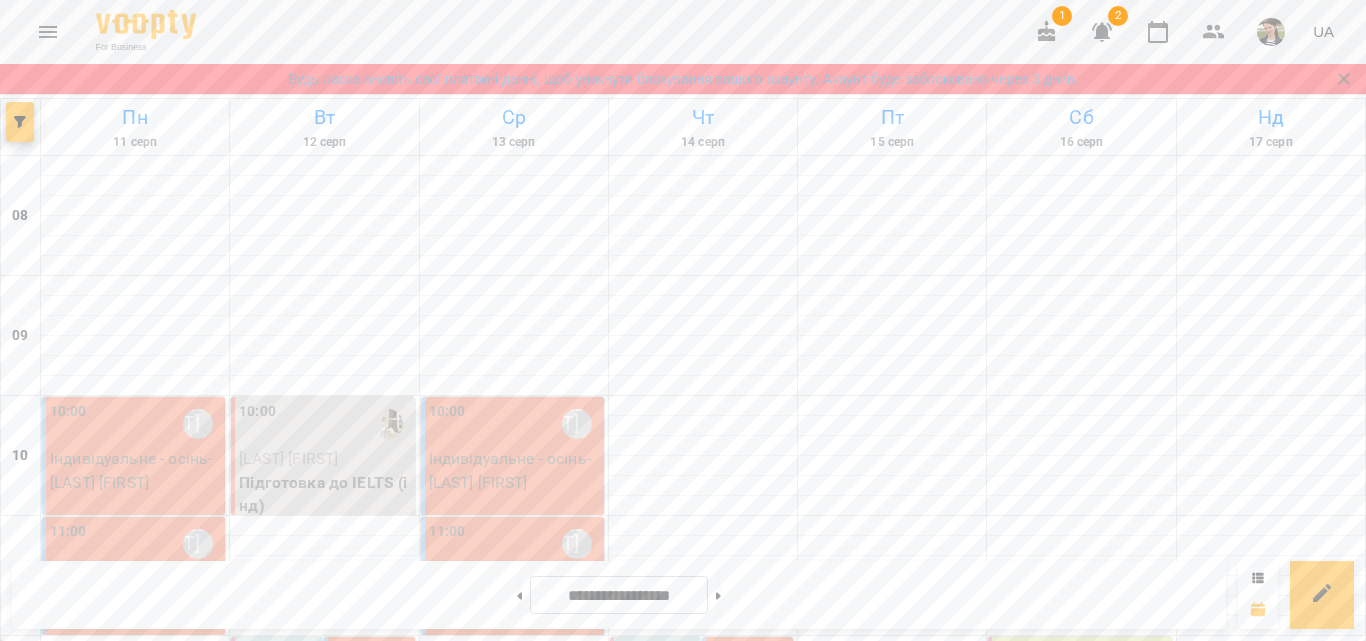 scroll, scrollTop: 1285, scrollLeft: 0, axis: vertical 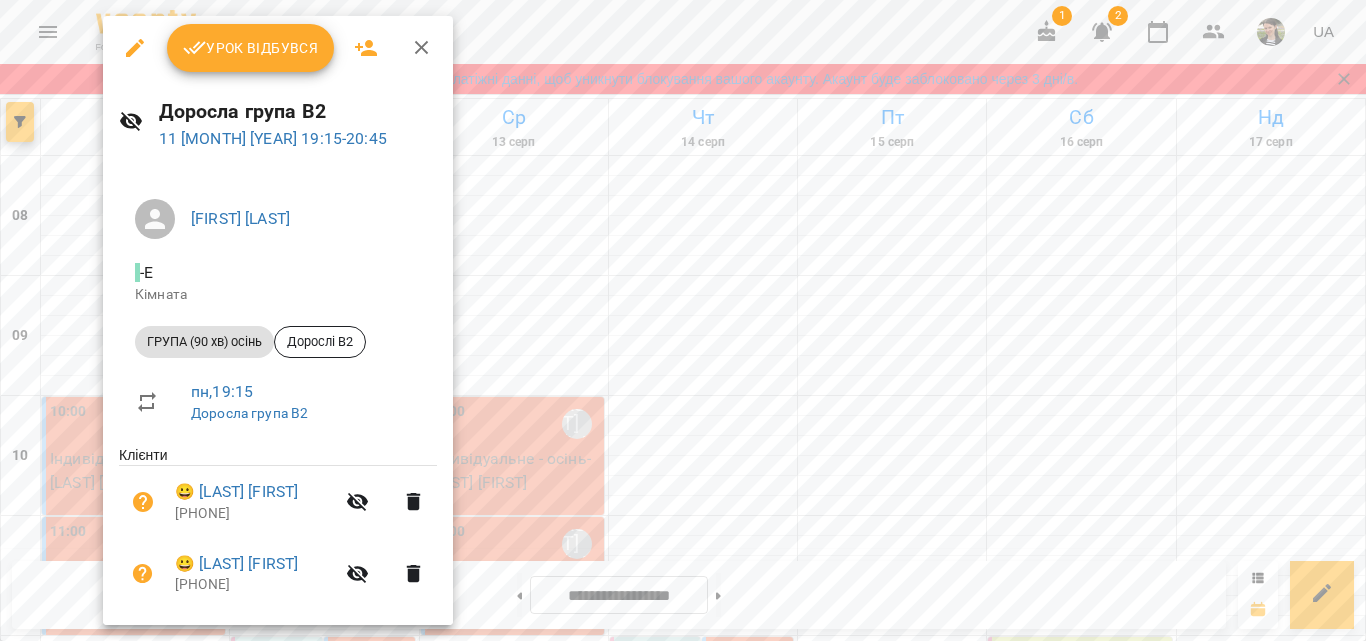 click at bounding box center (683, 320) 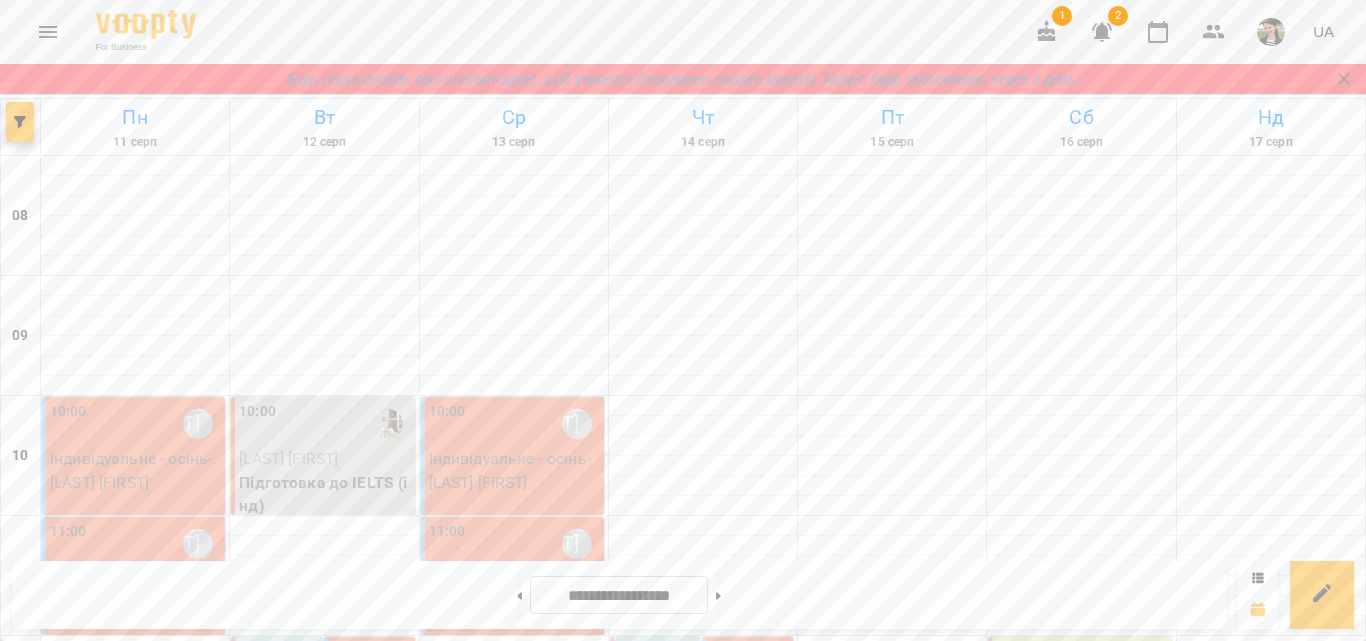 scroll, scrollTop: 185, scrollLeft: 0, axis: vertical 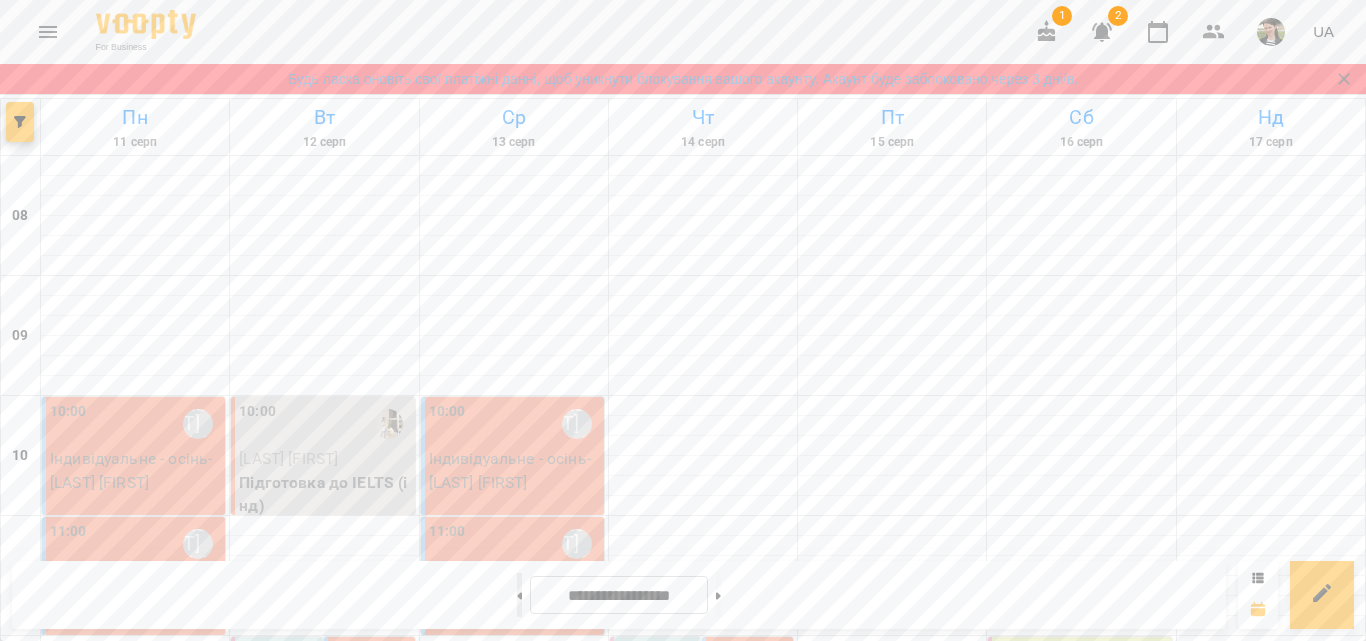 click at bounding box center [519, 595] 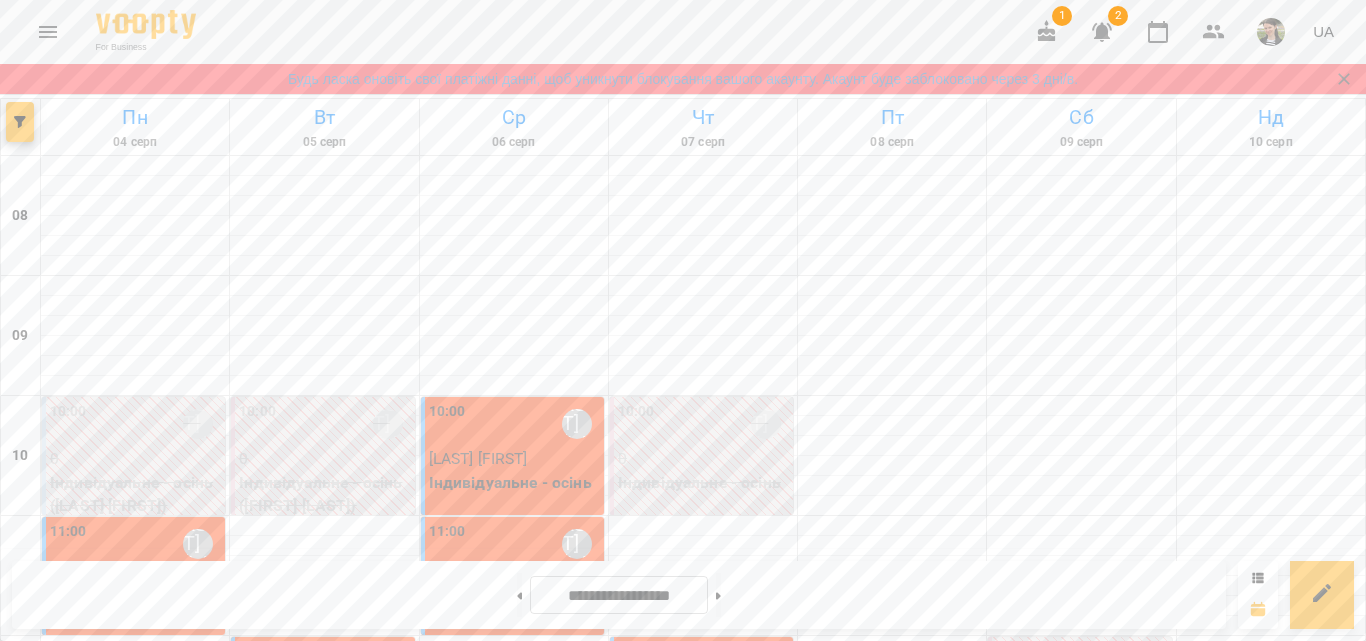 scroll, scrollTop: 485, scrollLeft: 0, axis: vertical 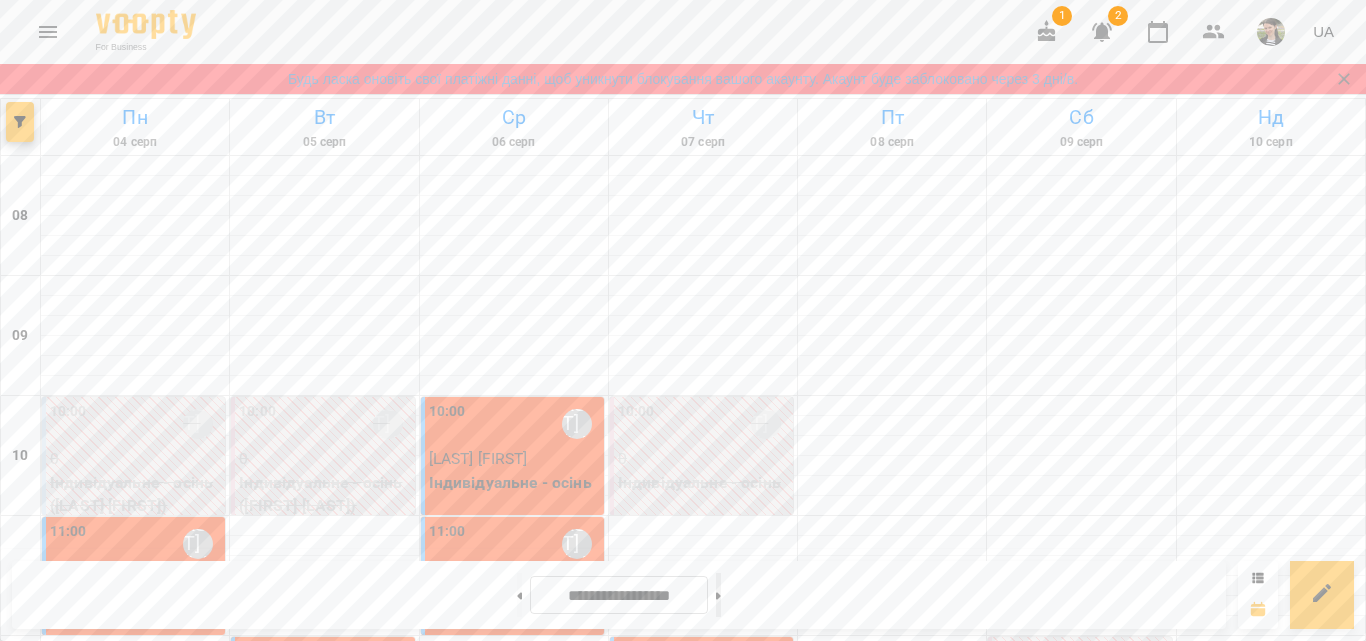 click at bounding box center [718, 595] 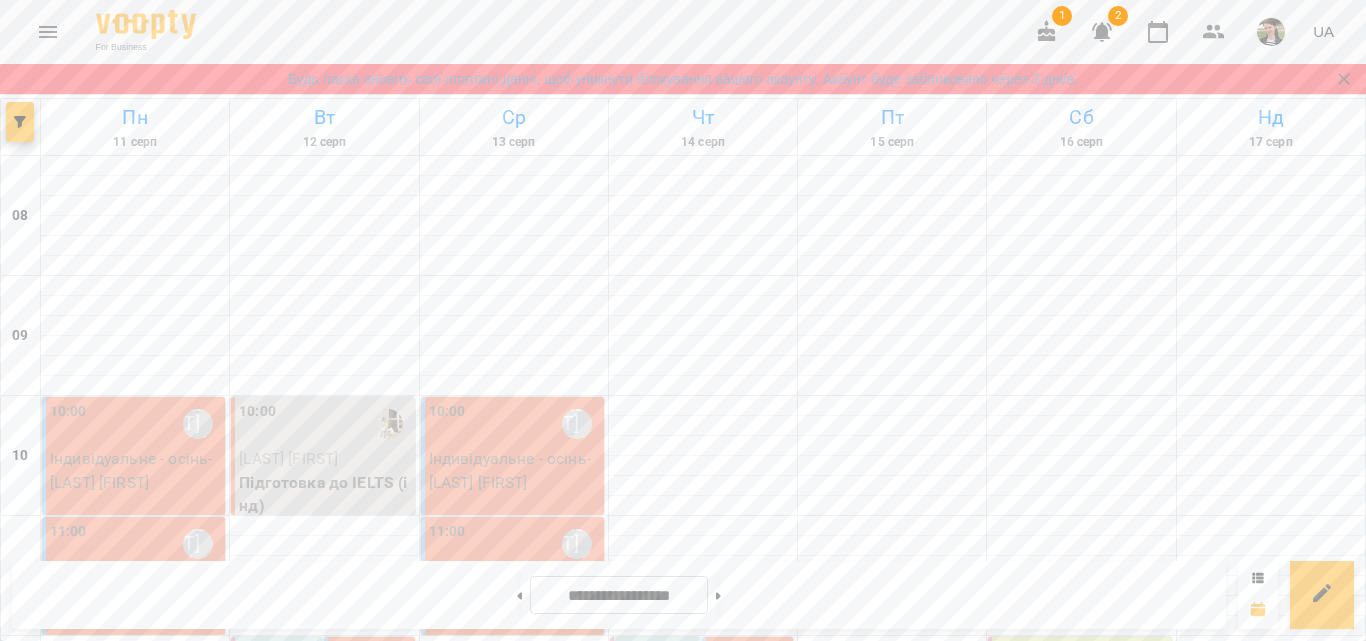 scroll, scrollTop: 485, scrollLeft: 0, axis: vertical 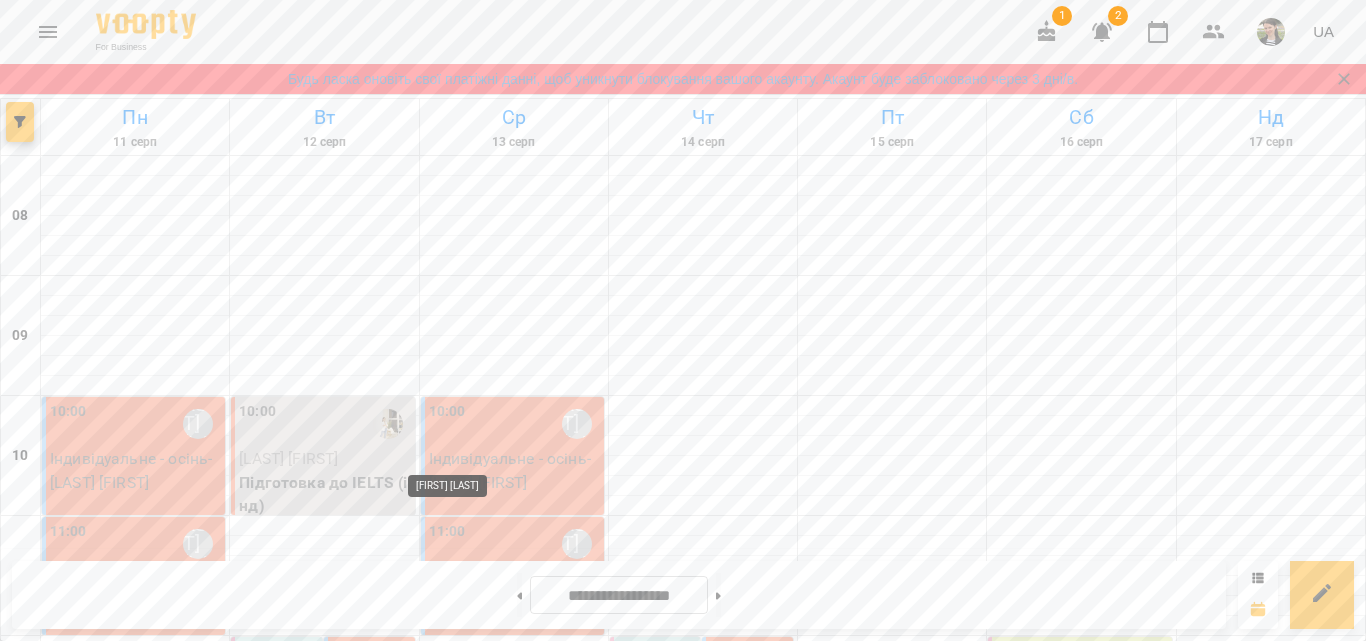 click on "[FIRST] [LAST]" at bounding box center [452, 931] 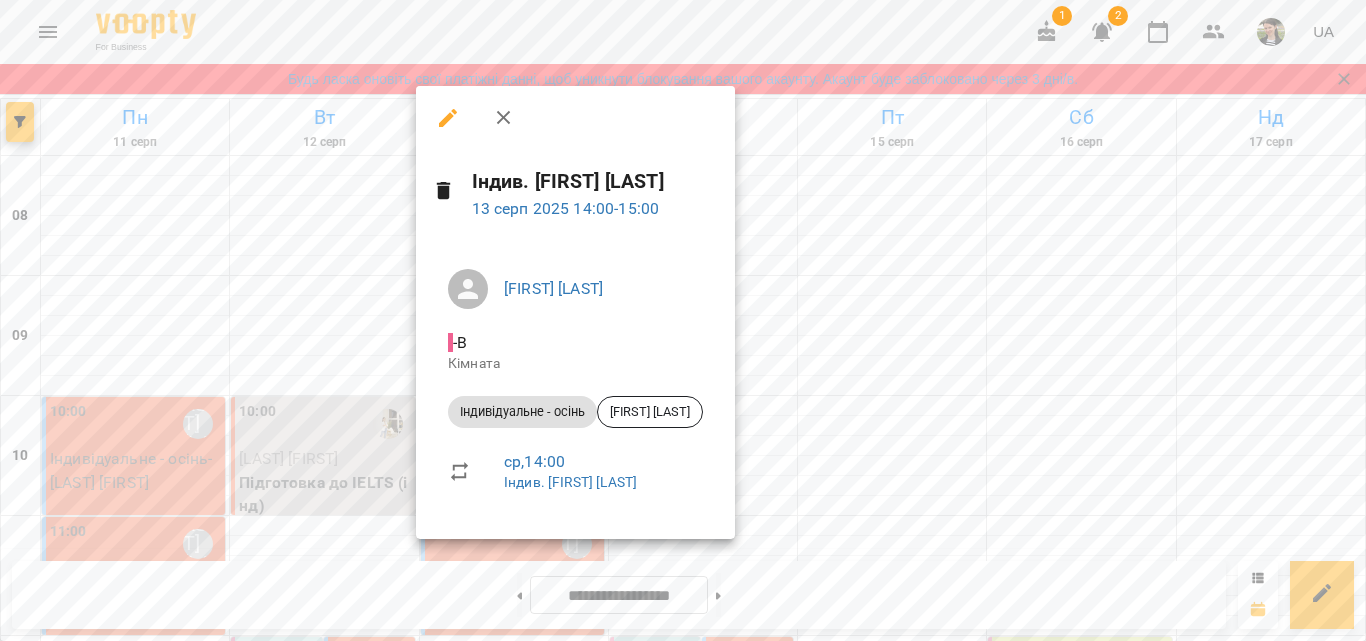 click at bounding box center (683, 320) 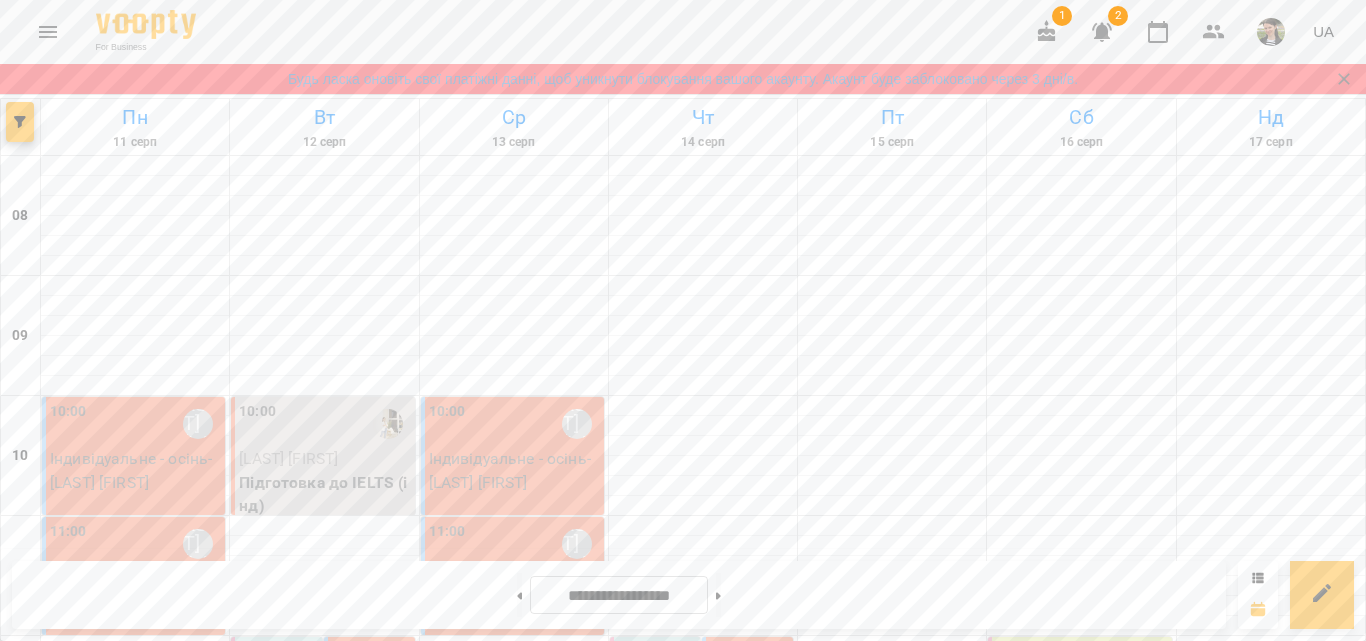 scroll, scrollTop: 585, scrollLeft: 0, axis: vertical 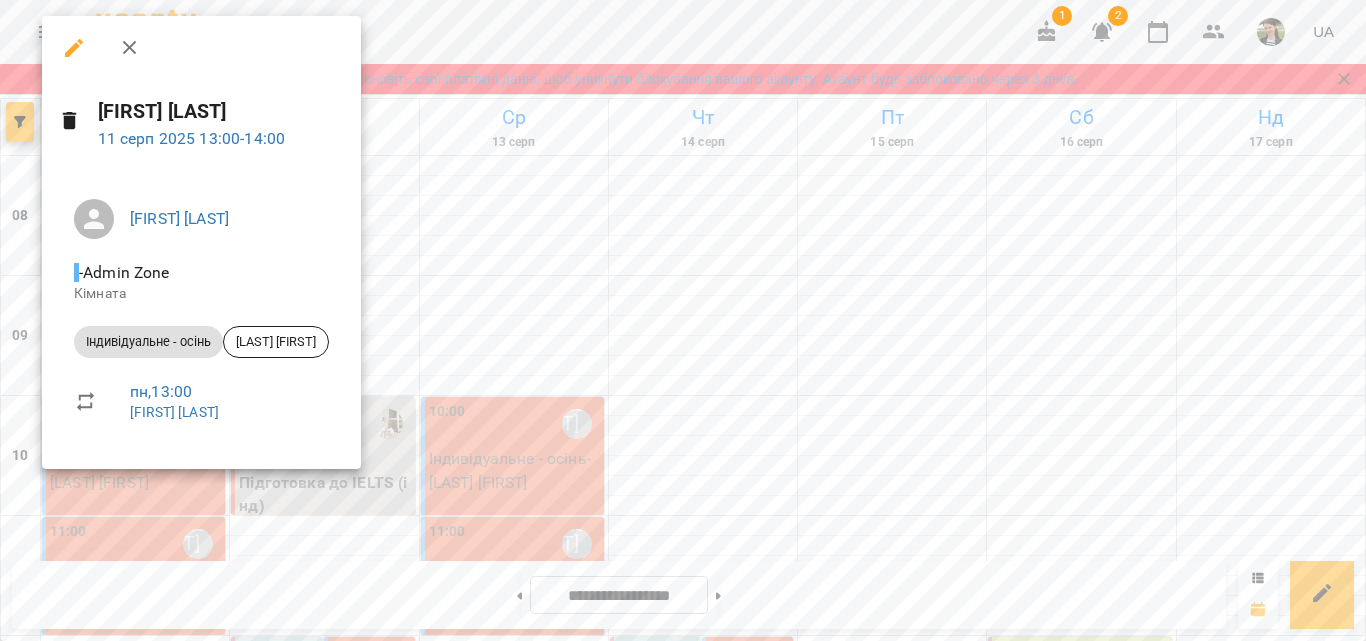 click at bounding box center [683, 320] 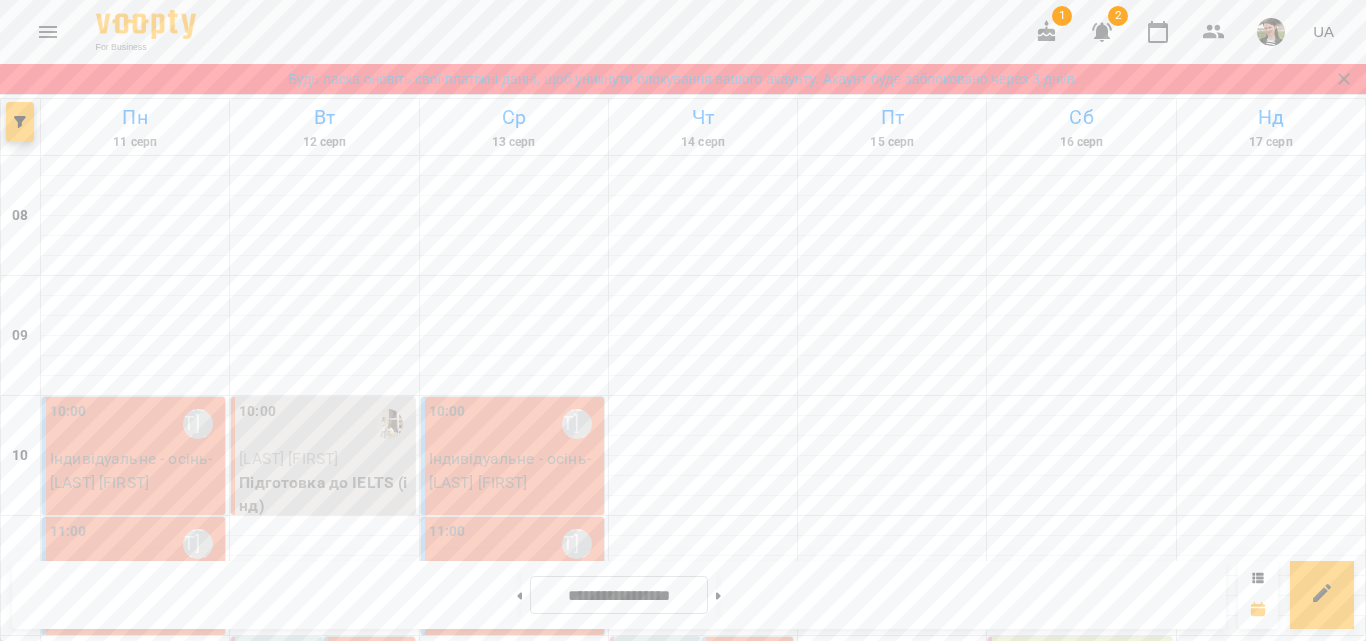 click on "15:00" at bounding box center [68, 1012] 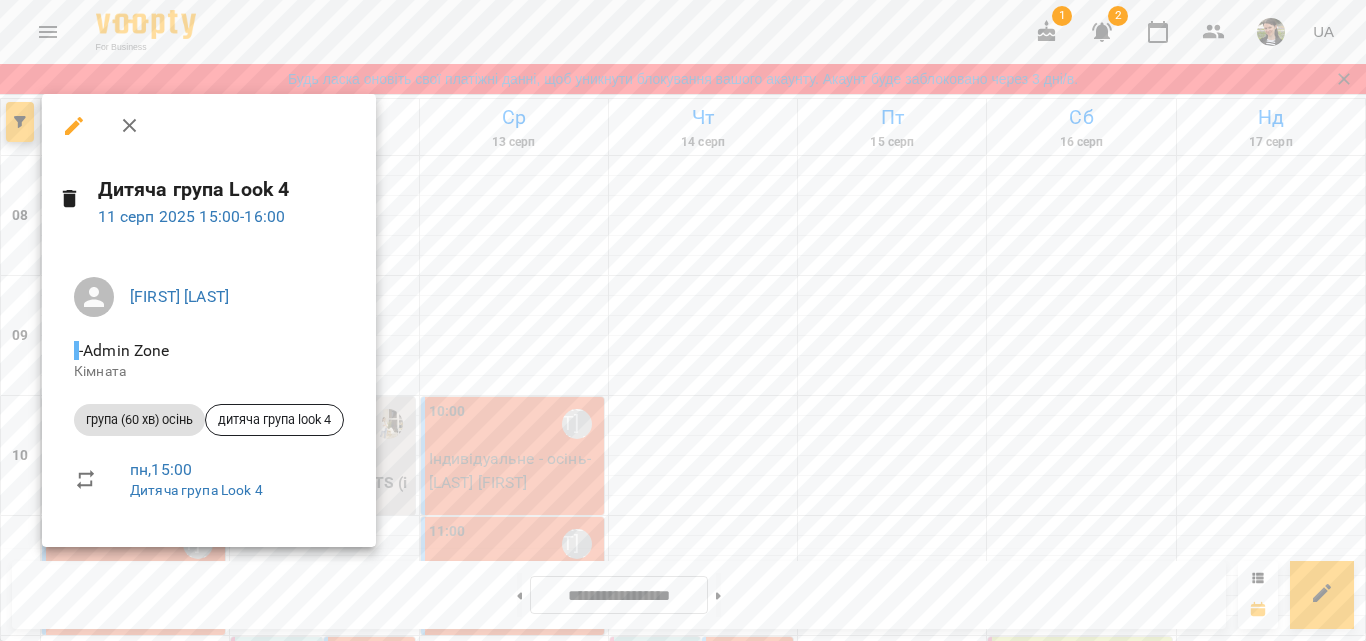click at bounding box center [683, 320] 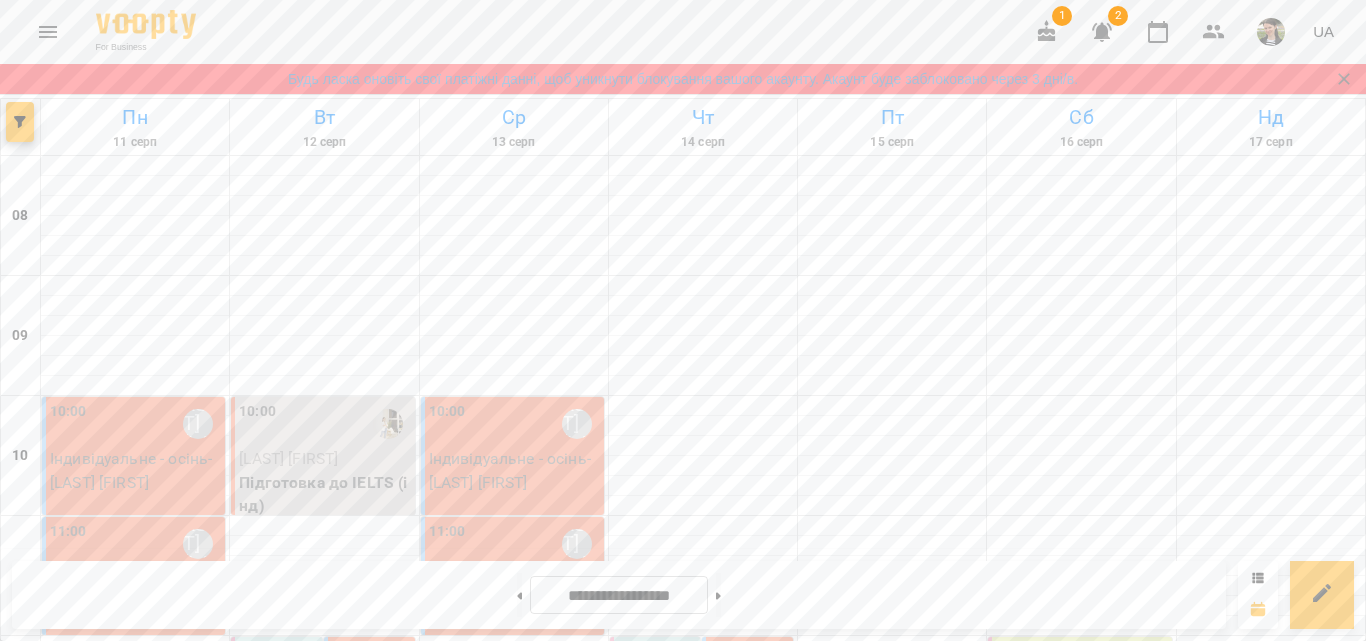scroll, scrollTop: 585, scrollLeft: 0, axis: vertical 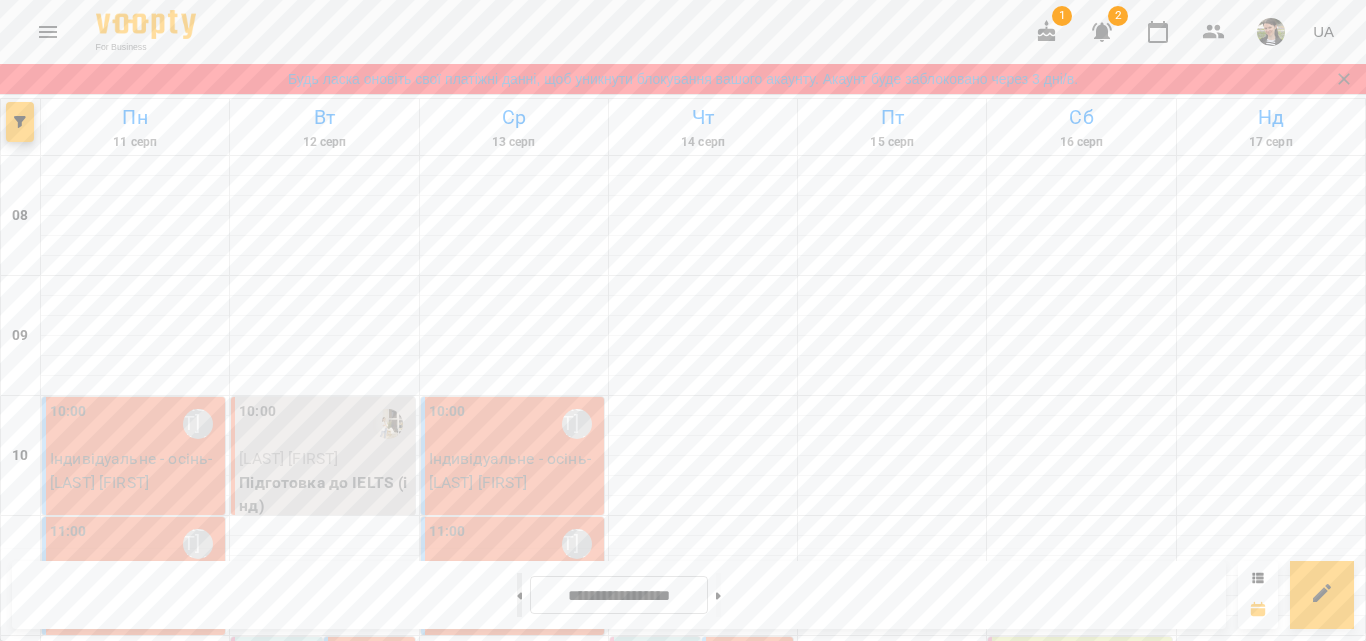 click at bounding box center (519, 595) 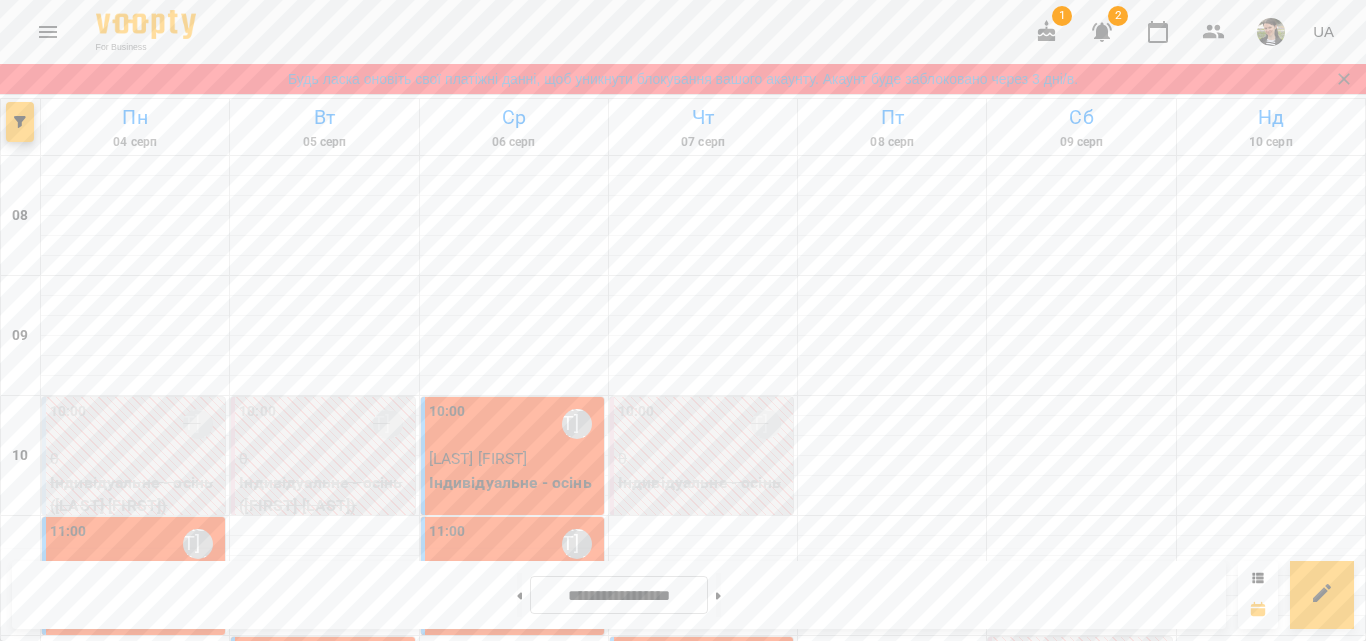 scroll, scrollTop: 0, scrollLeft: 0, axis: both 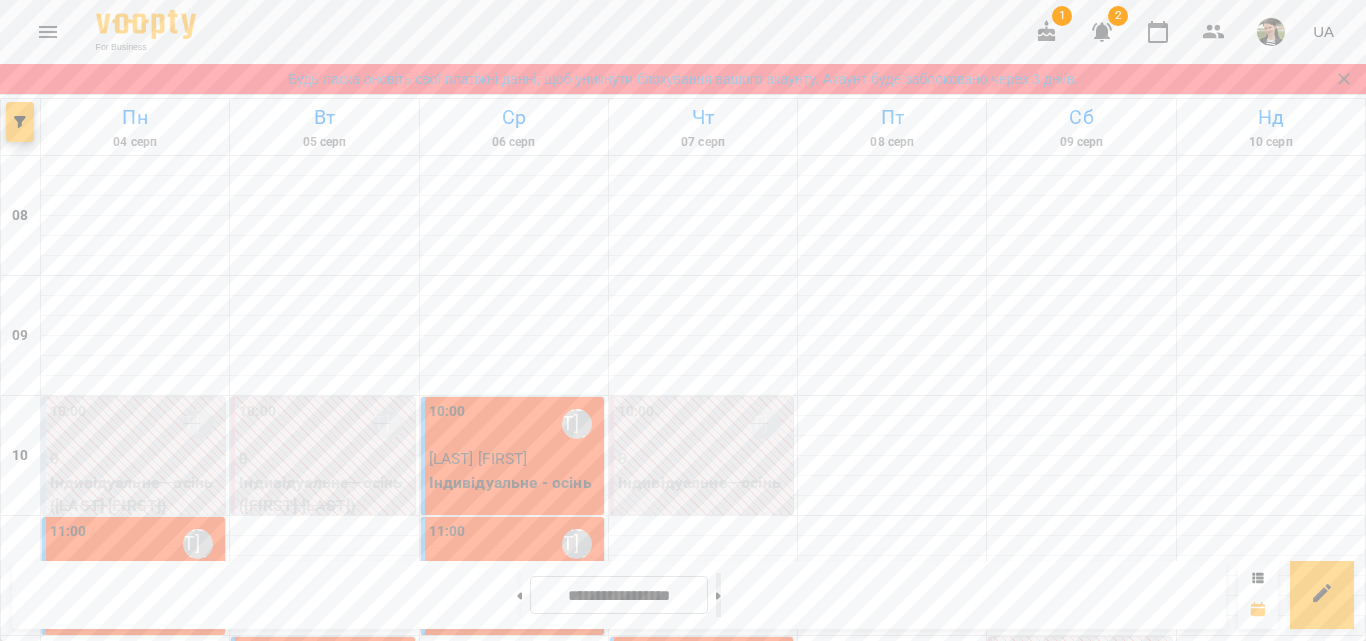 click at bounding box center (718, 595) 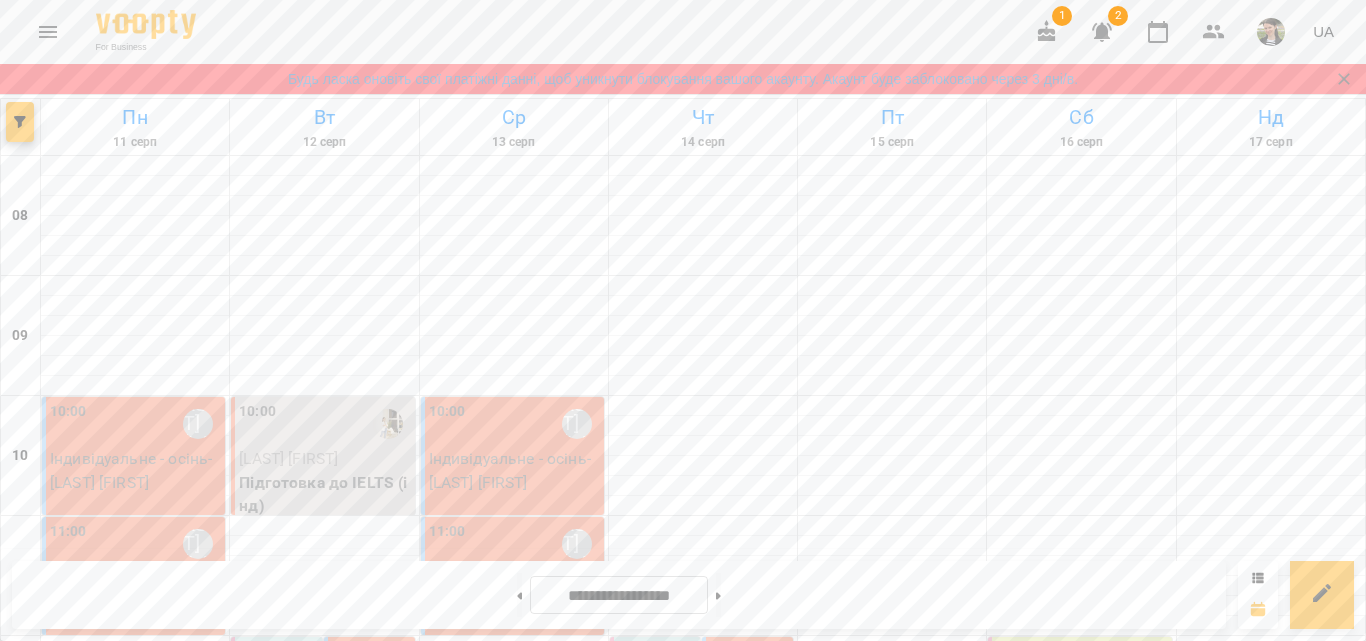 scroll, scrollTop: 285, scrollLeft: 0, axis: vertical 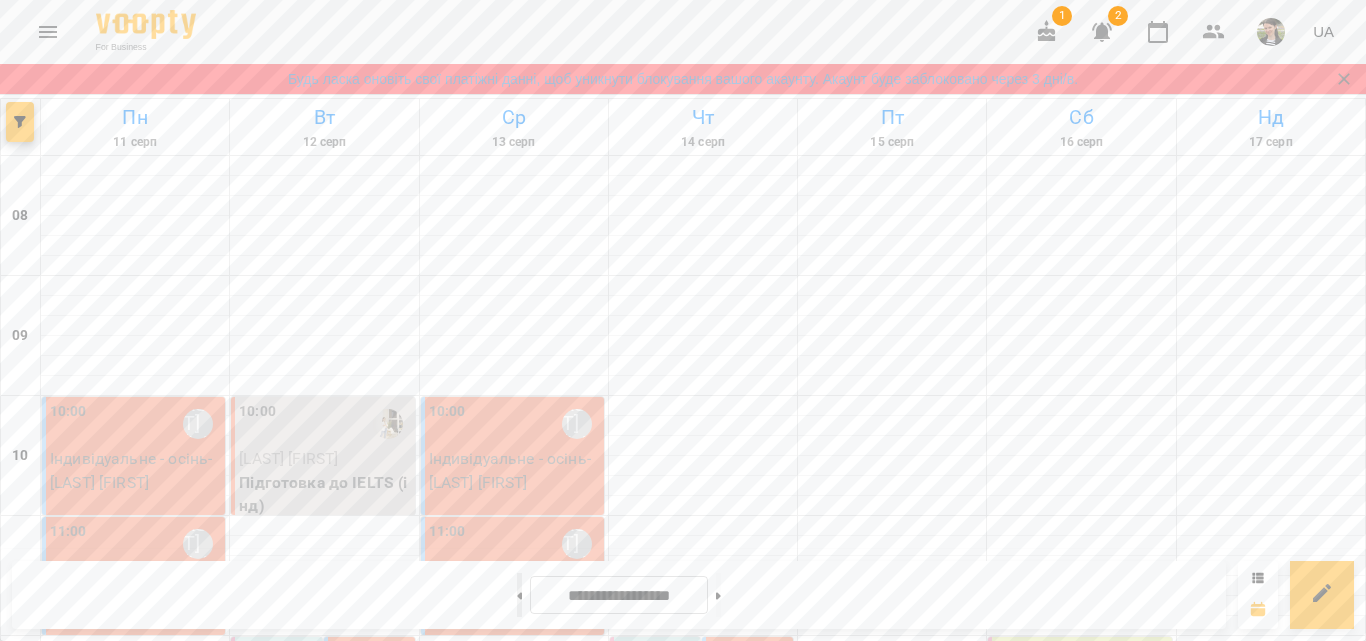click at bounding box center [519, 595] 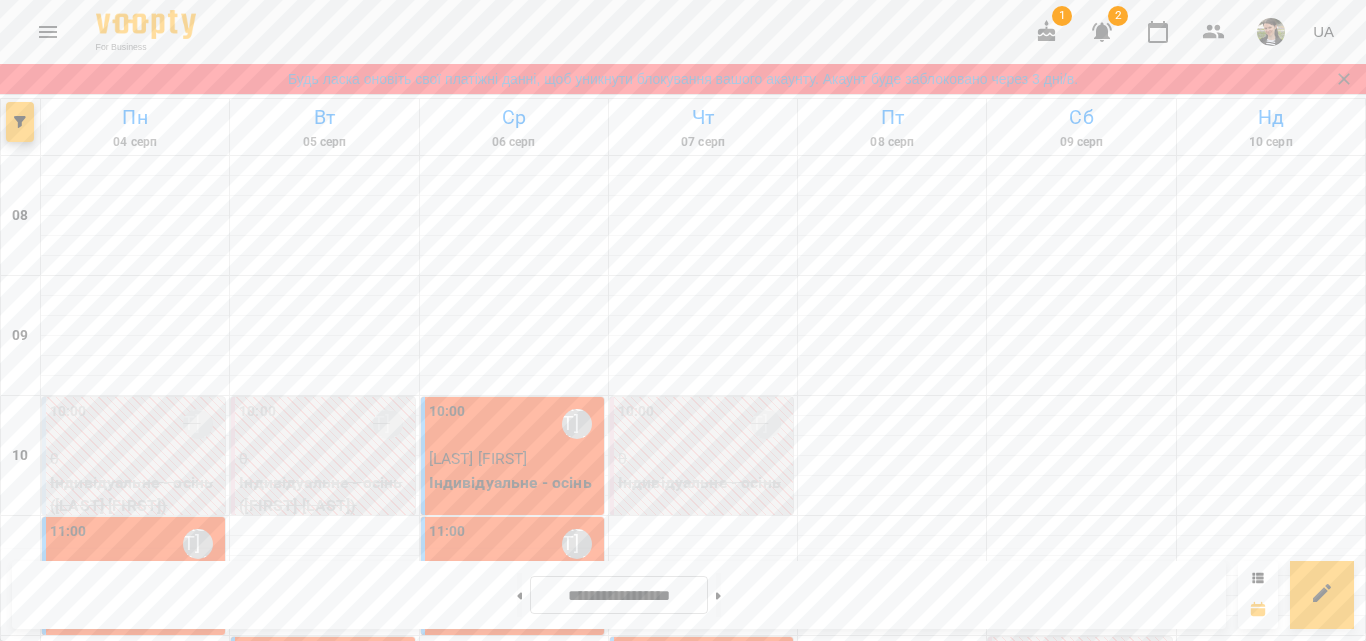 scroll, scrollTop: 685, scrollLeft: 0, axis: vertical 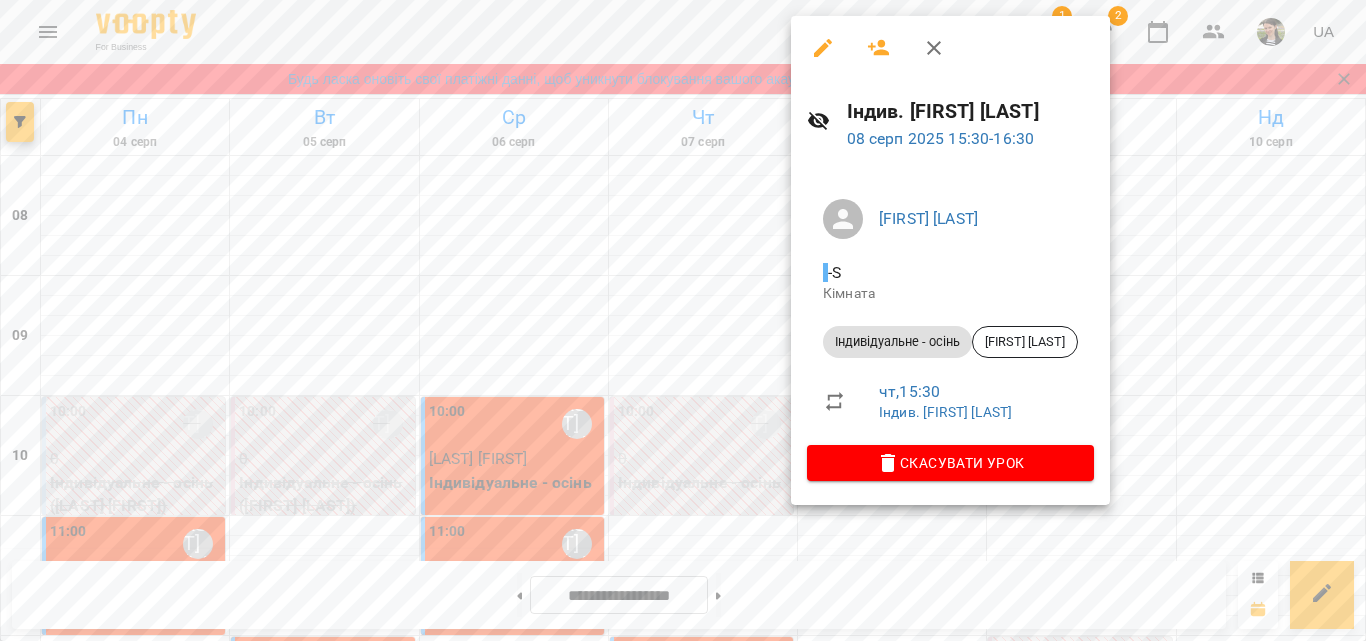 click at bounding box center (683, 320) 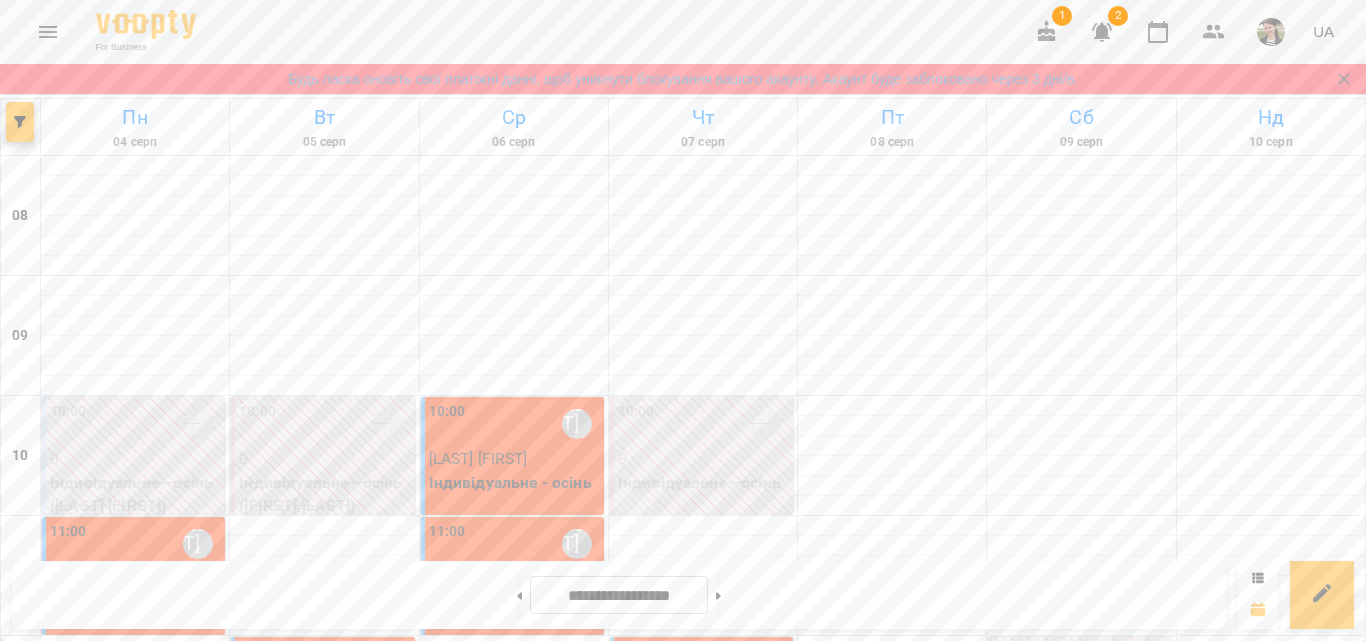 scroll, scrollTop: 885, scrollLeft: 0, axis: vertical 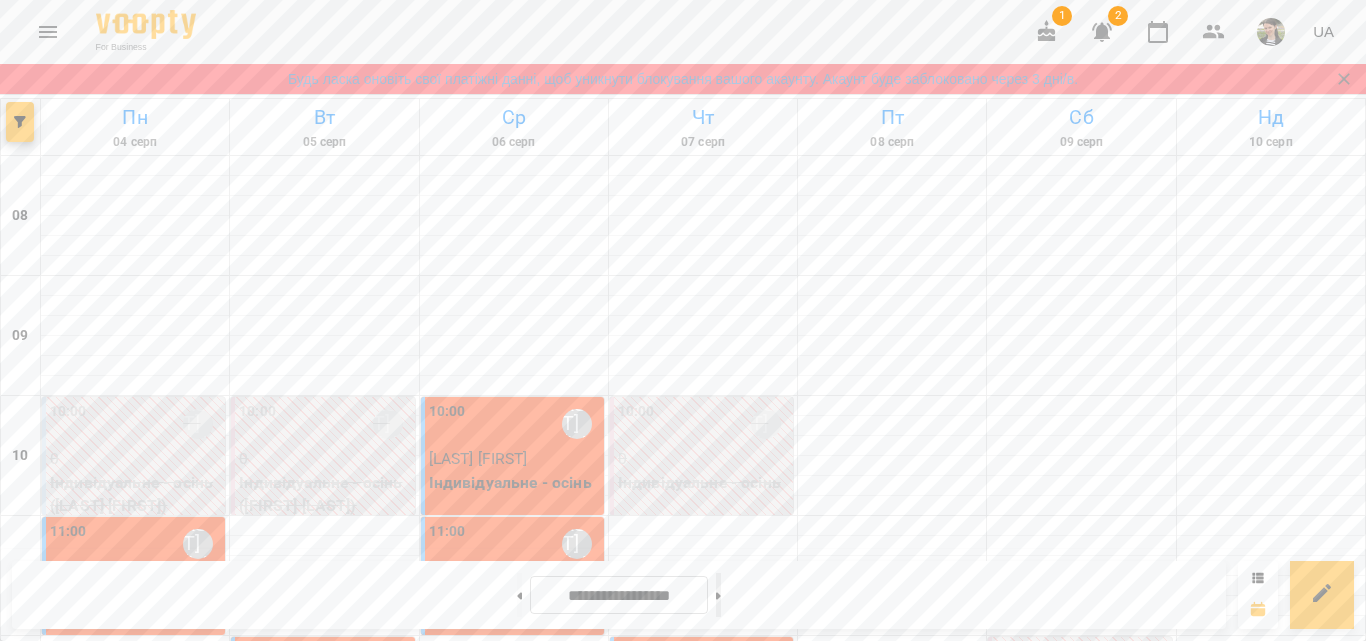 click 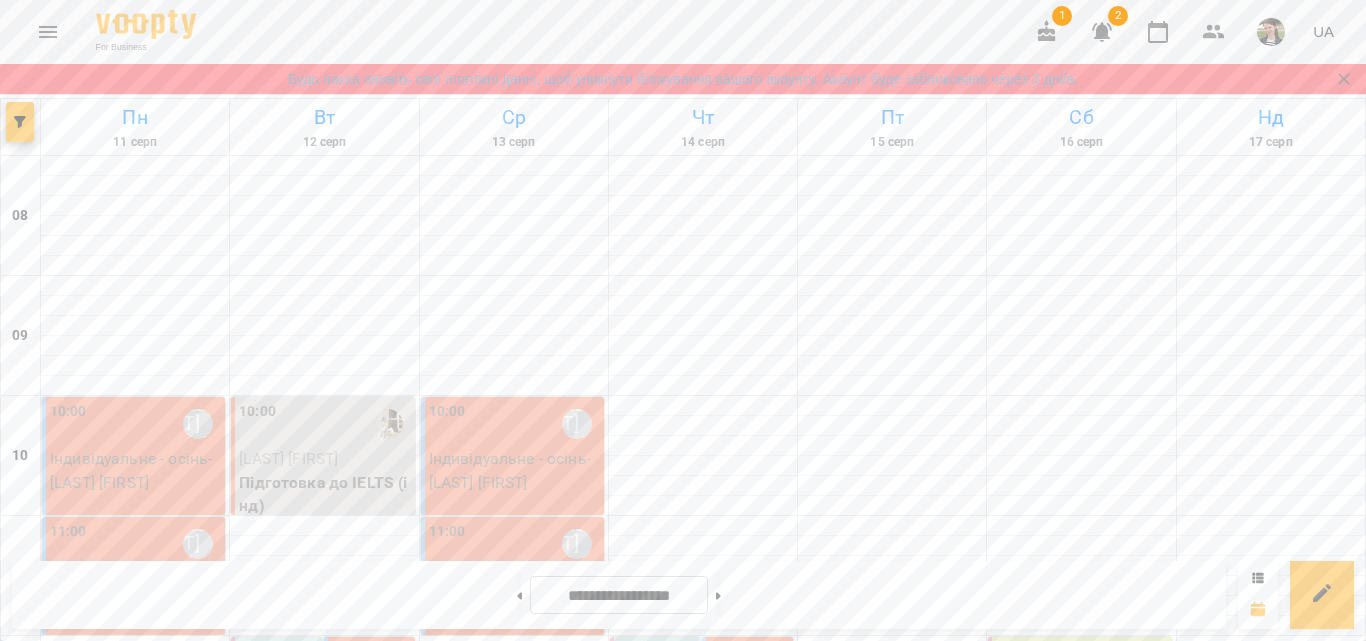 scroll, scrollTop: 500, scrollLeft: 0, axis: vertical 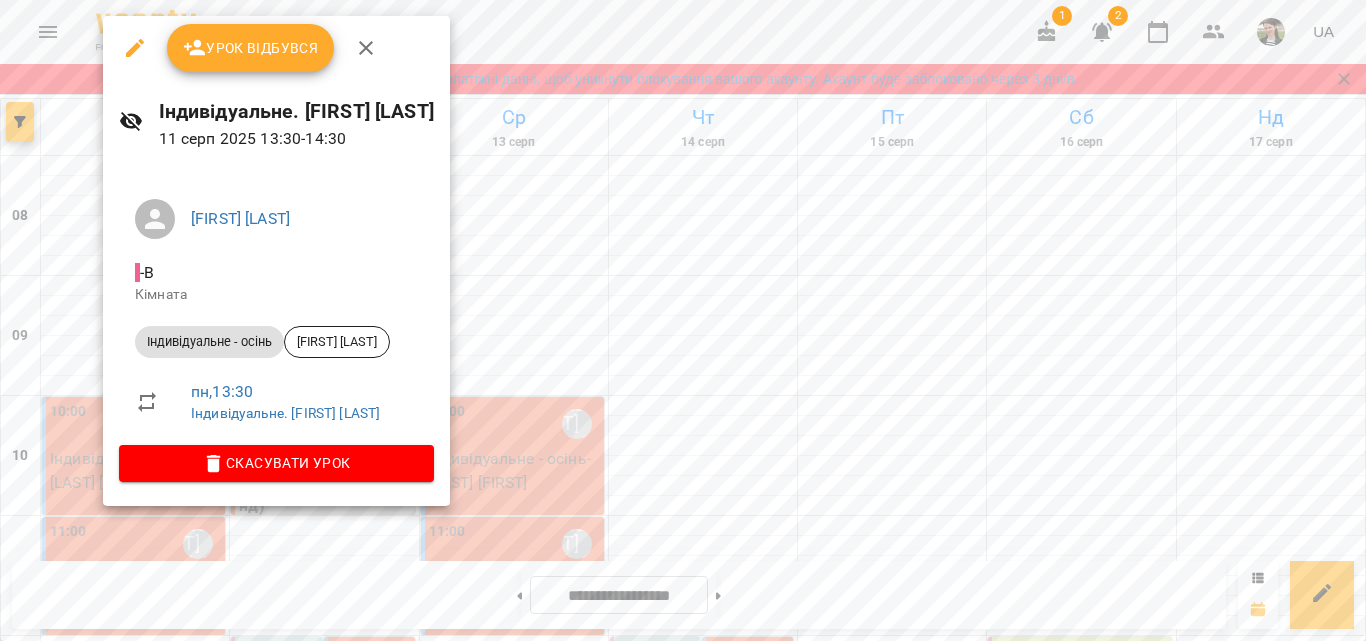 click at bounding box center (683, 320) 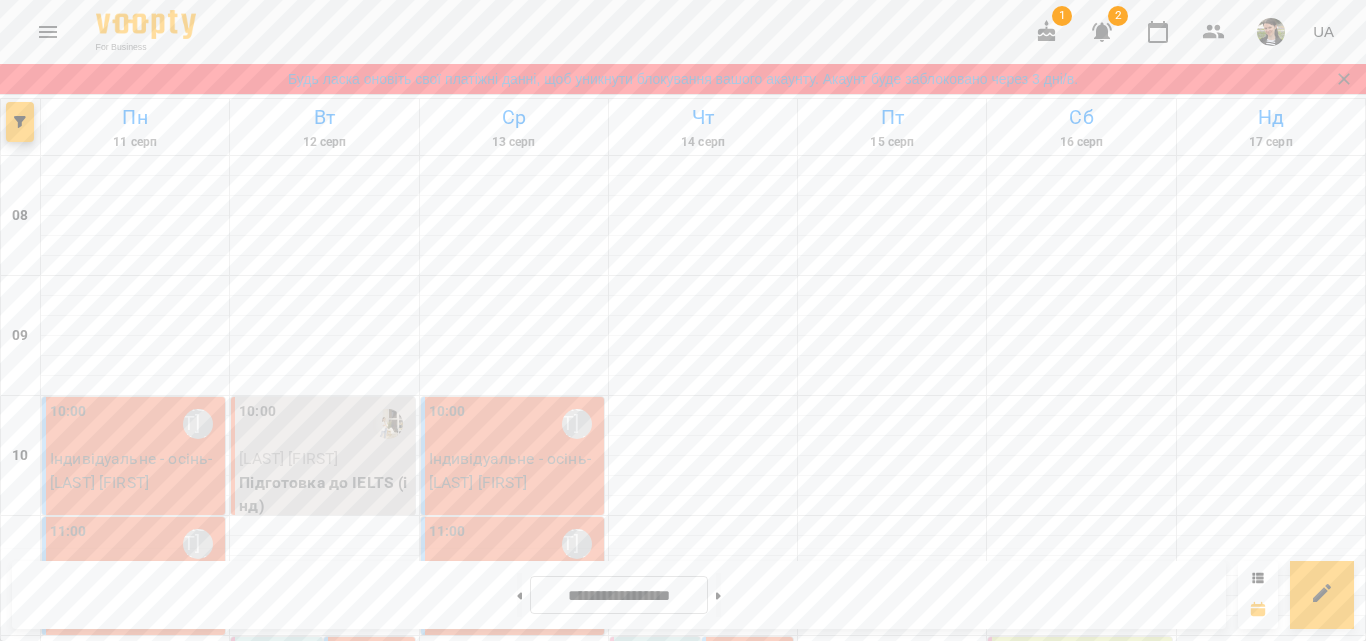 scroll, scrollTop: 985, scrollLeft: 0, axis: vertical 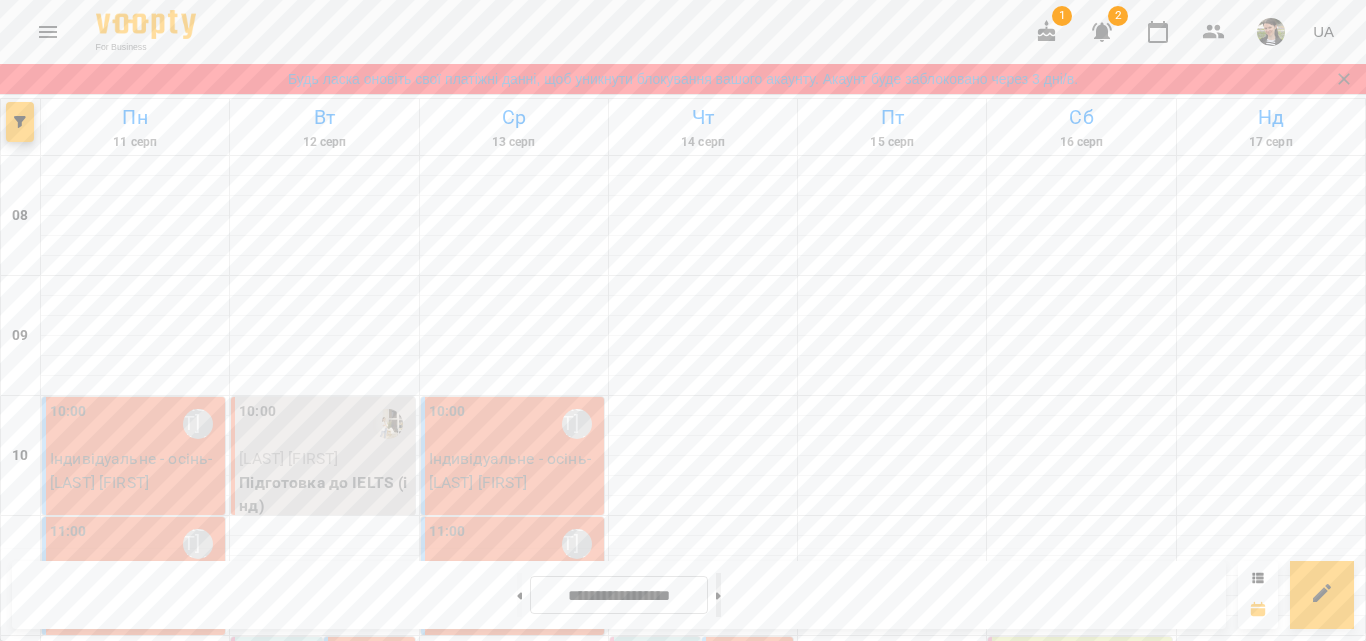 click at bounding box center [718, 595] 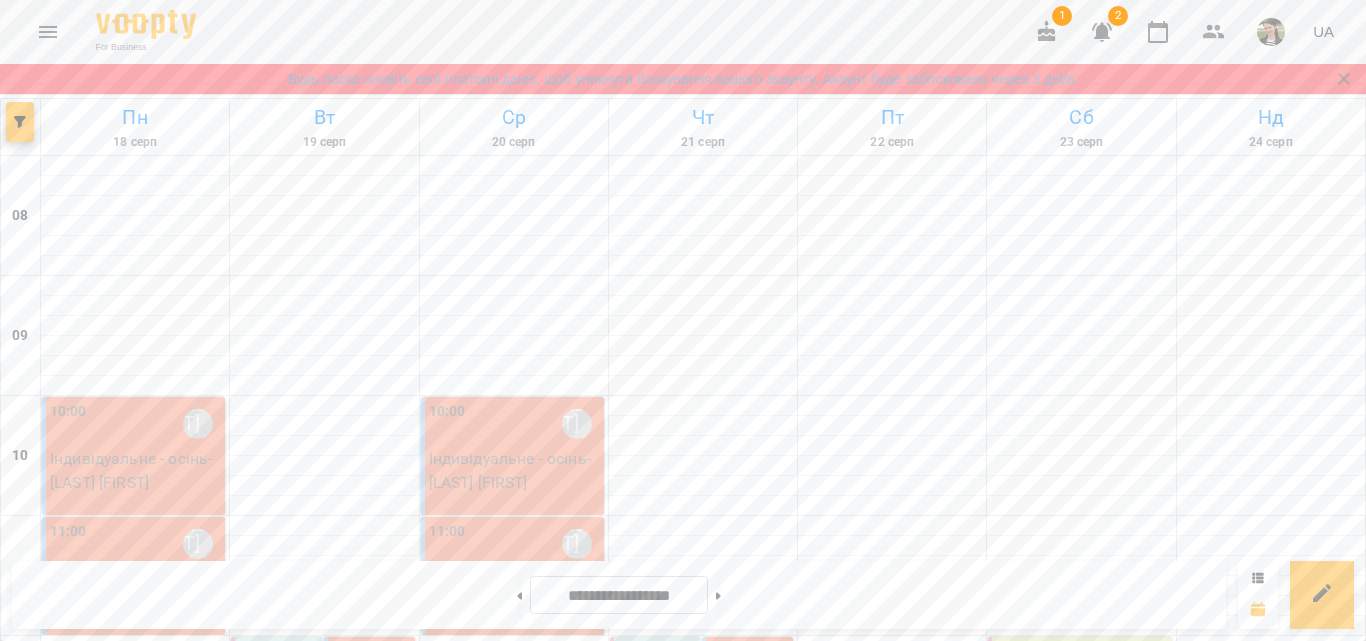 scroll, scrollTop: 1185, scrollLeft: 0, axis: vertical 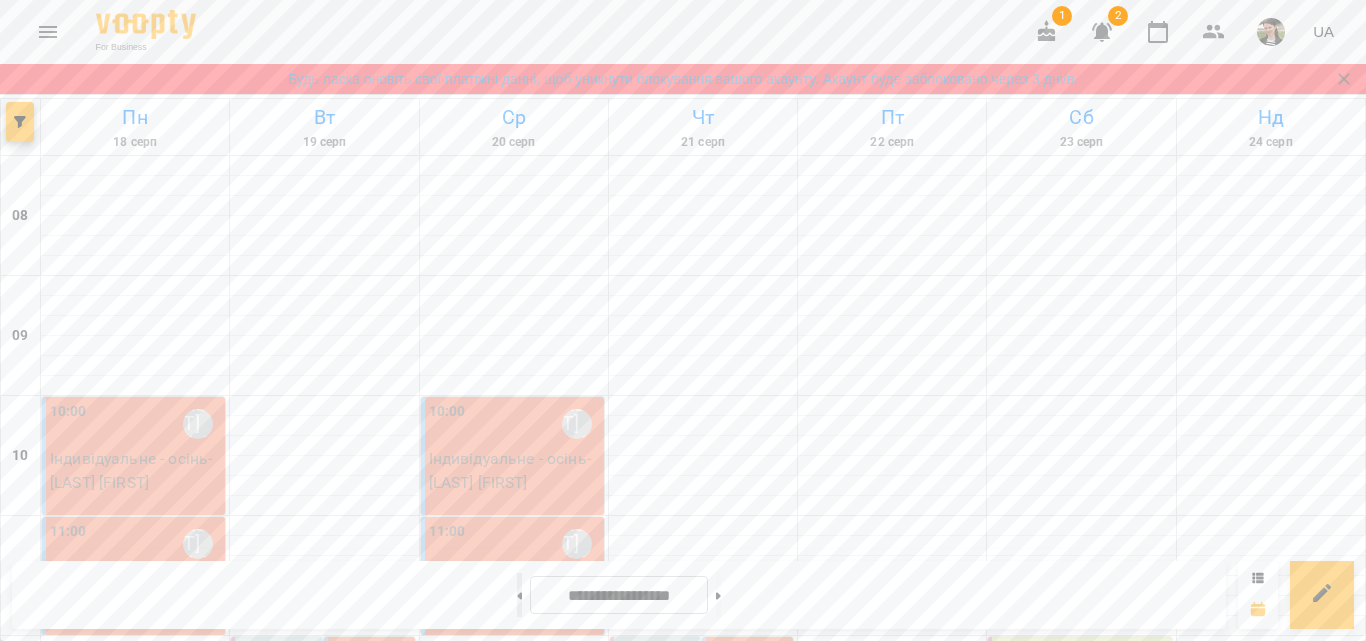 click at bounding box center [519, 595] 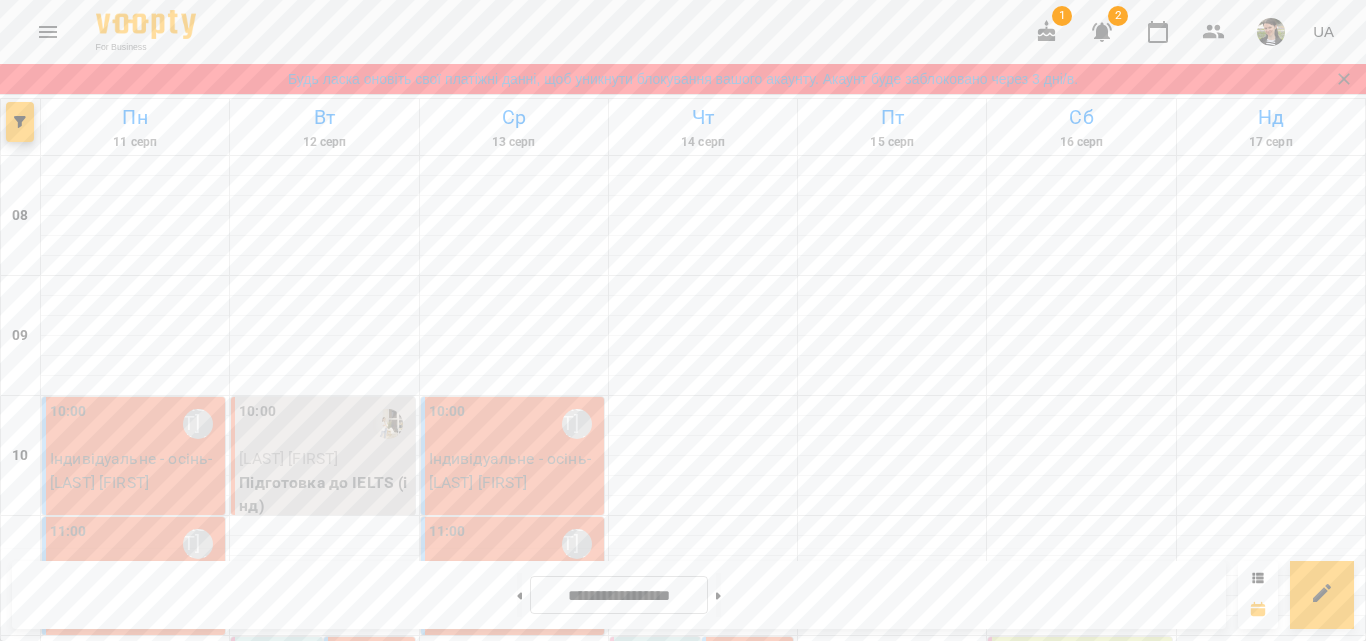 scroll, scrollTop: 985, scrollLeft: 0, axis: vertical 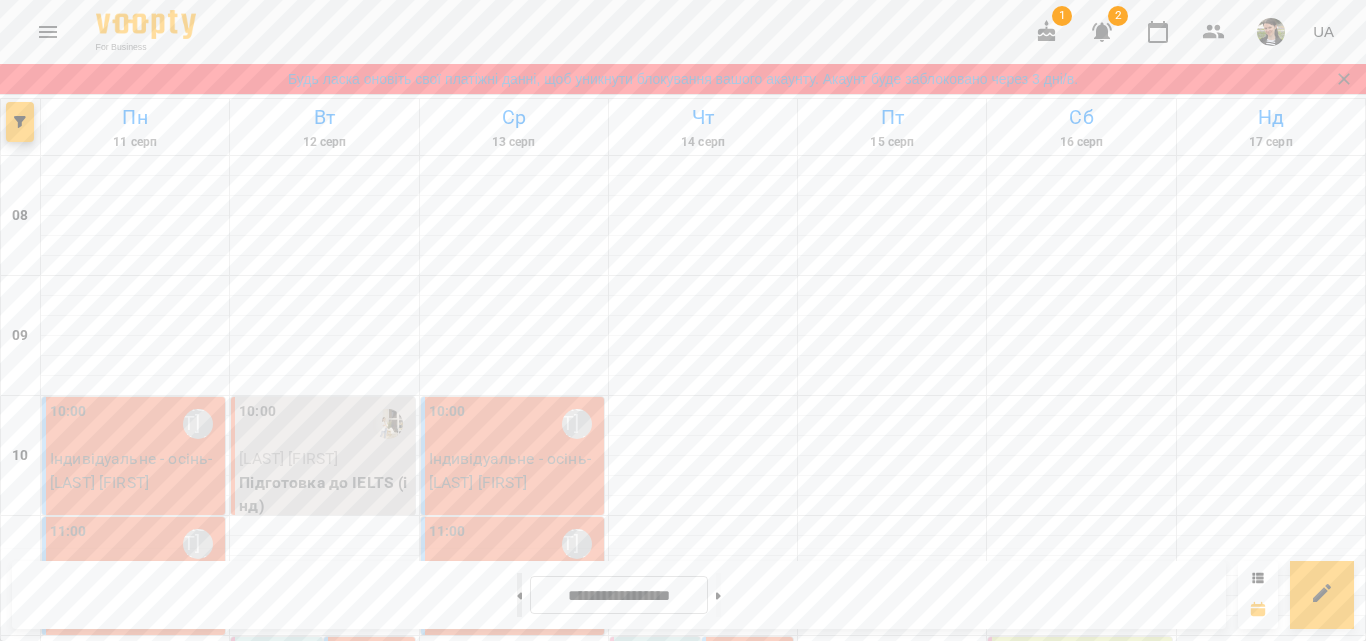 click at bounding box center [519, 595] 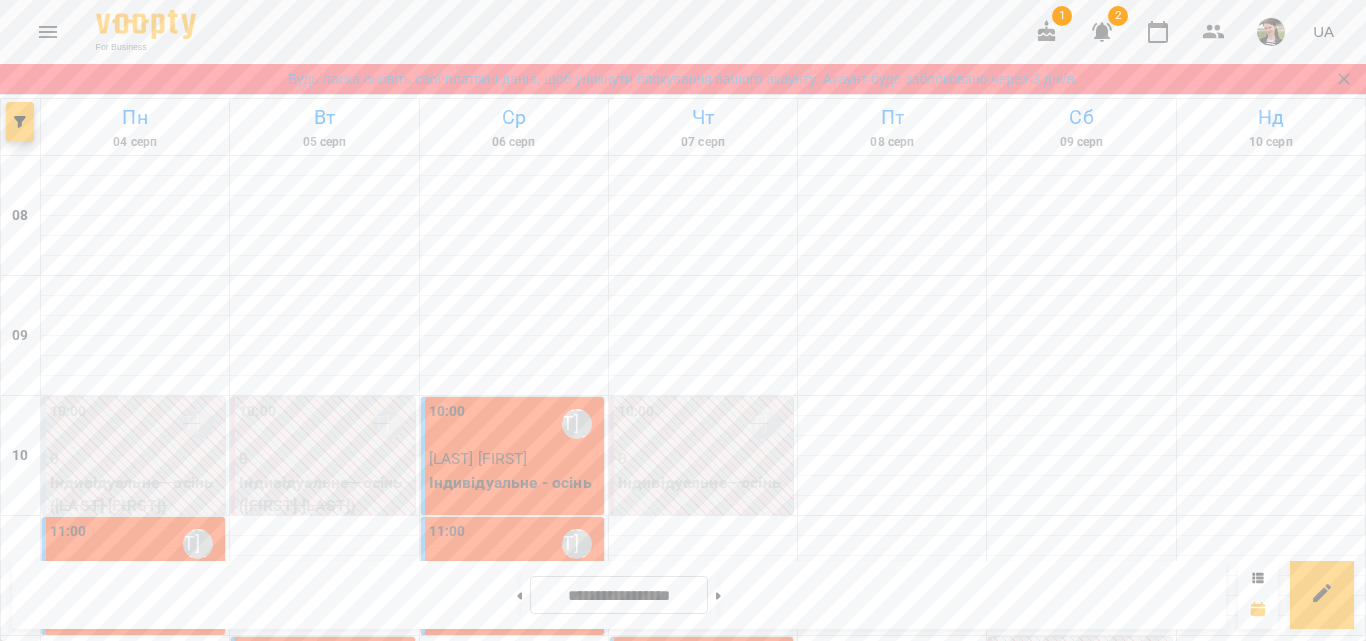 scroll, scrollTop: 585, scrollLeft: 0, axis: vertical 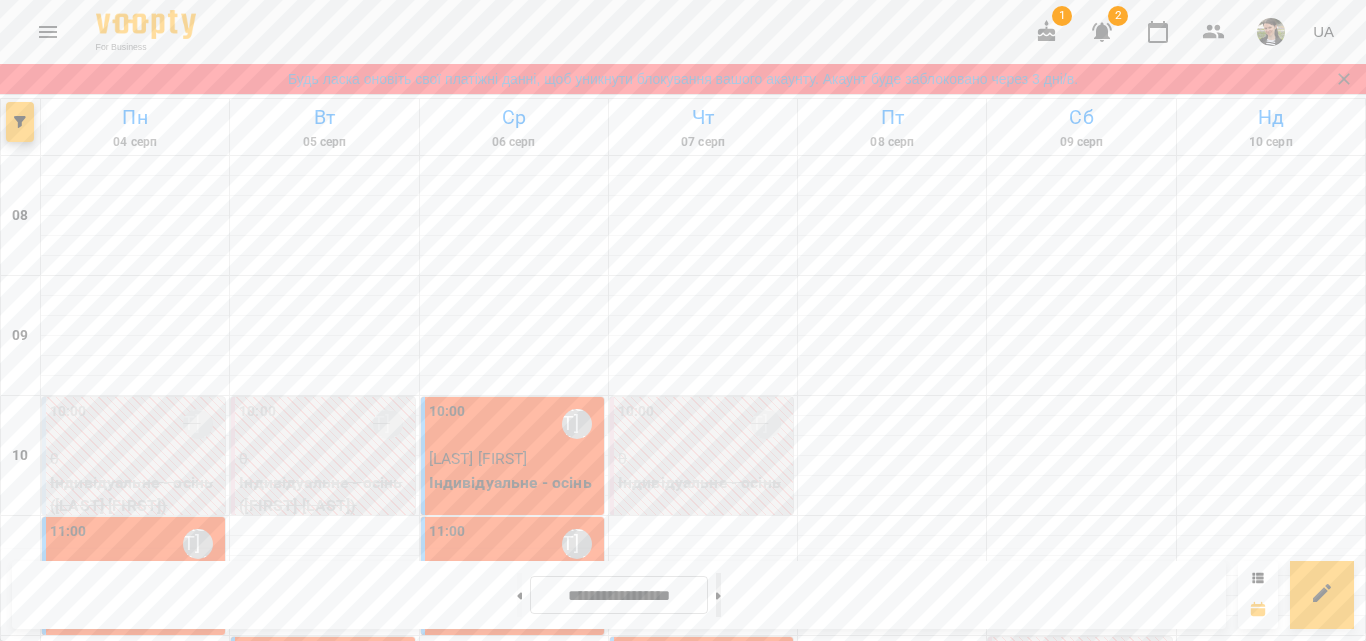 click 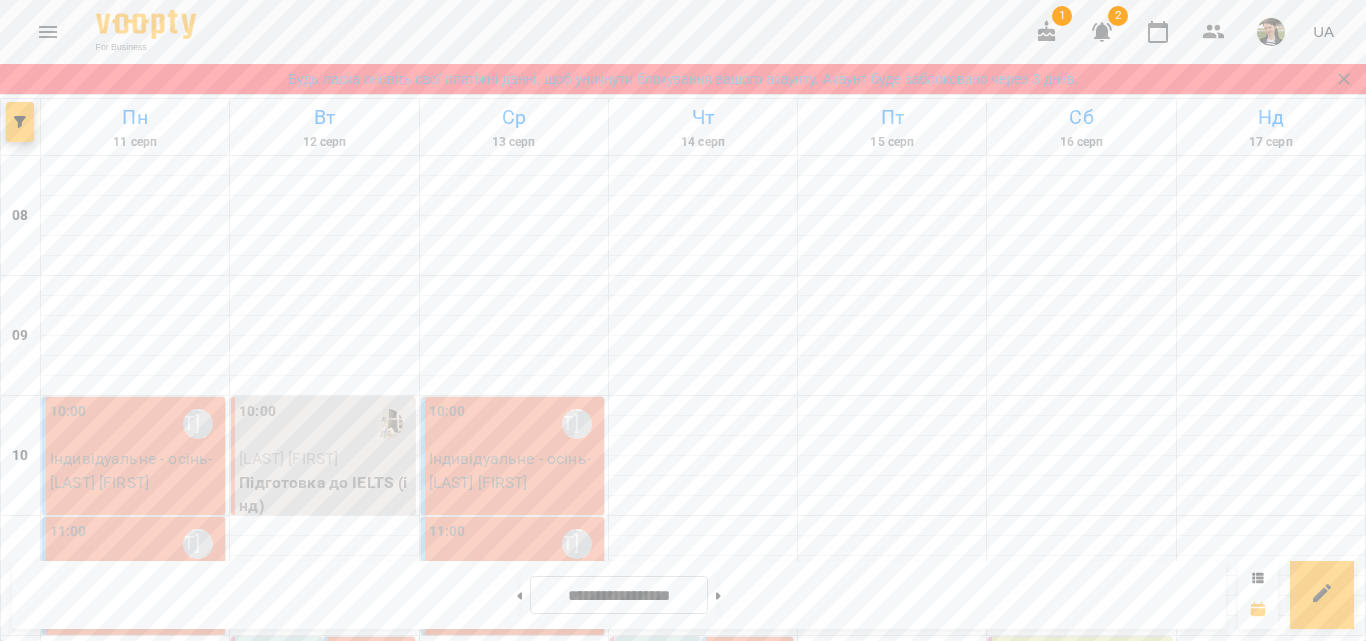 scroll, scrollTop: 600, scrollLeft: 0, axis: vertical 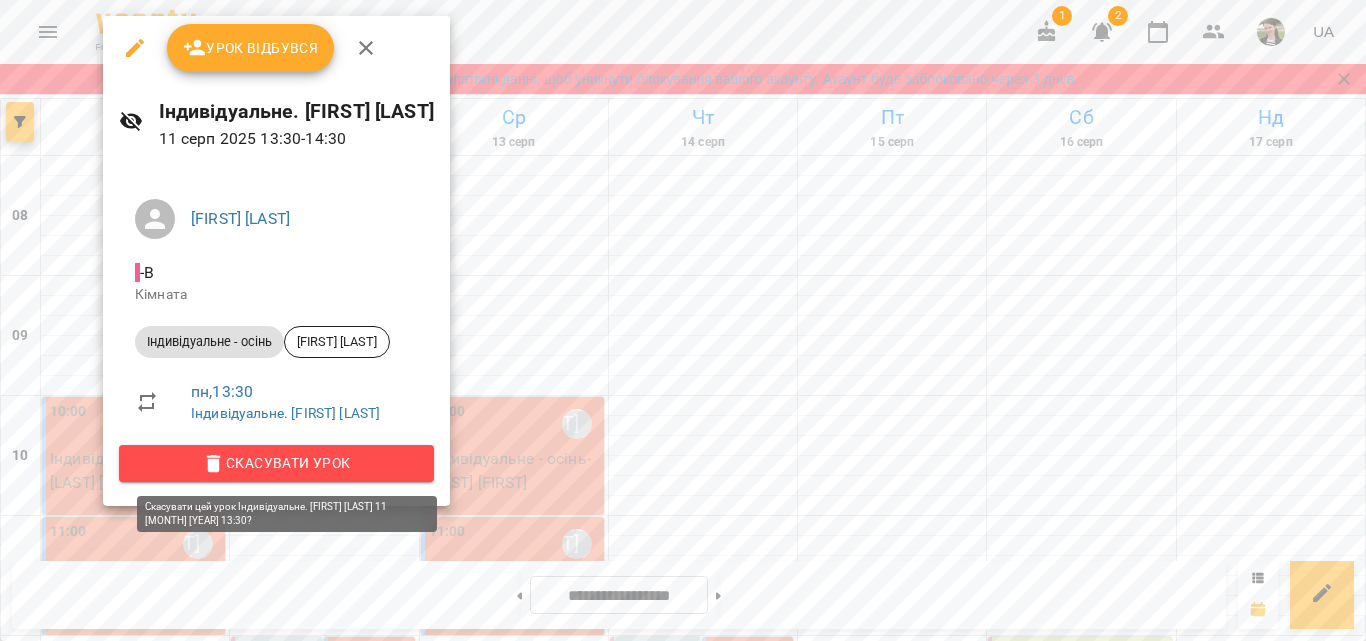 click on "Скасувати Урок" at bounding box center (276, 463) 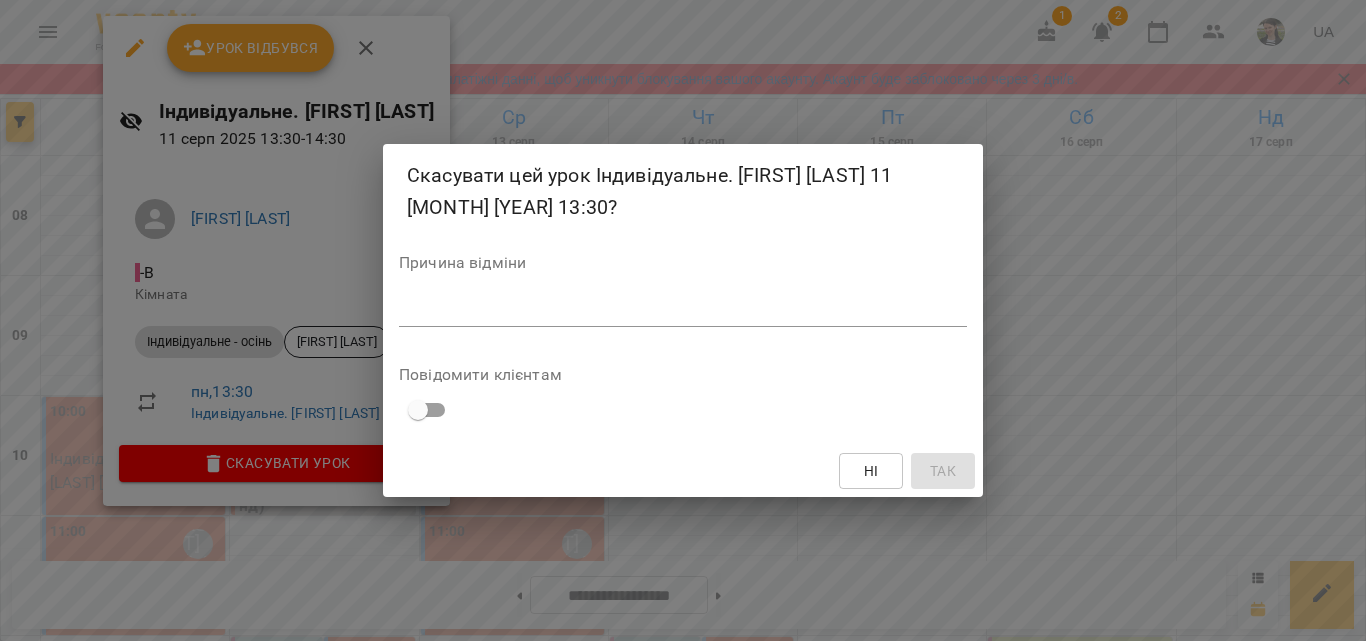 click on "*" at bounding box center [683, 311] 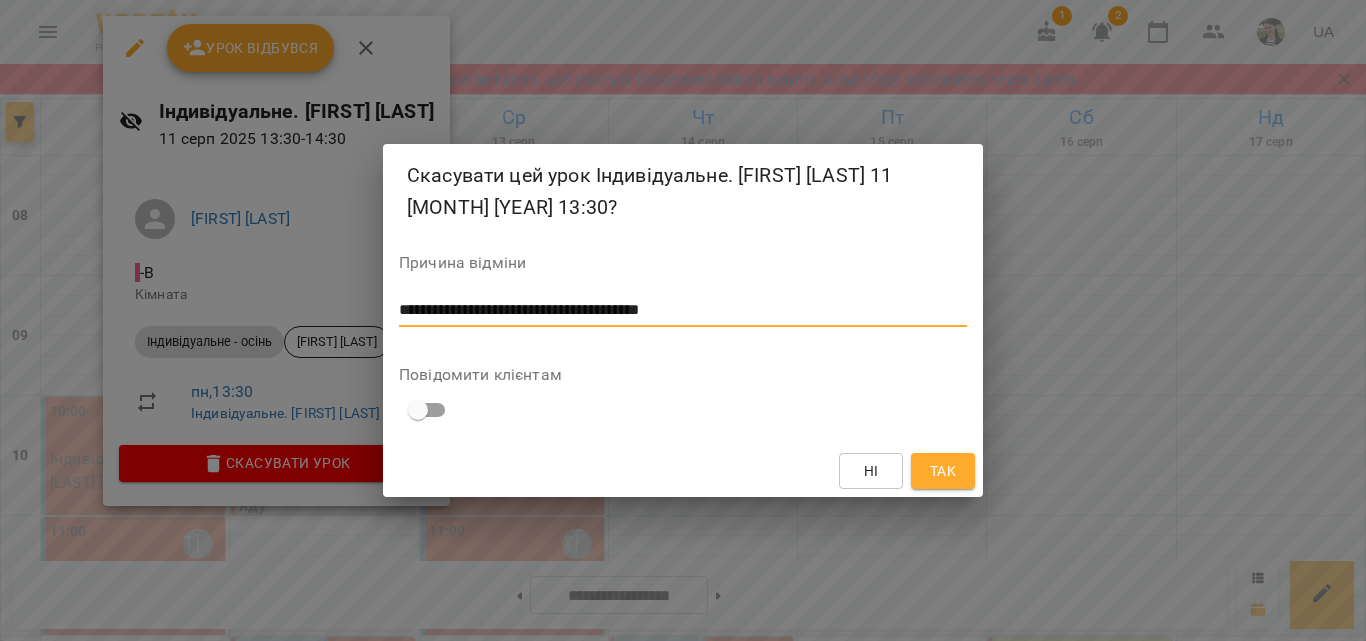 type on "**********" 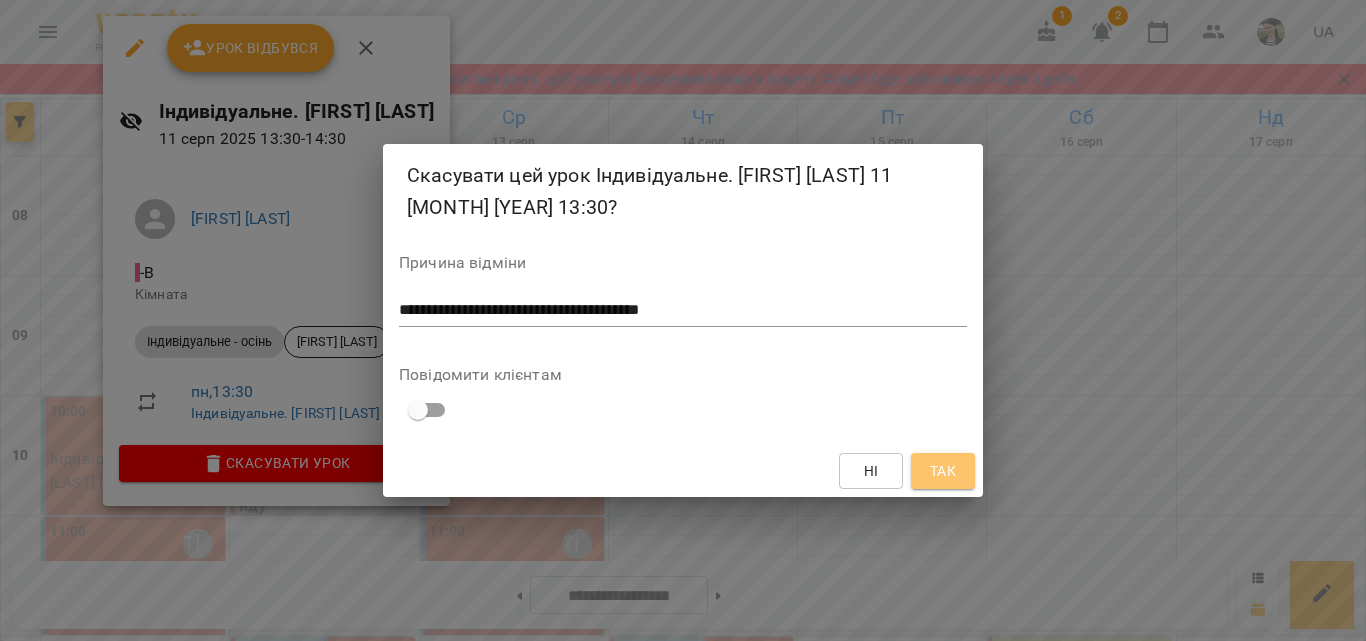 click on "Так" at bounding box center (943, 471) 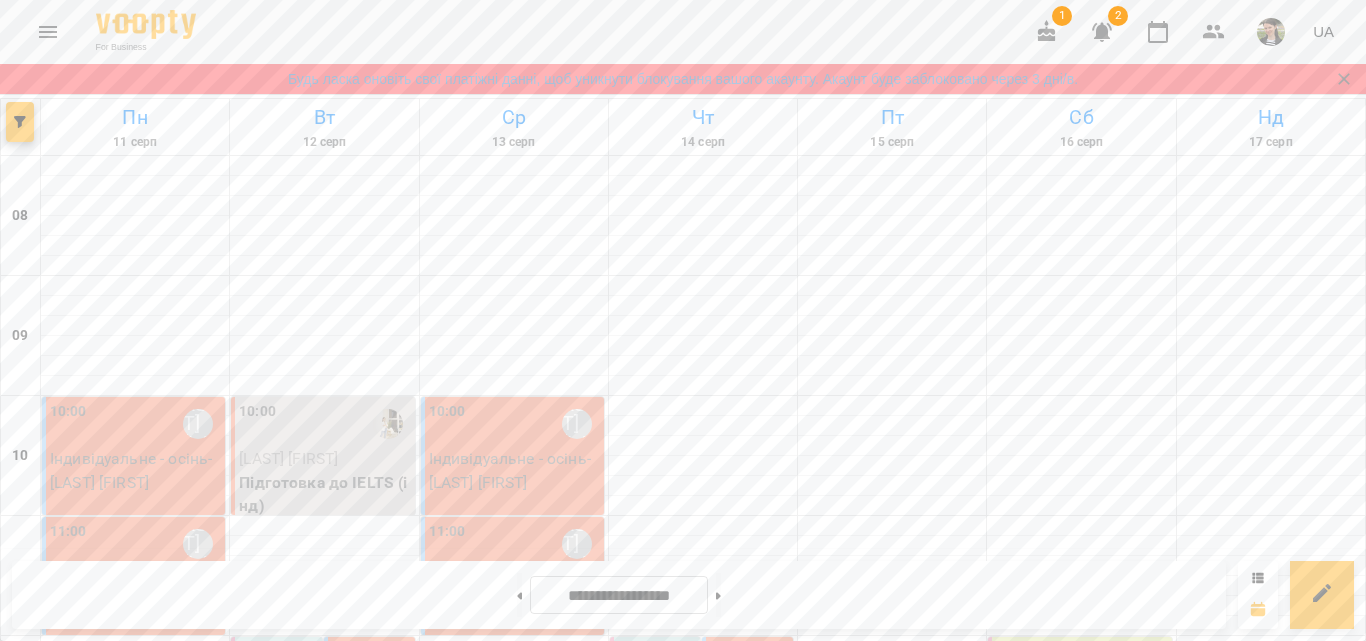 scroll, scrollTop: 500, scrollLeft: 0, axis: vertical 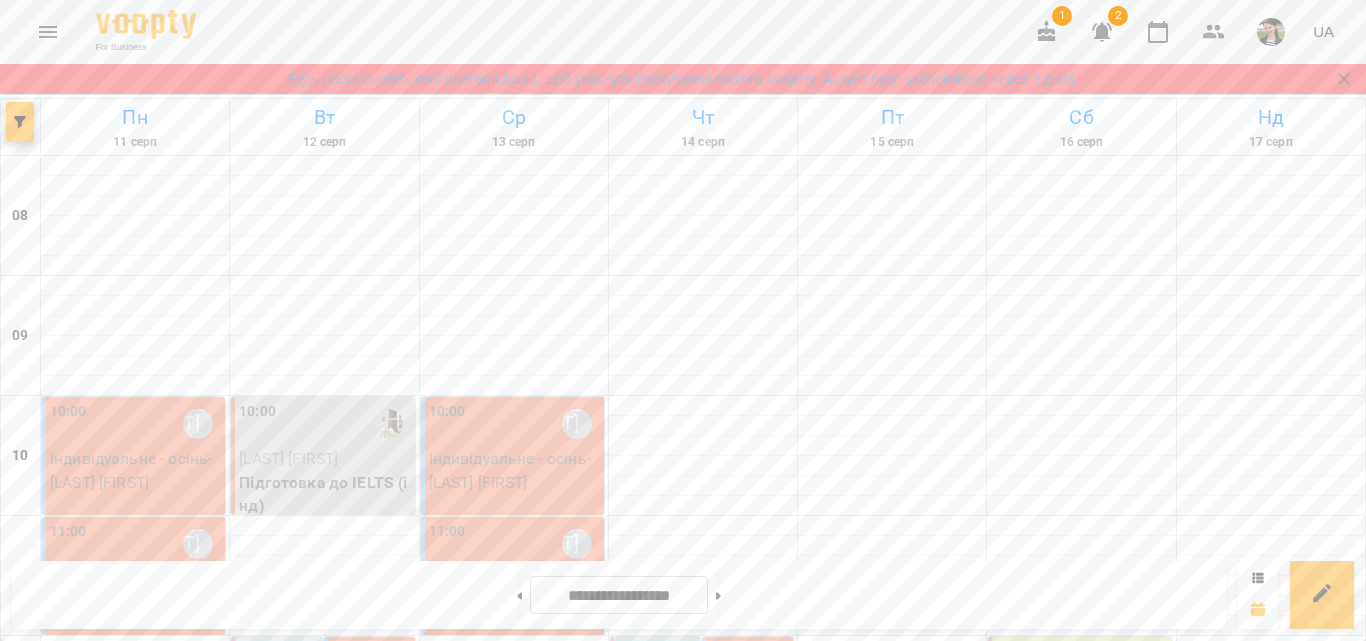 click on "Індивідуальне - осінь  - [FIRST] [LAST]" at bounding box center (136, 964) 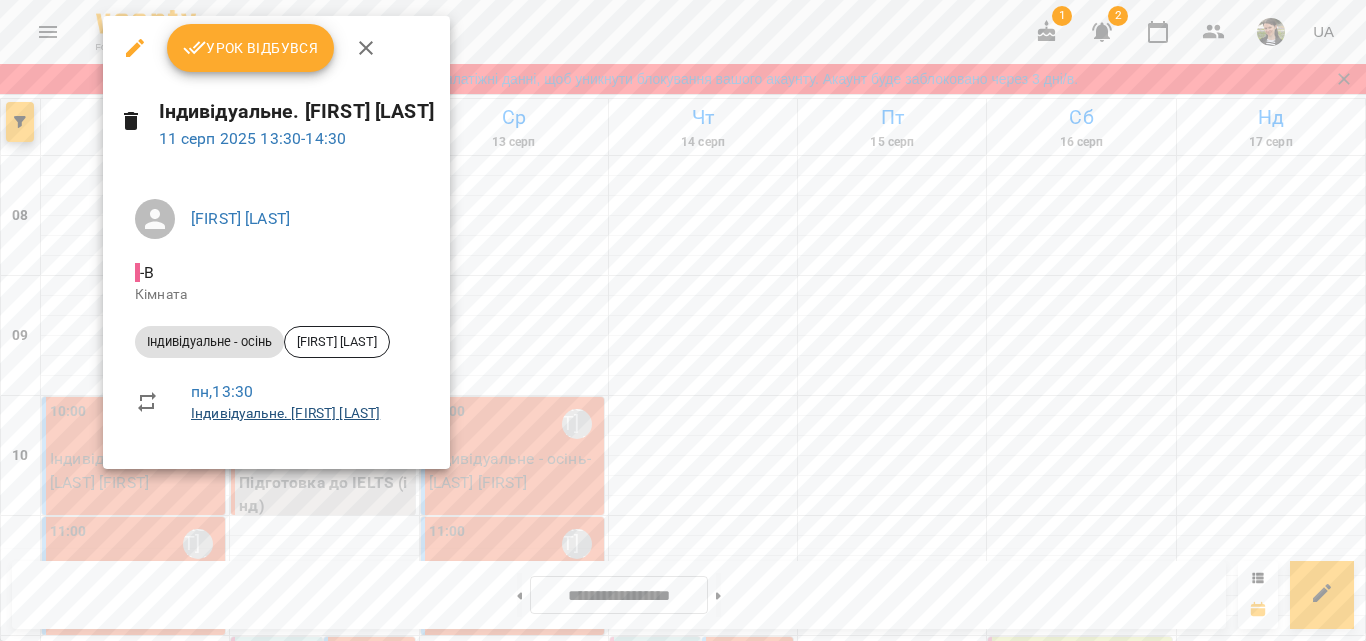 click on "Індивідуальне. [FIRST] [LAST]" at bounding box center (285, 413) 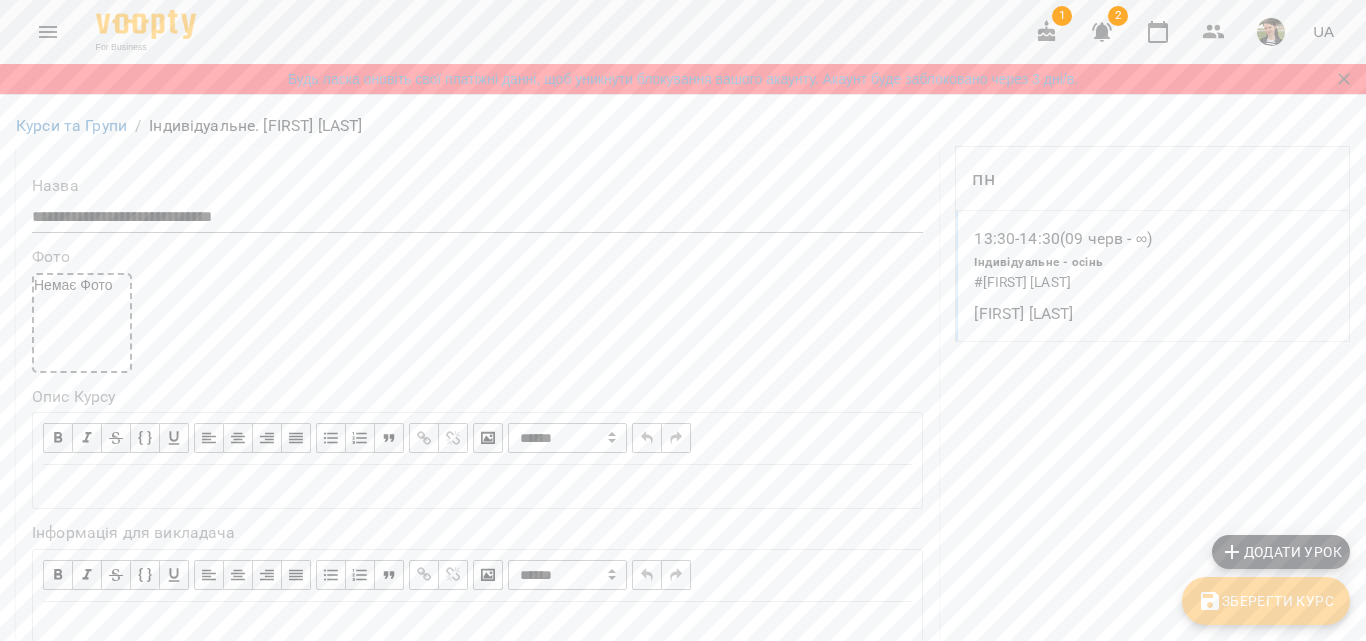 scroll, scrollTop: 0, scrollLeft: 0, axis: both 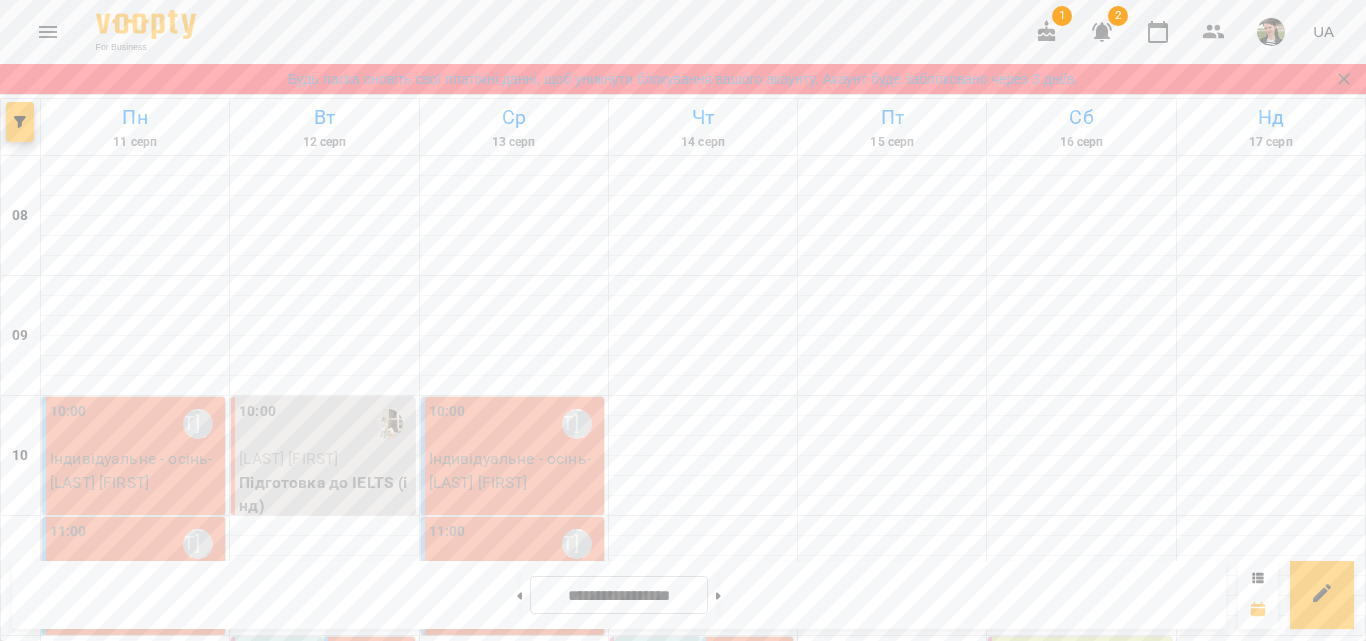 click on "[FIRST] [LAST]" at bounding box center [135, 1551] 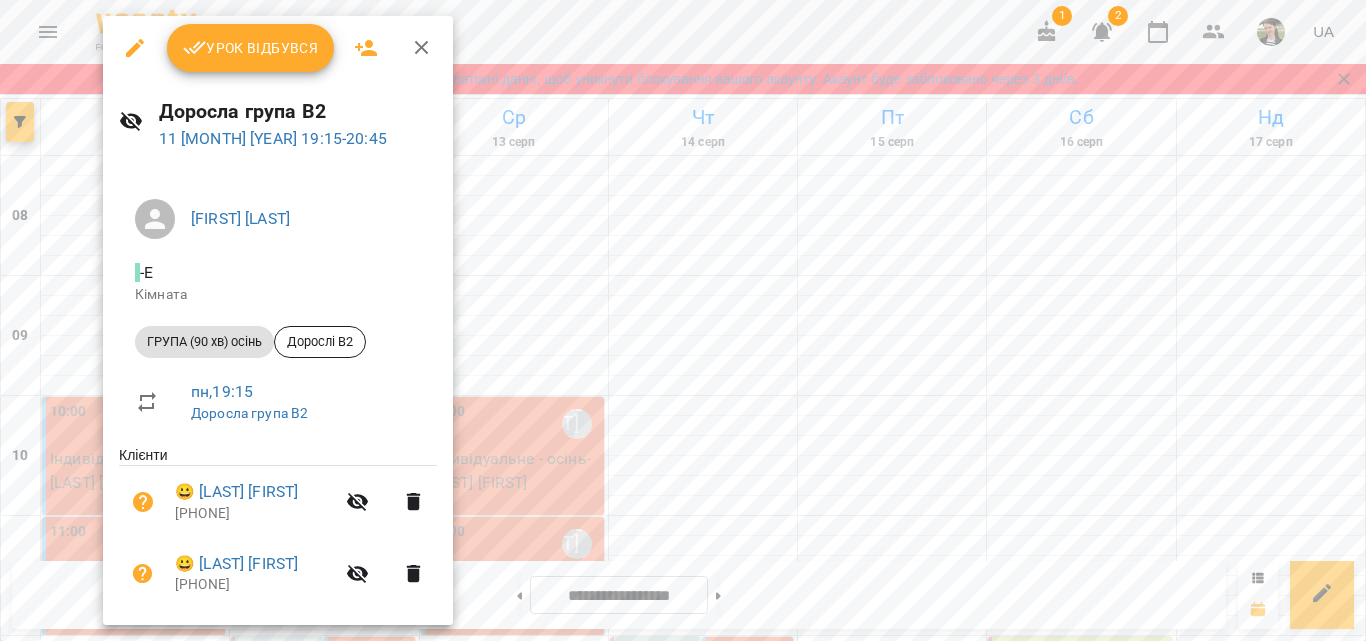 click at bounding box center (683, 320) 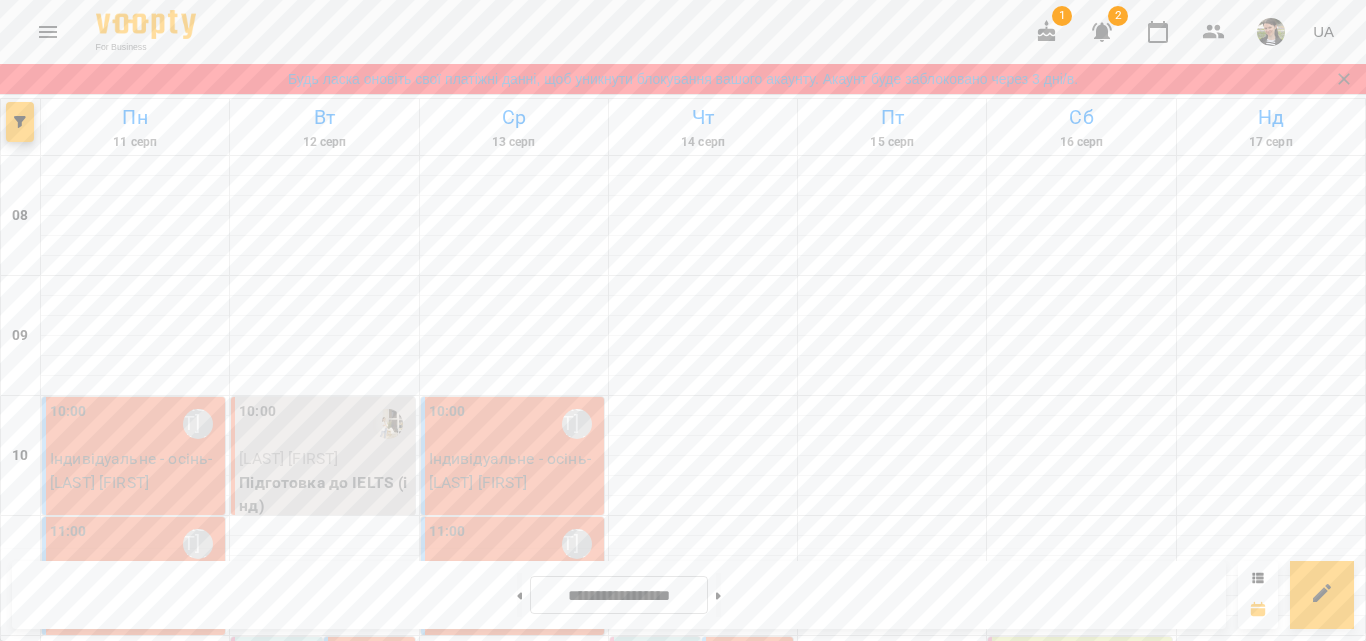 click on "4" at bounding box center [136, 1586] 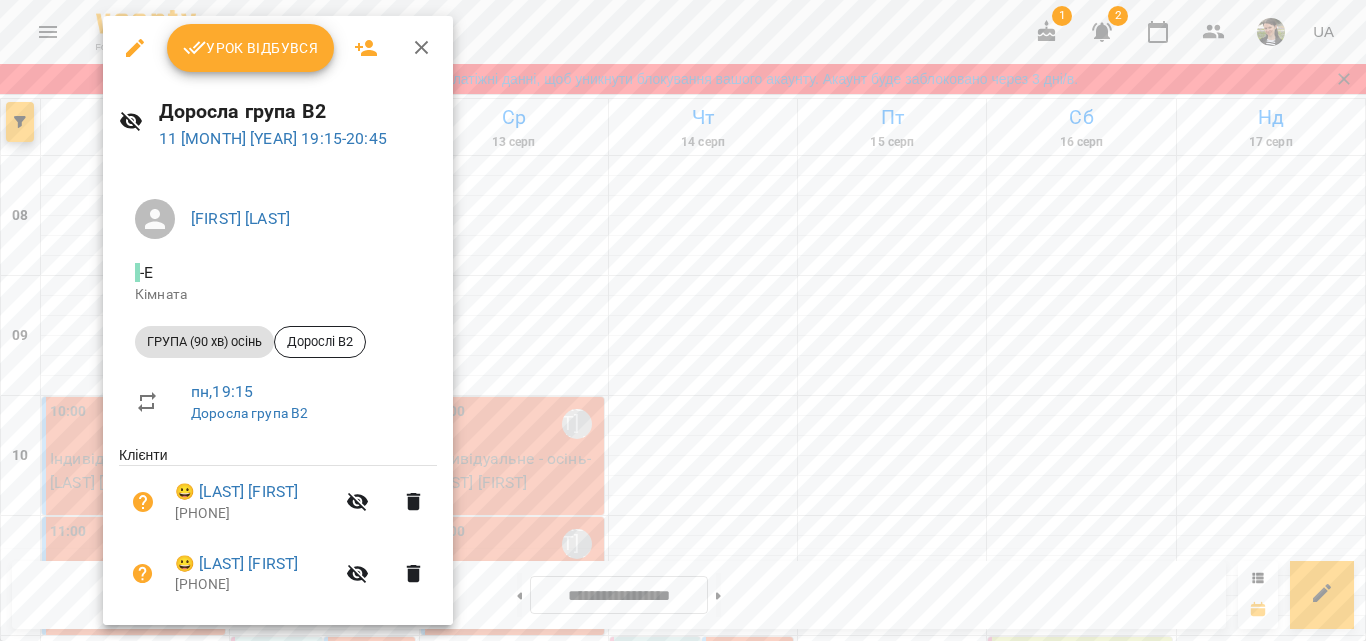 click at bounding box center [683, 320] 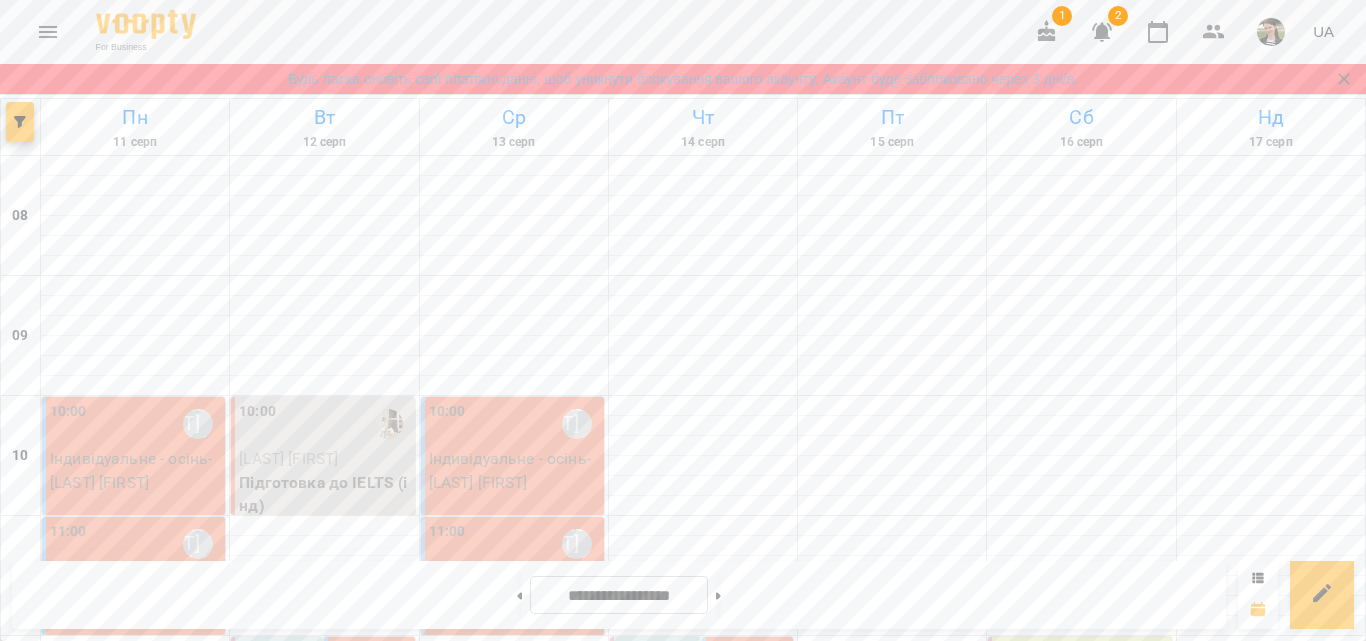 click on "4" at bounding box center (136, 1586) 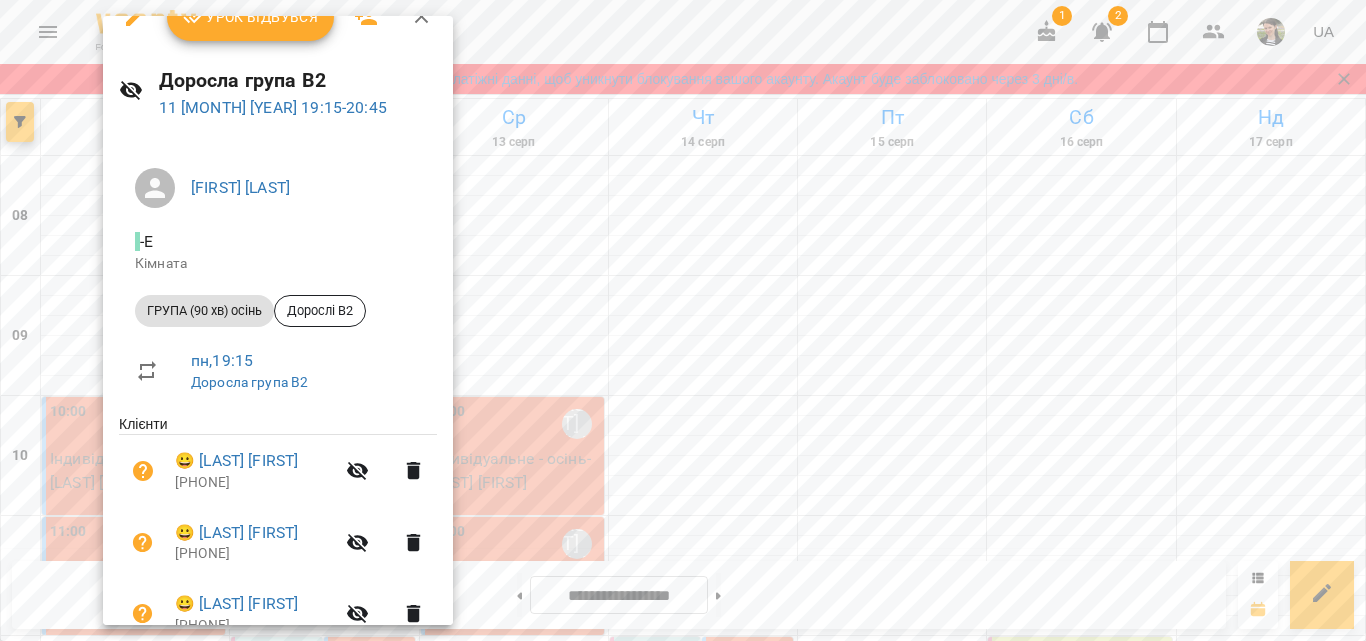 scroll, scrollTop: 0, scrollLeft: 0, axis: both 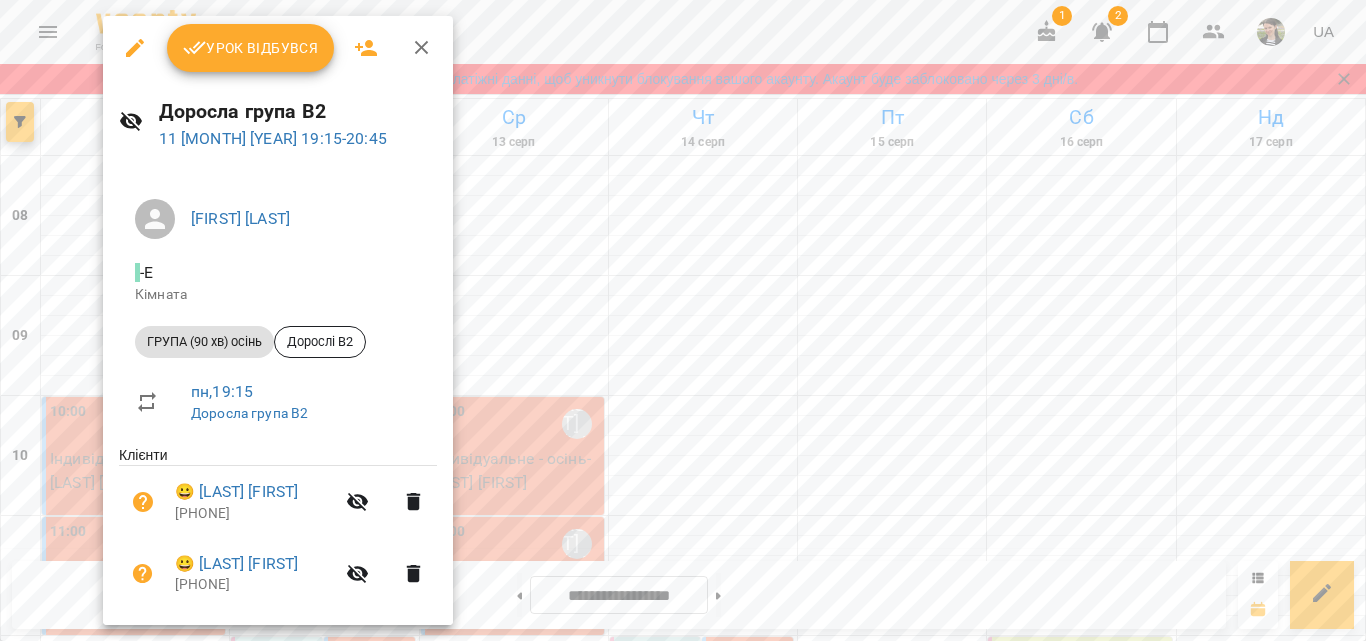 click at bounding box center [683, 320] 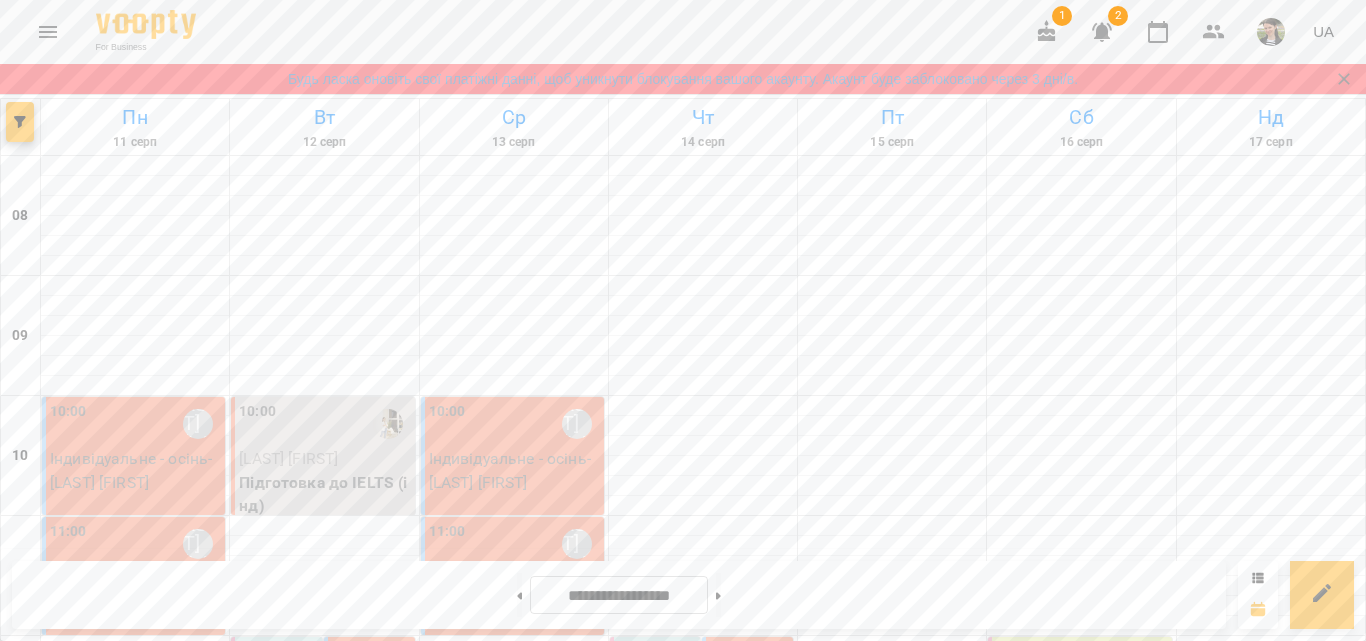 scroll, scrollTop: 1085, scrollLeft: 0, axis: vertical 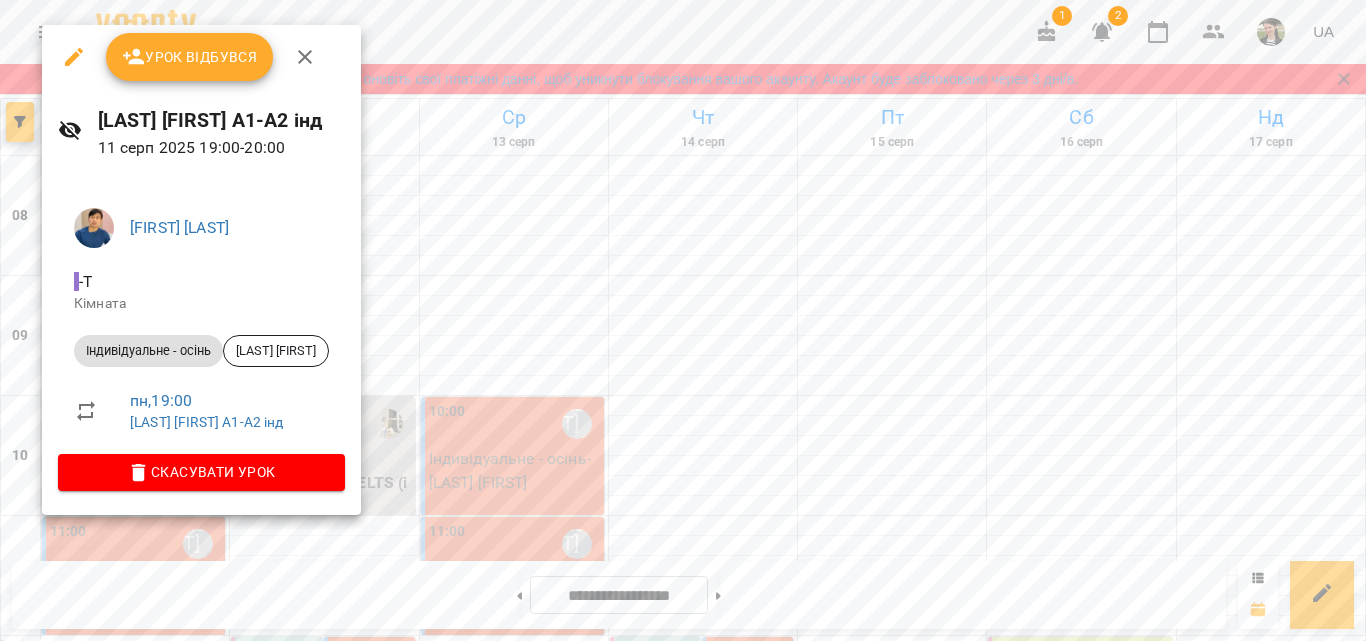click at bounding box center [683, 320] 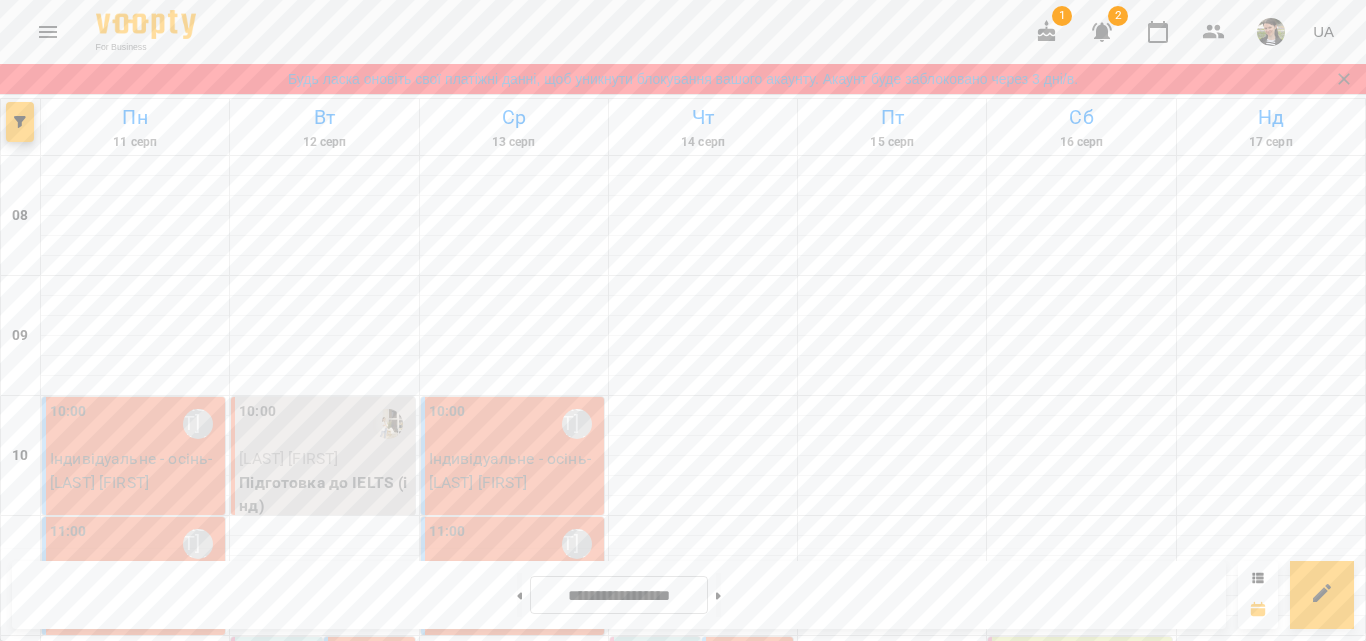 scroll, scrollTop: 1285, scrollLeft: 0, axis: vertical 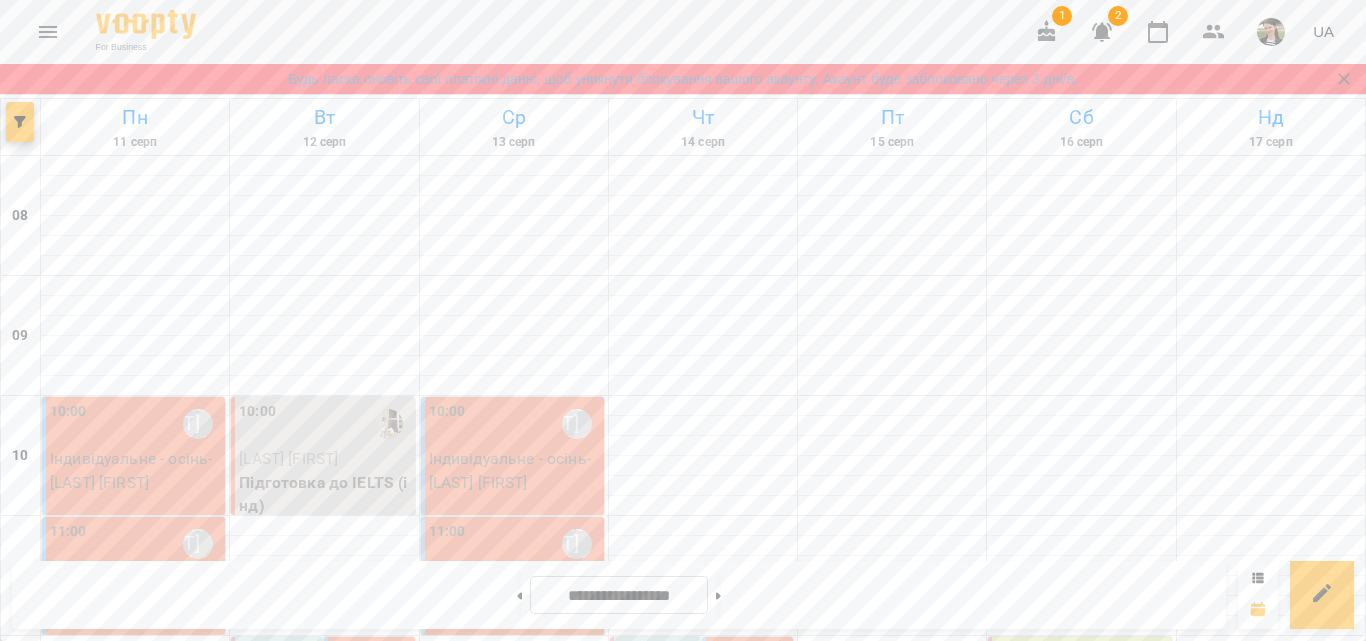 click on "4" at bounding box center (136, 1586) 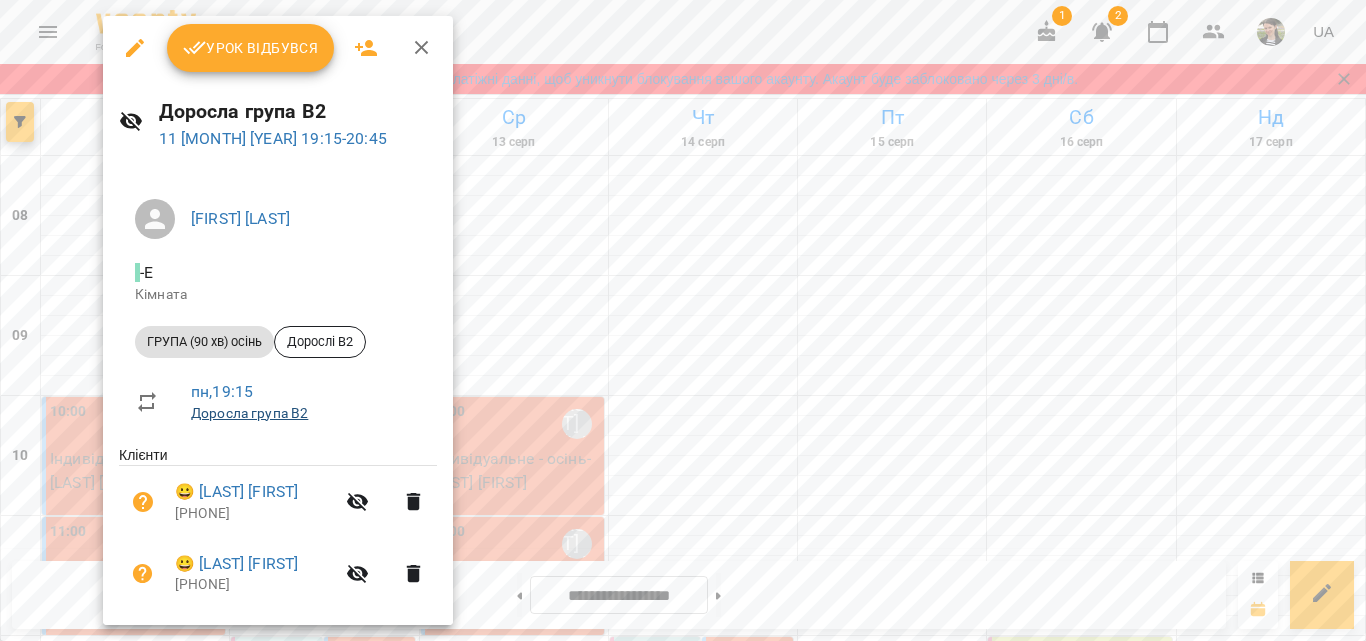 click on "Доросла група В2" at bounding box center (249, 413) 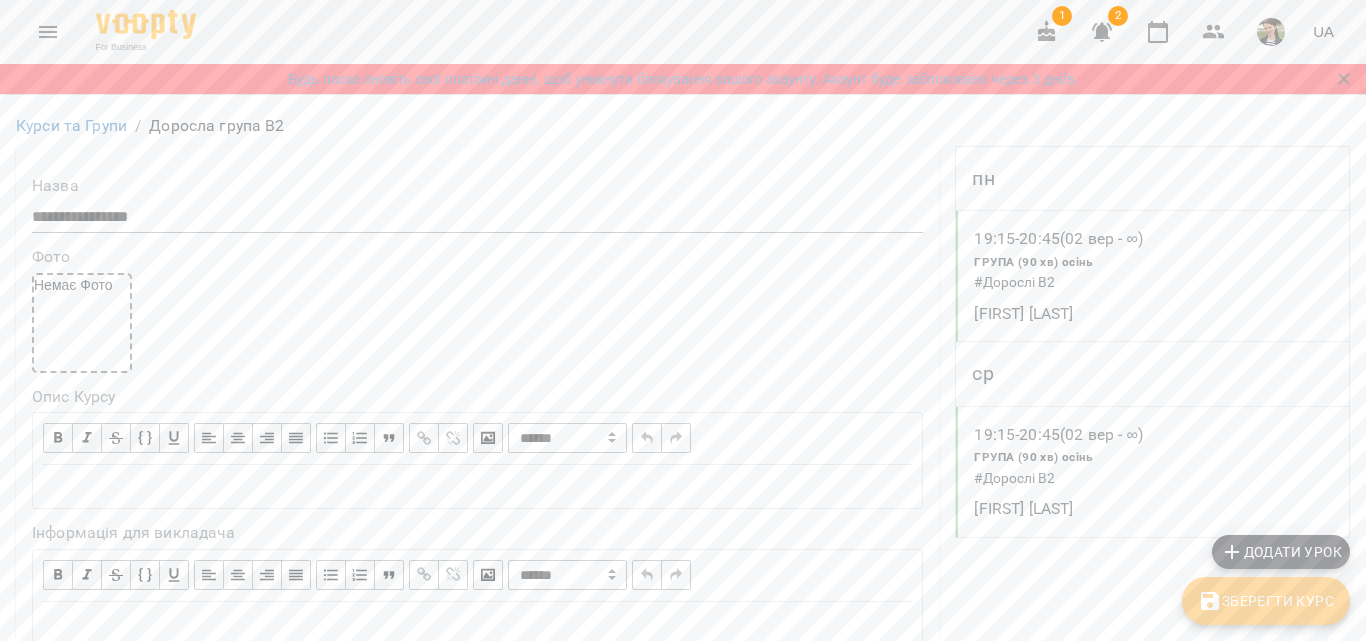 scroll, scrollTop: 0, scrollLeft: 0, axis: both 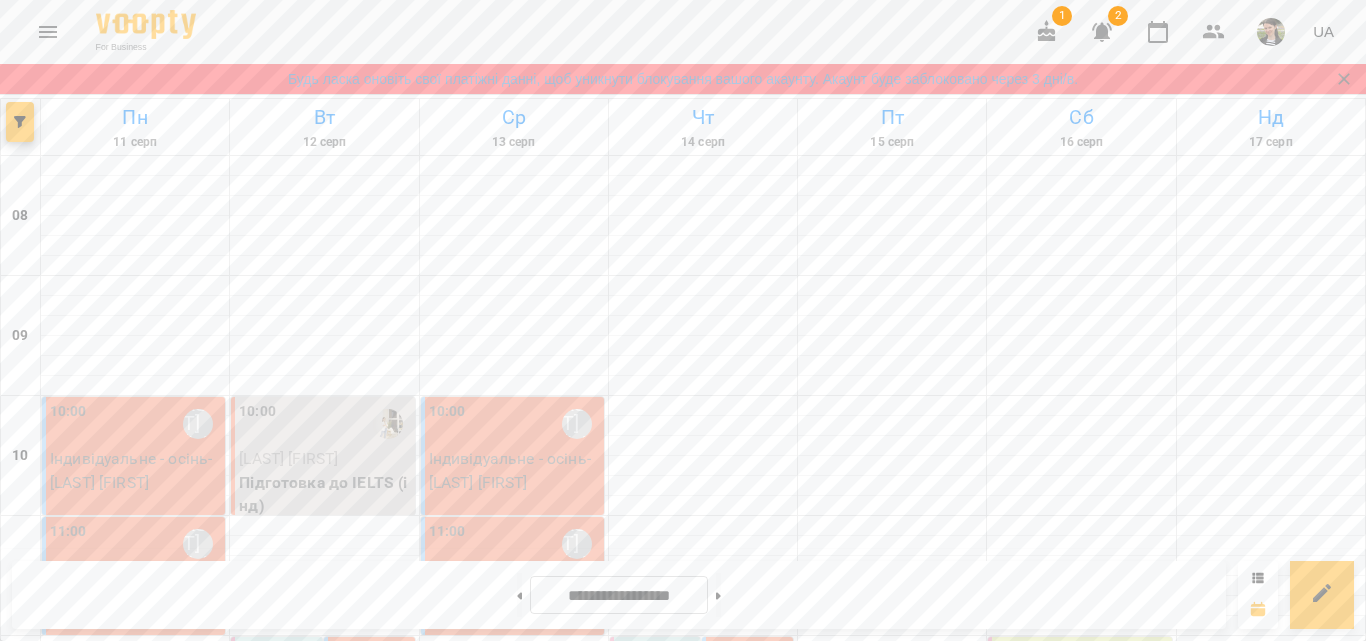 click on "ГРУПА (90 хв) осінь (Дорослі В2)" at bounding box center (136, 1667) 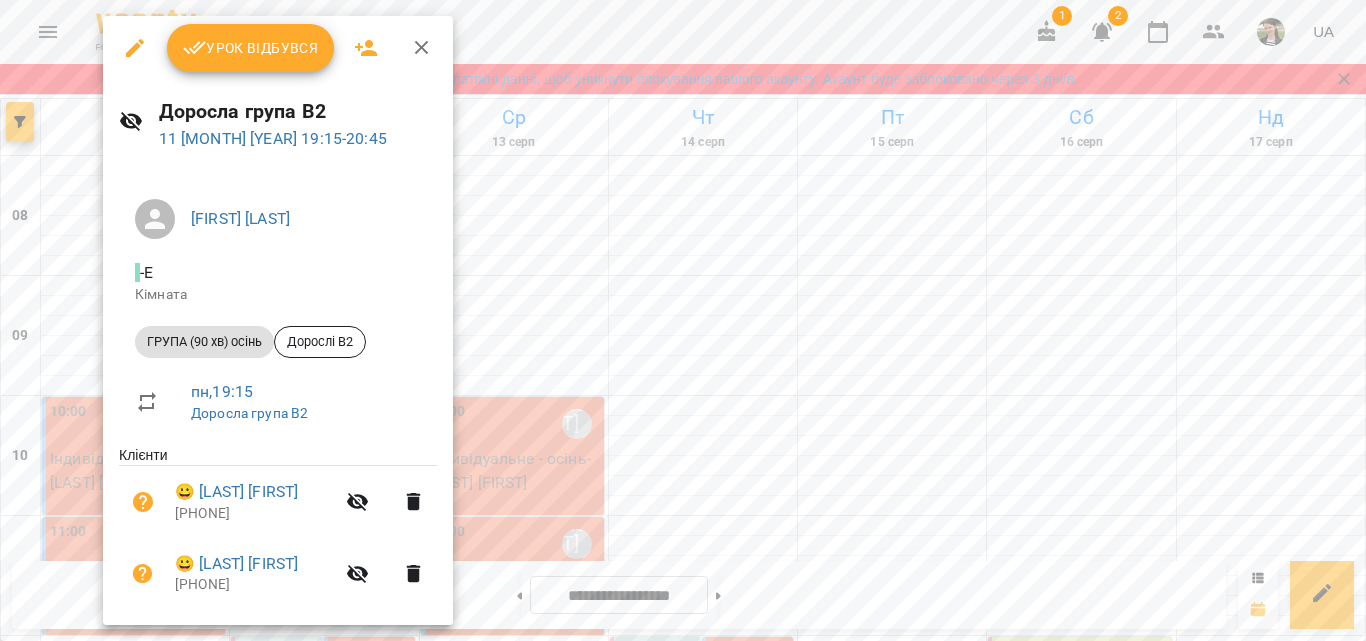 scroll, scrollTop: 197, scrollLeft: 0, axis: vertical 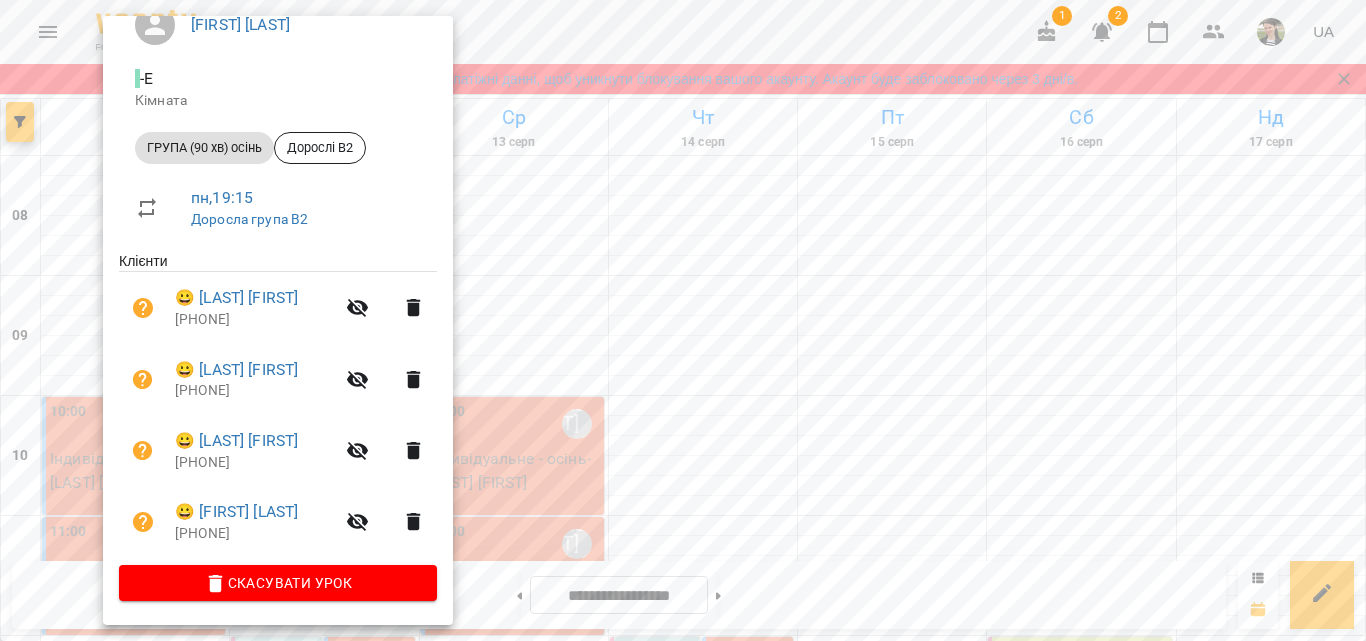 click at bounding box center [683, 320] 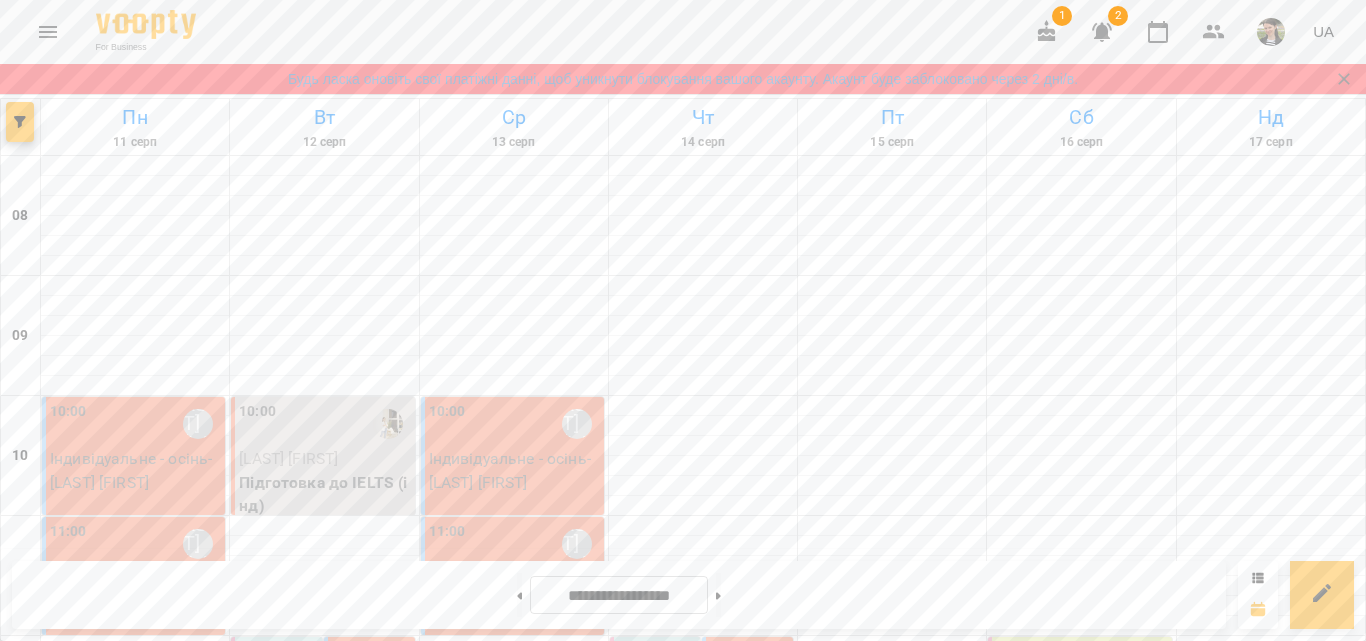 scroll, scrollTop: 1185, scrollLeft: 0, axis: vertical 